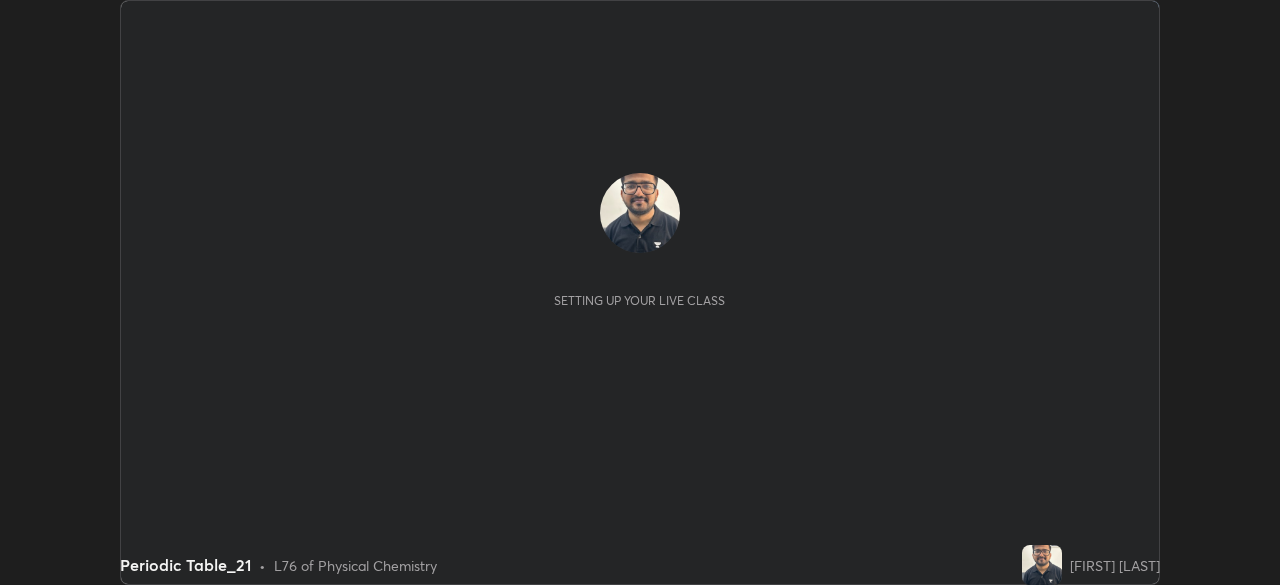 scroll, scrollTop: 0, scrollLeft: 0, axis: both 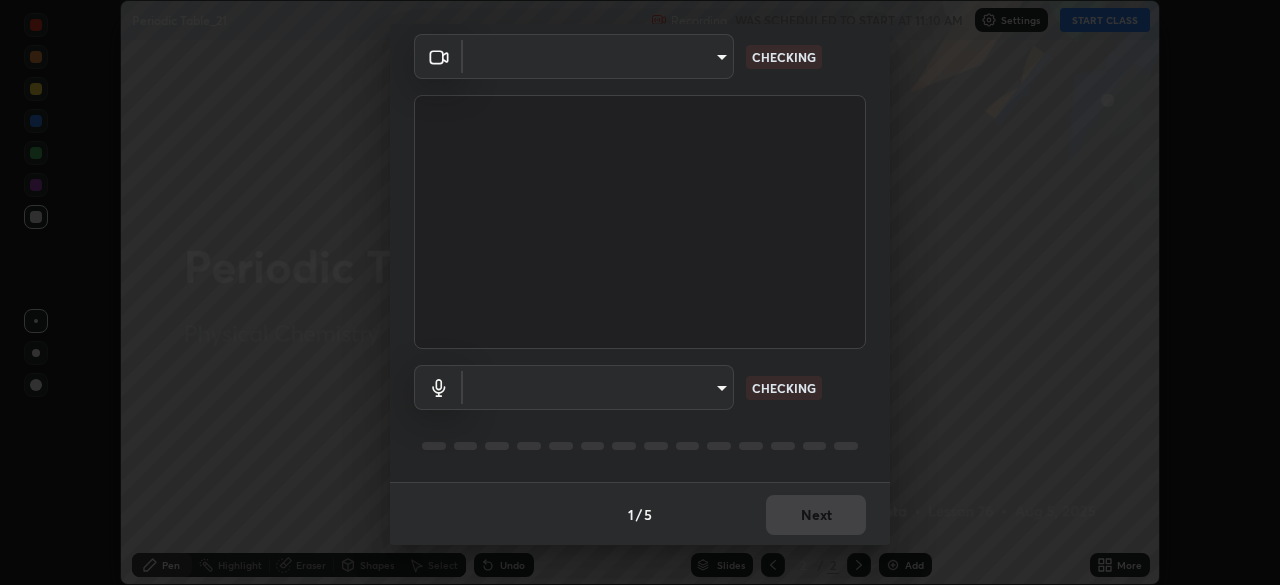 type on "e935e90e6c1ab5daa0dcc92e8481b2929d3357ce8b6dafce0a80e6d5474c7f03" 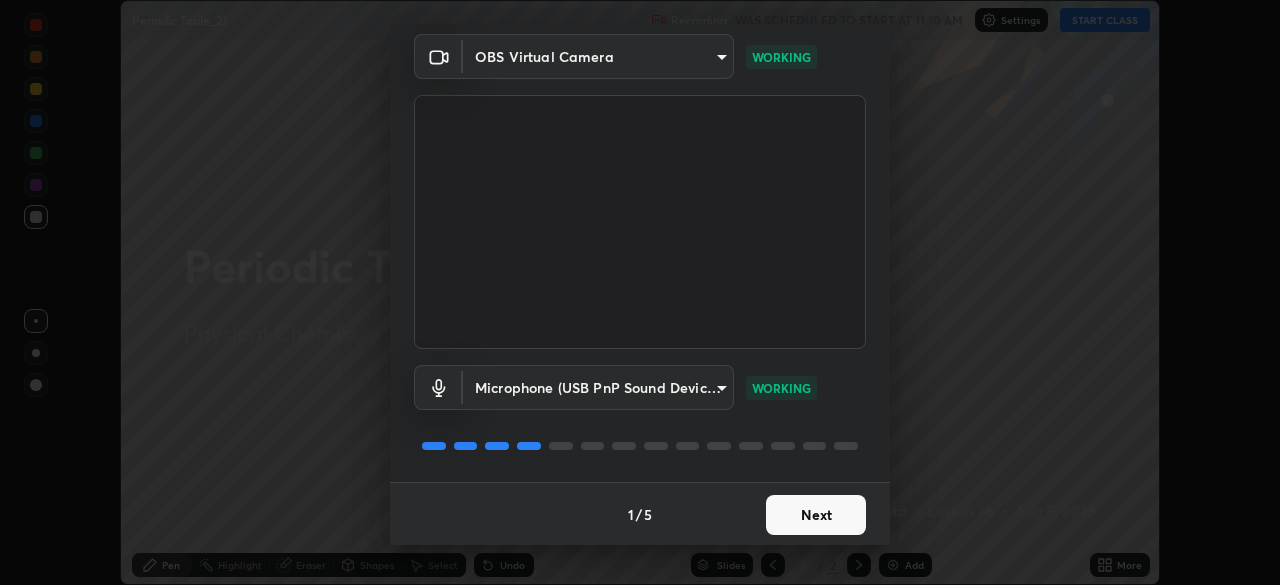click on "Next" at bounding box center [816, 515] 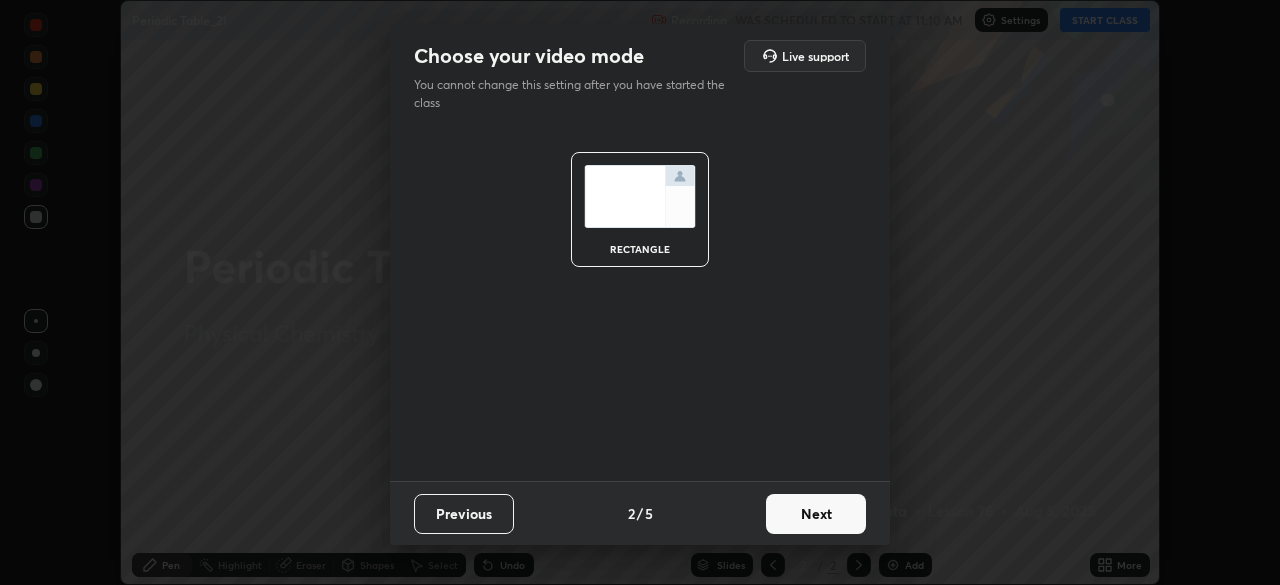 scroll, scrollTop: 0, scrollLeft: 0, axis: both 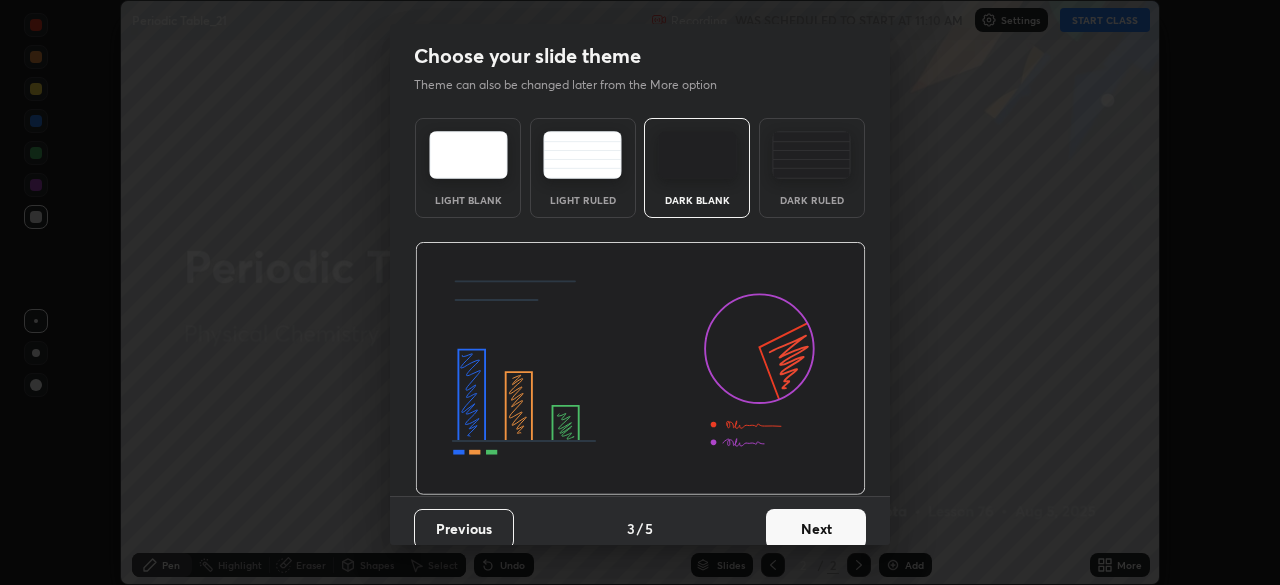 click on "Next" at bounding box center (816, 529) 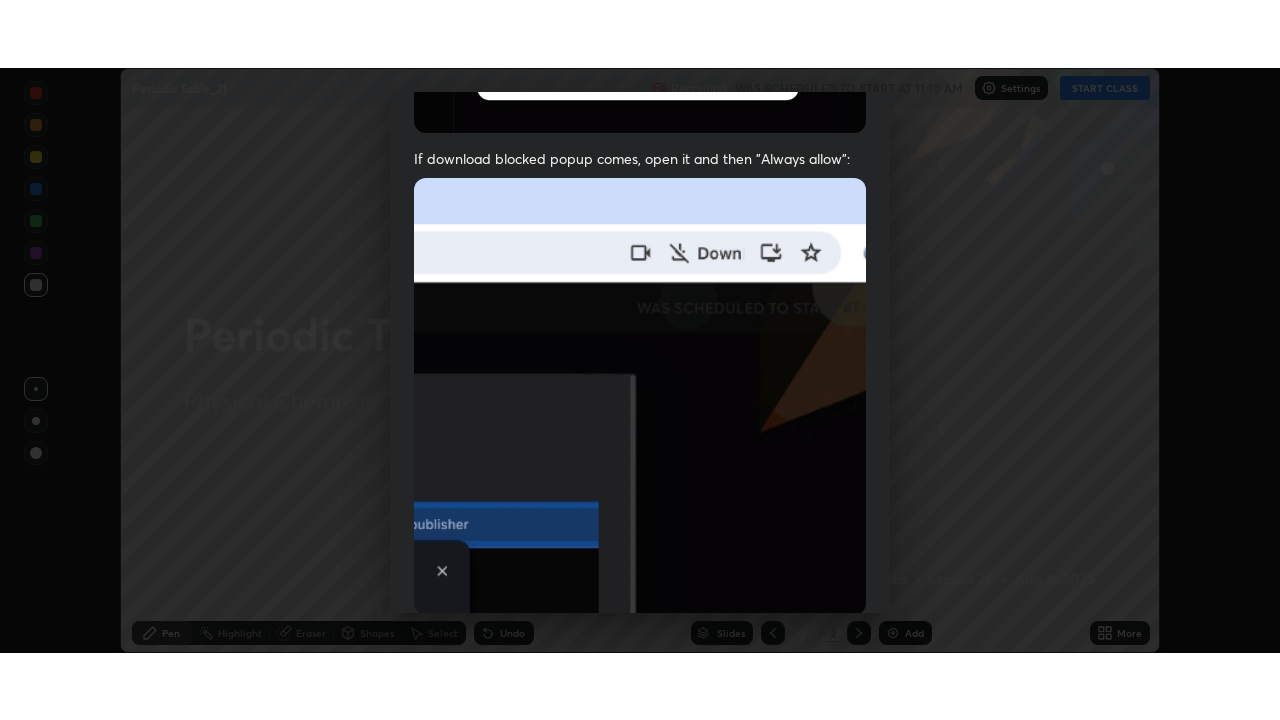scroll, scrollTop: 478, scrollLeft: 0, axis: vertical 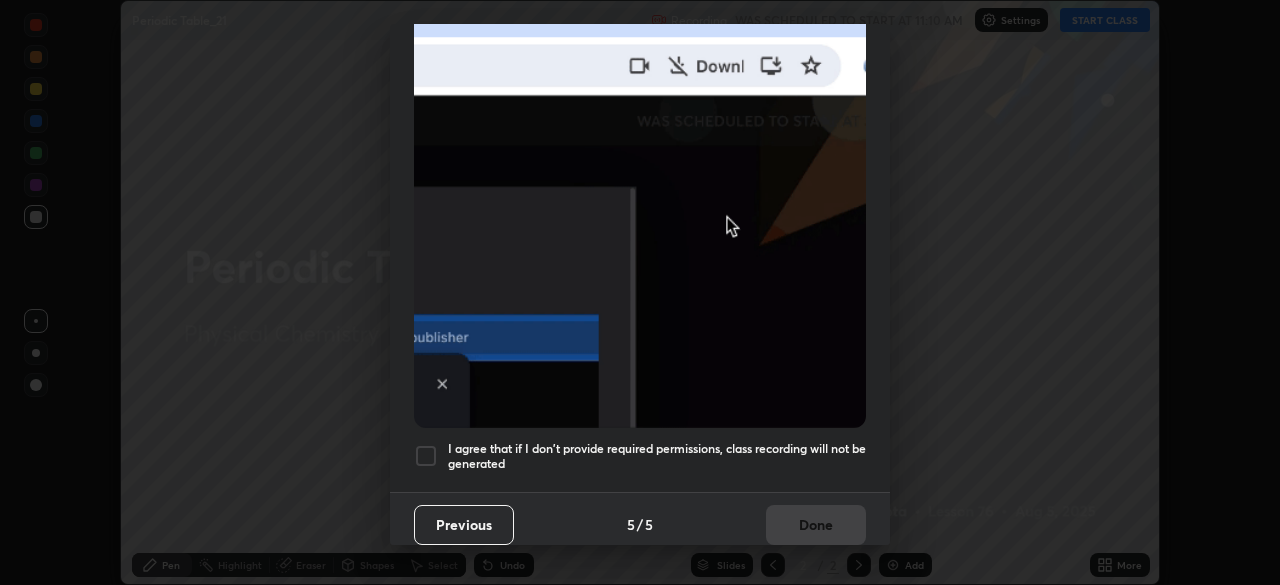 click at bounding box center (426, 456) 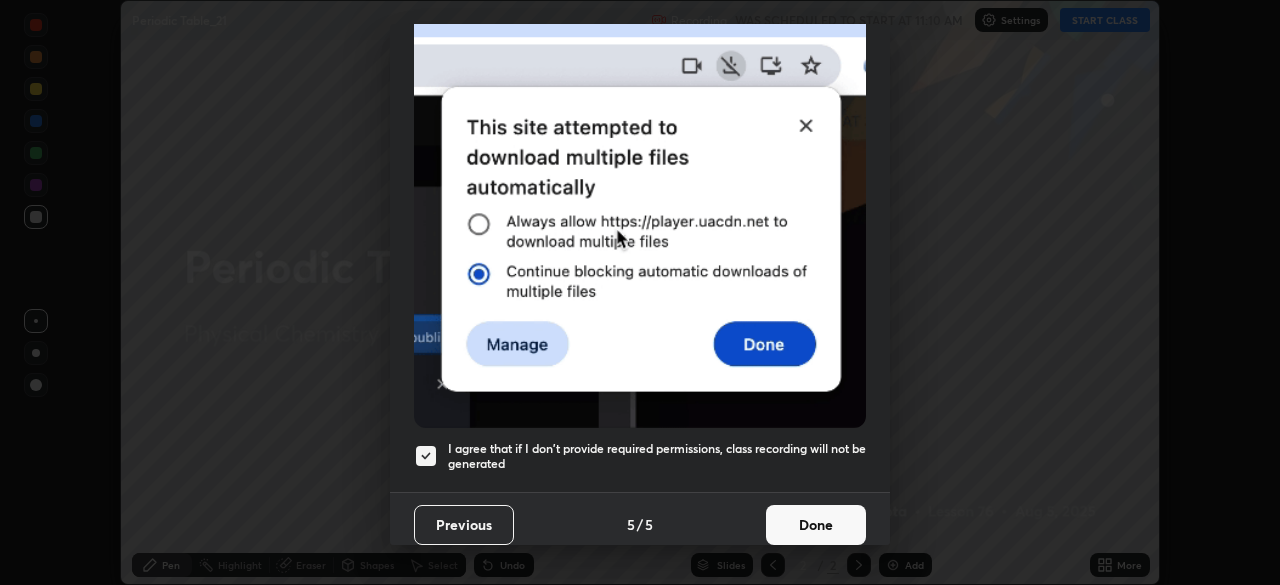 click on "Done" at bounding box center [816, 525] 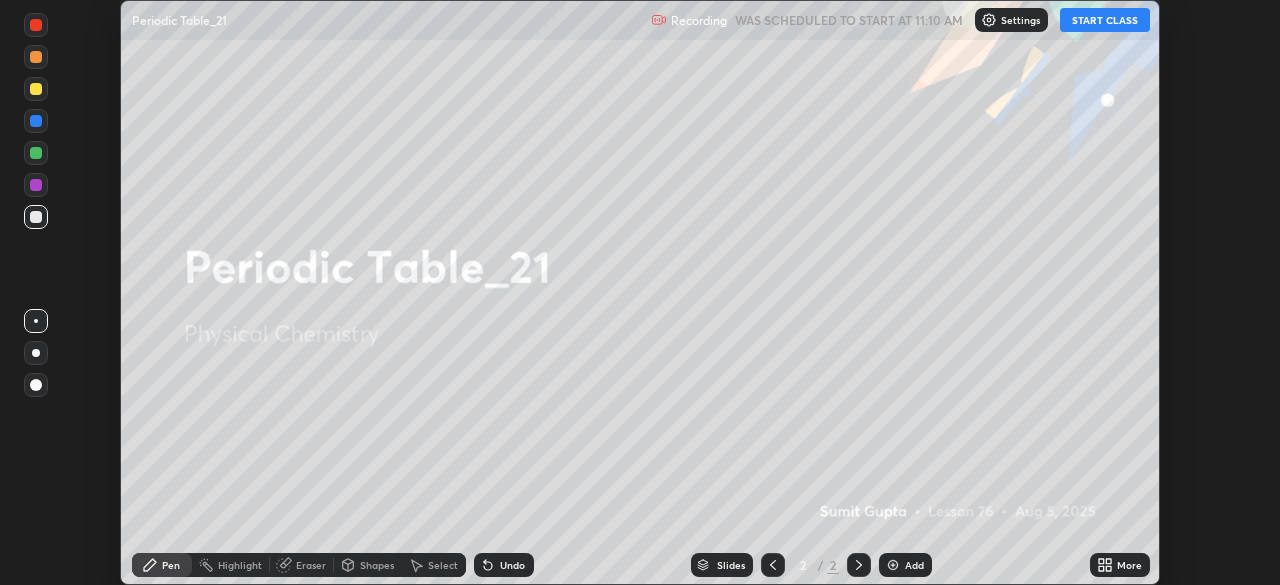 click on "START CLASS" at bounding box center (1105, 20) 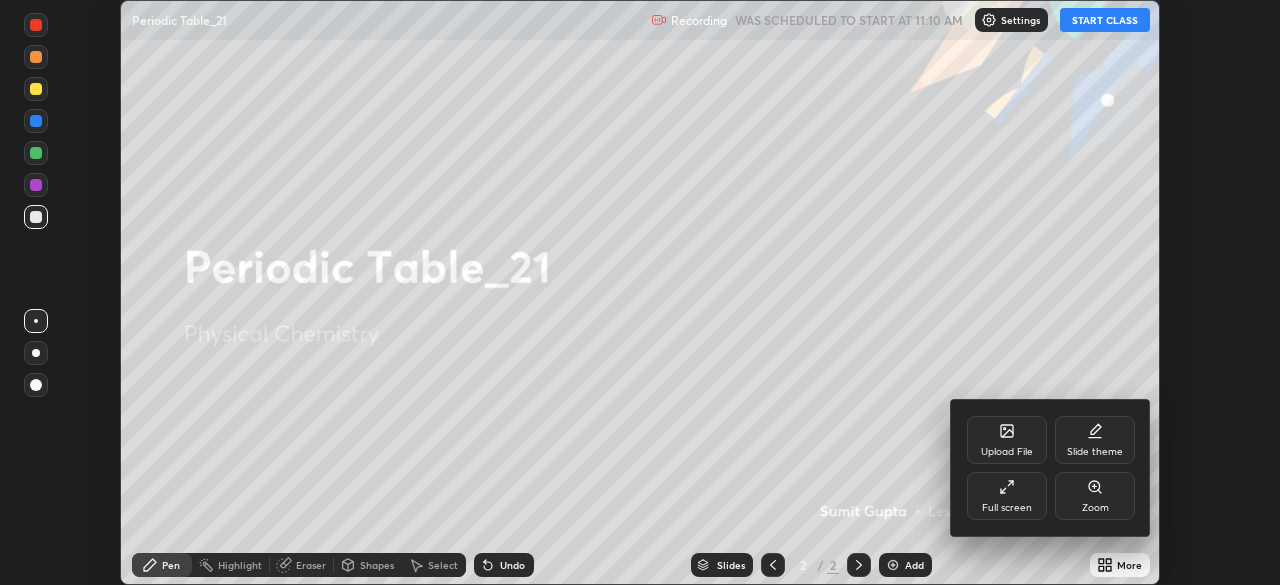 click on "Full screen" at bounding box center (1007, 508) 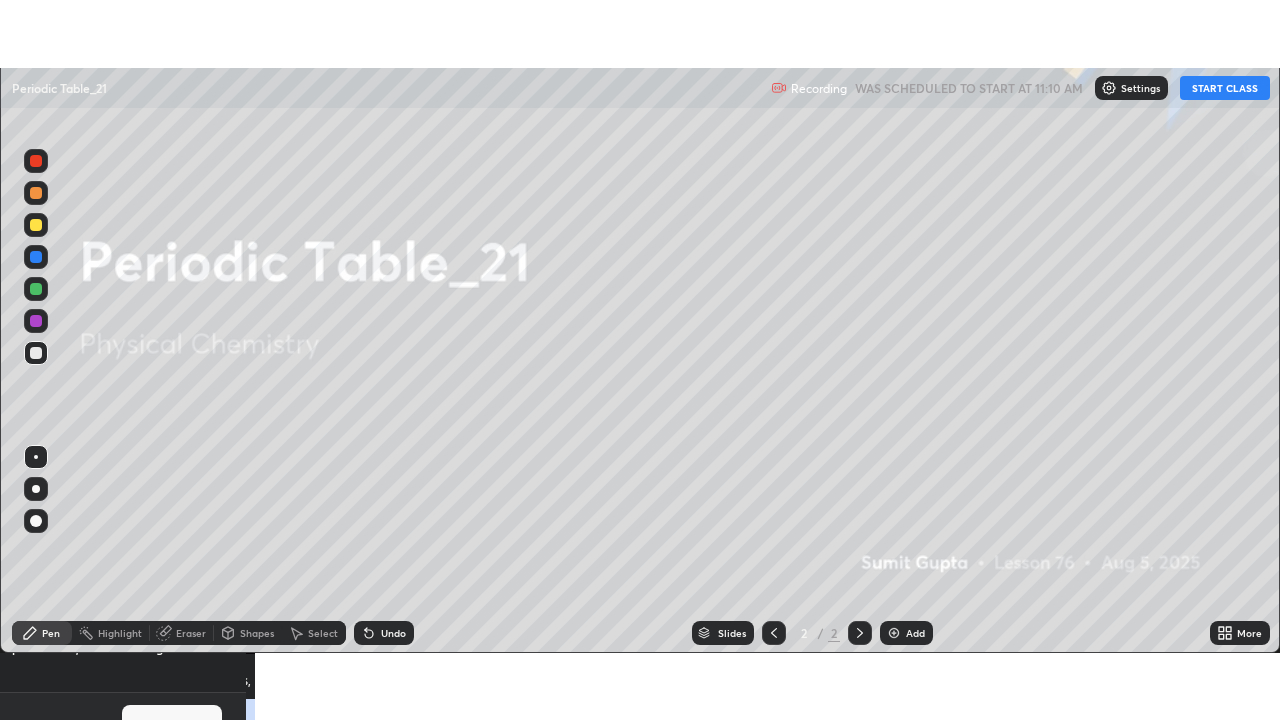 scroll, scrollTop: 99280, scrollLeft: 98720, axis: both 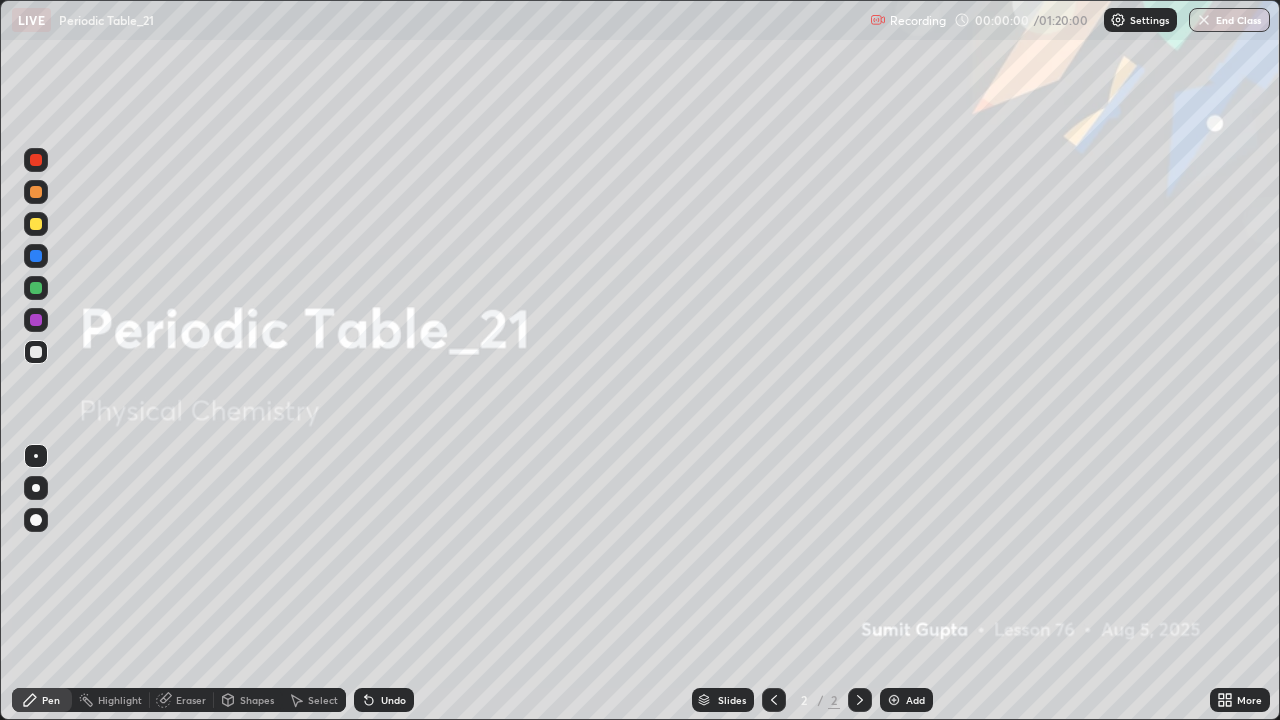 click at bounding box center [894, 700] 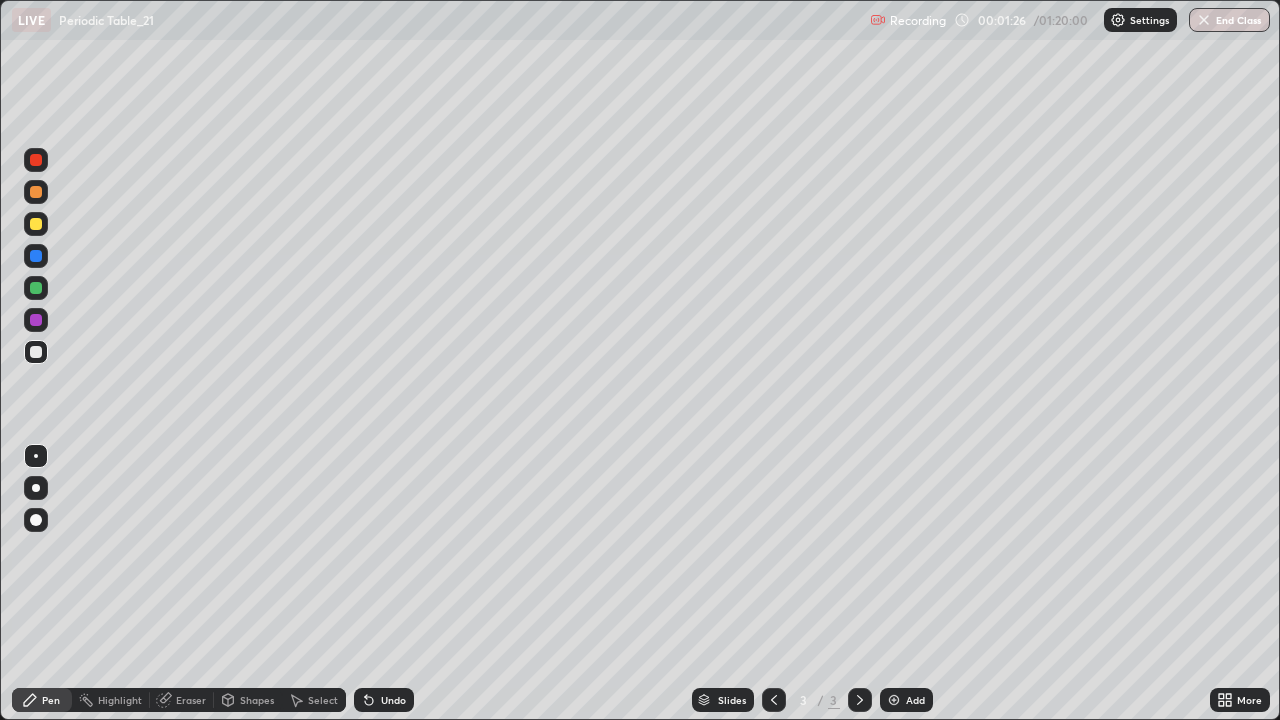 click at bounding box center [36, 488] 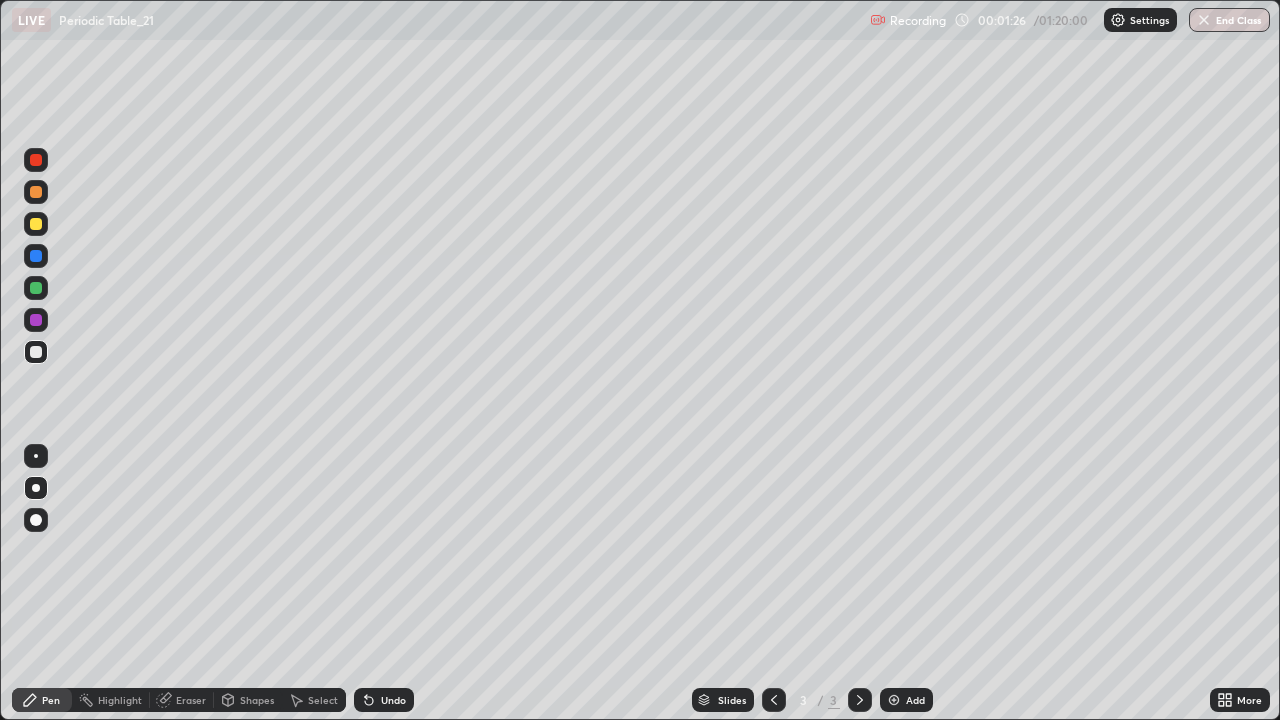 click at bounding box center [36, 224] 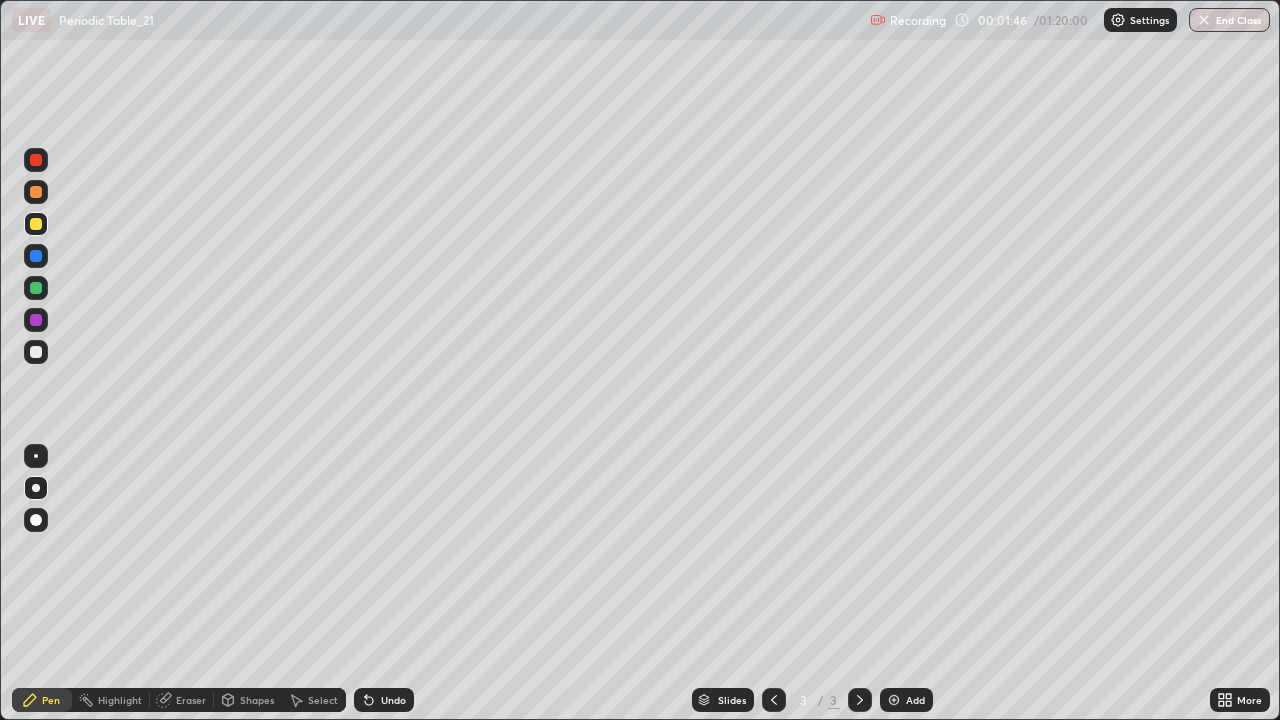 click at bounding box center [36, 256] 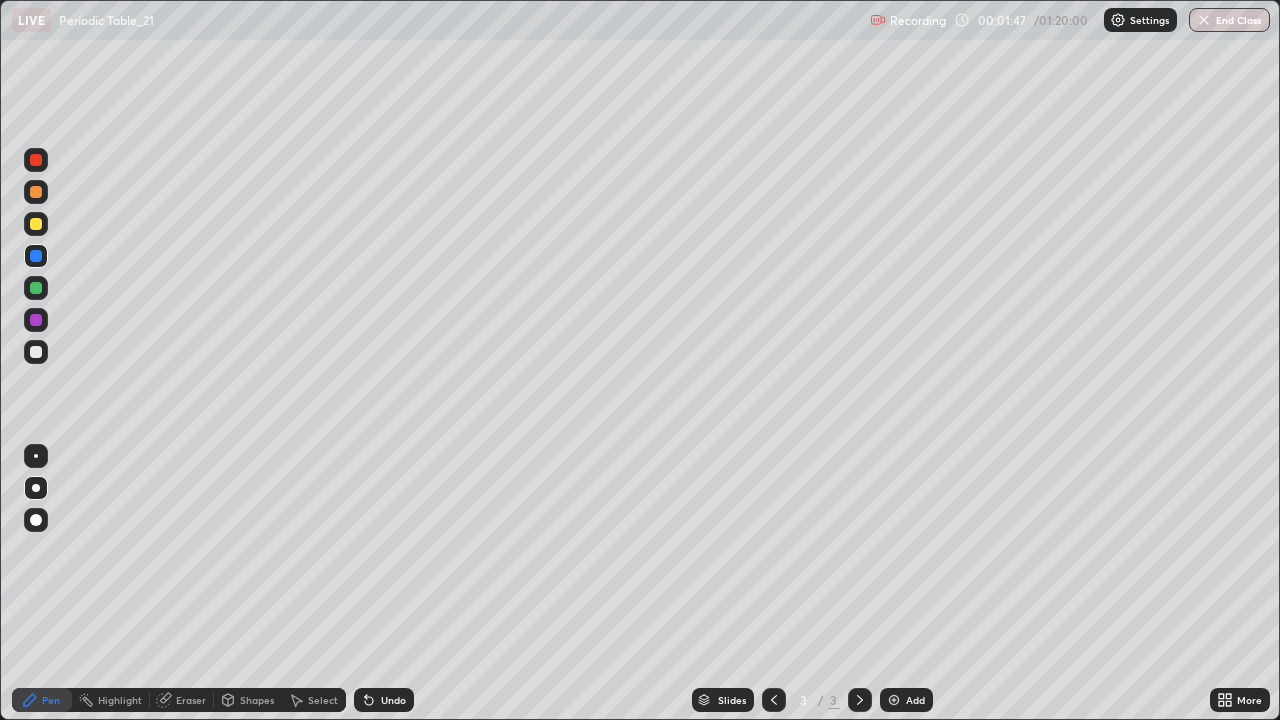 click at bounding box center [36, 352] 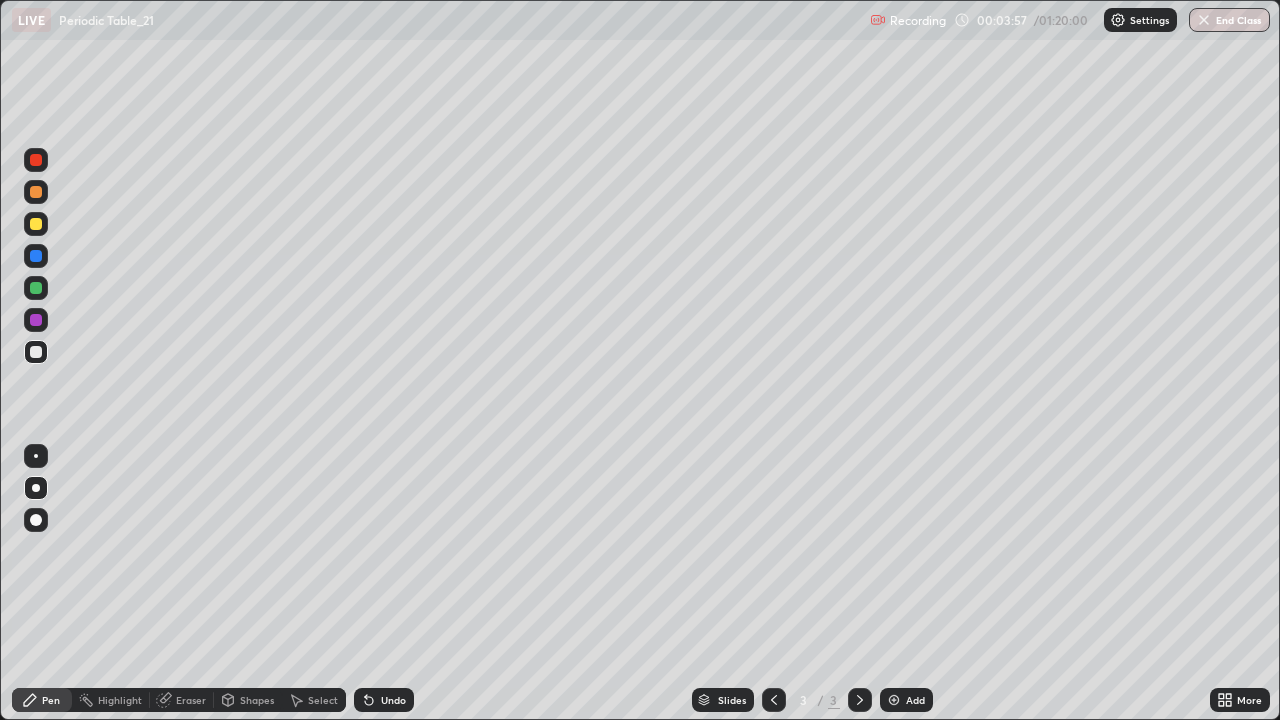 click at bounding box center [894, 700] 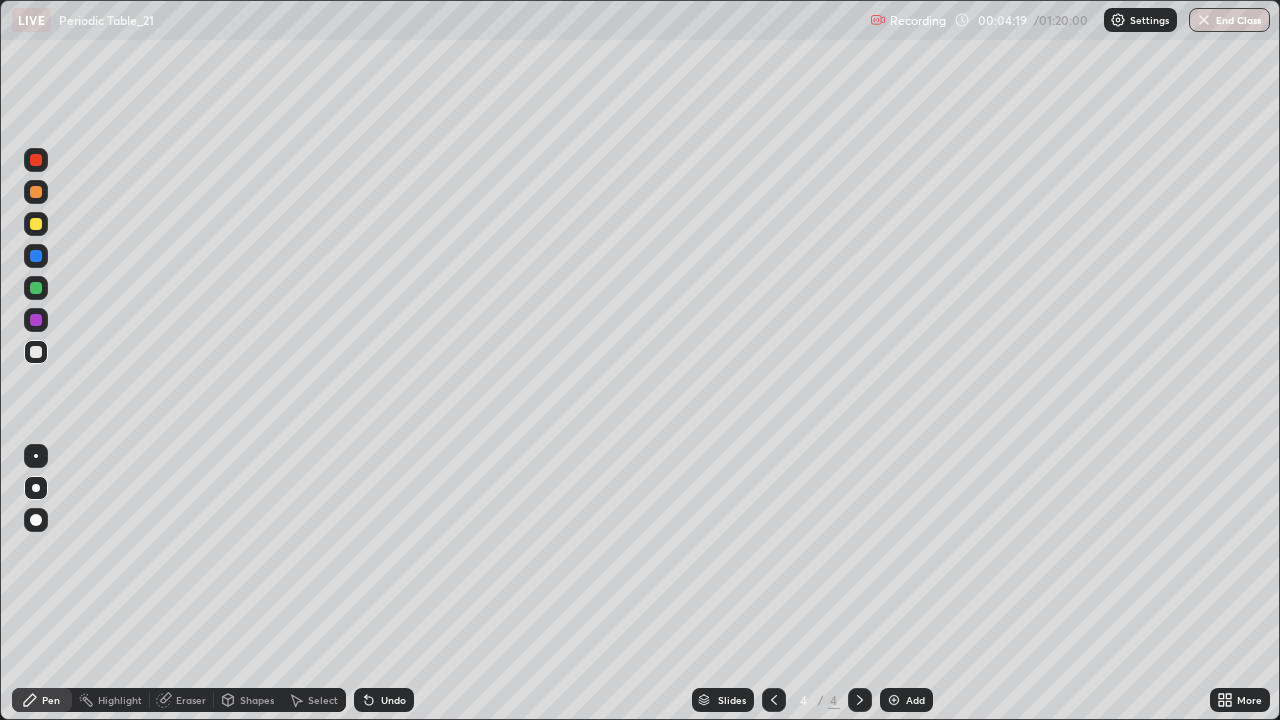 click on "Undo" at bounding box center [384, 700] 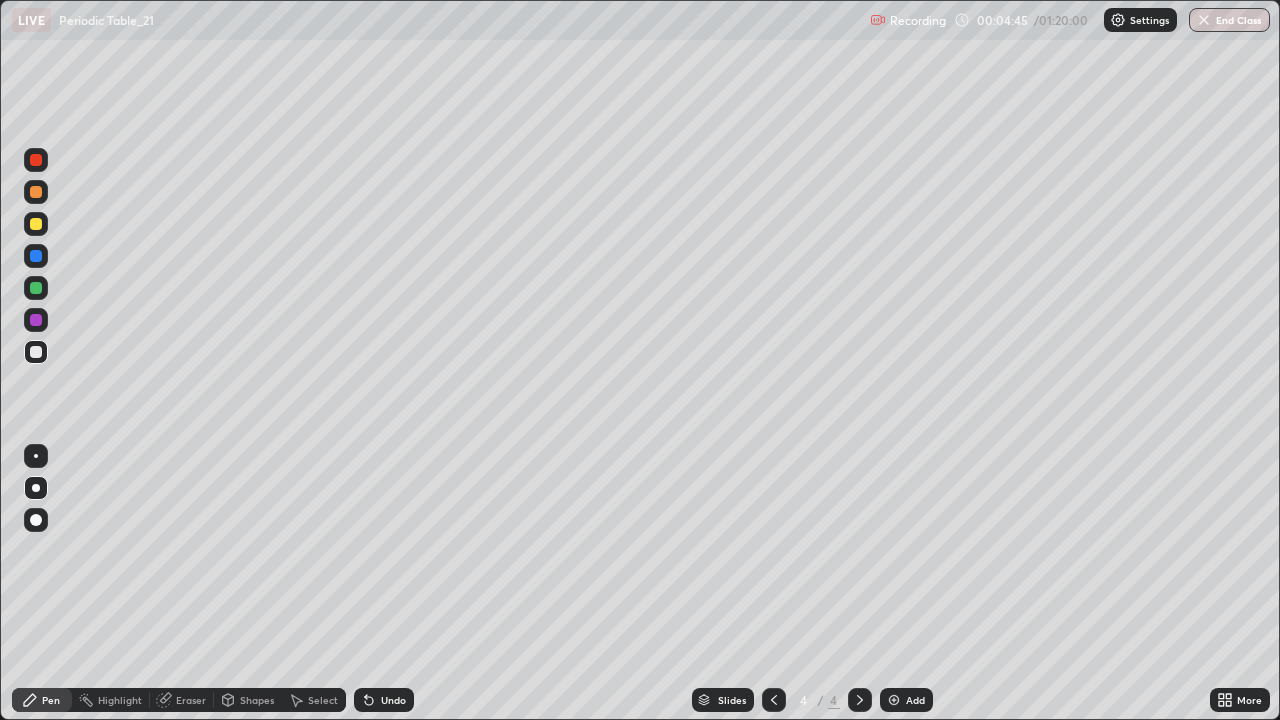 click on "Add" at bounding box center (906, 700) 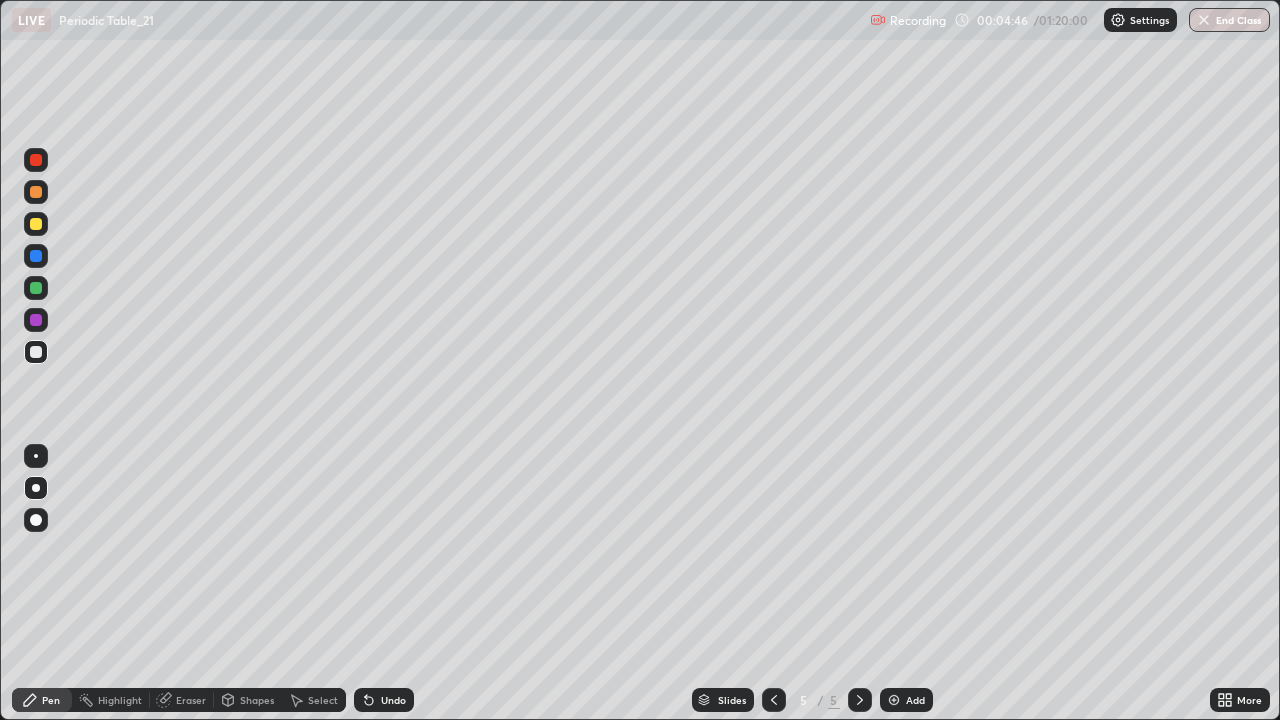 click at bounding box center (36, 224) 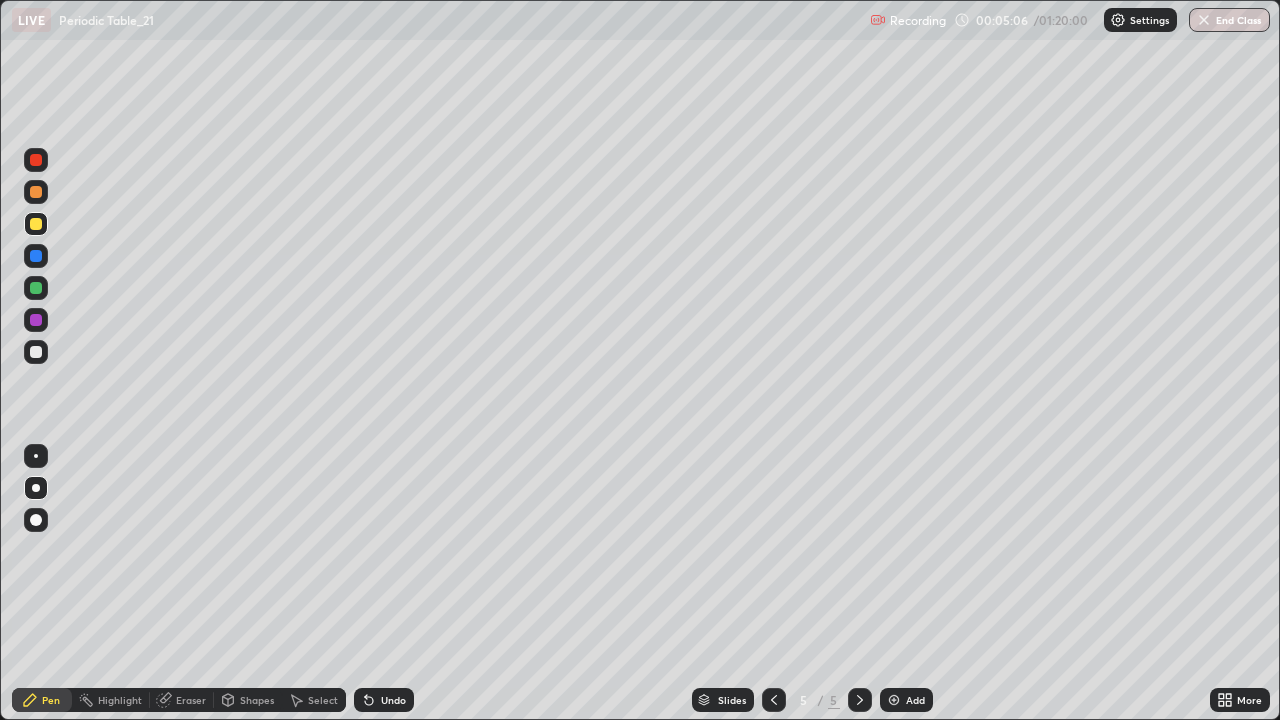 click on "Undo" at bounding box center (393, 700) 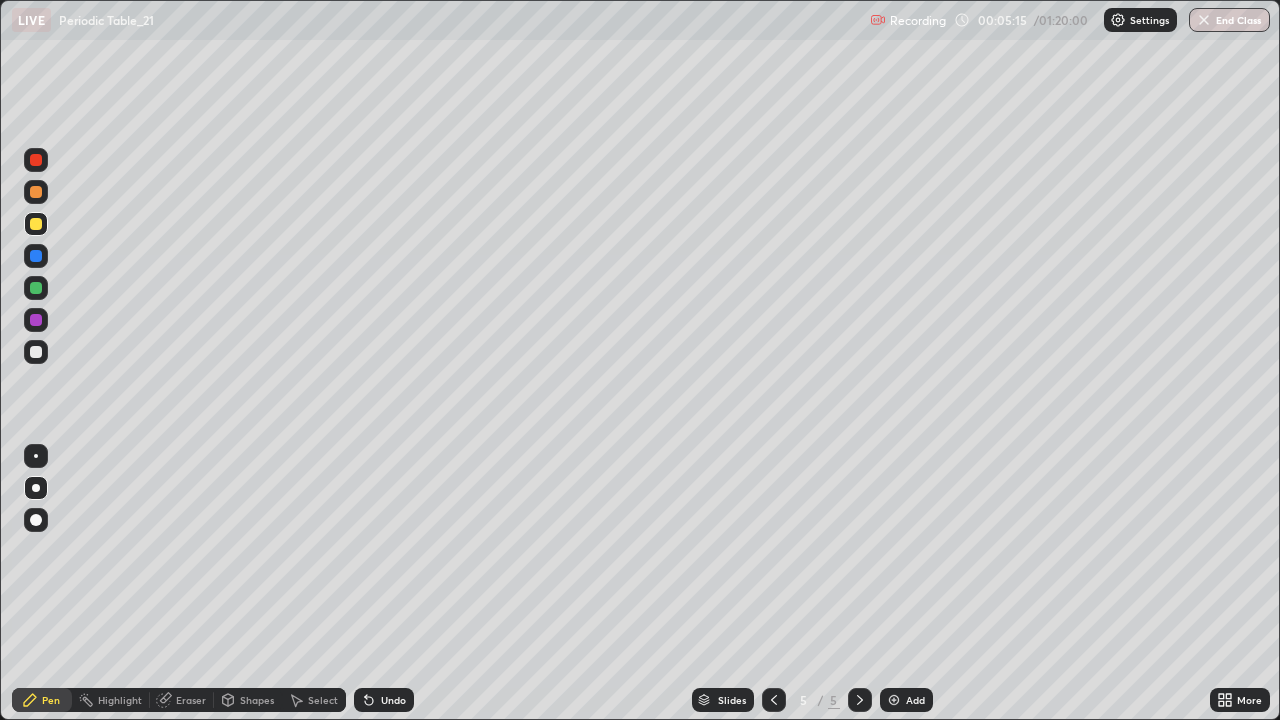 click at bounding box center [894, 700] 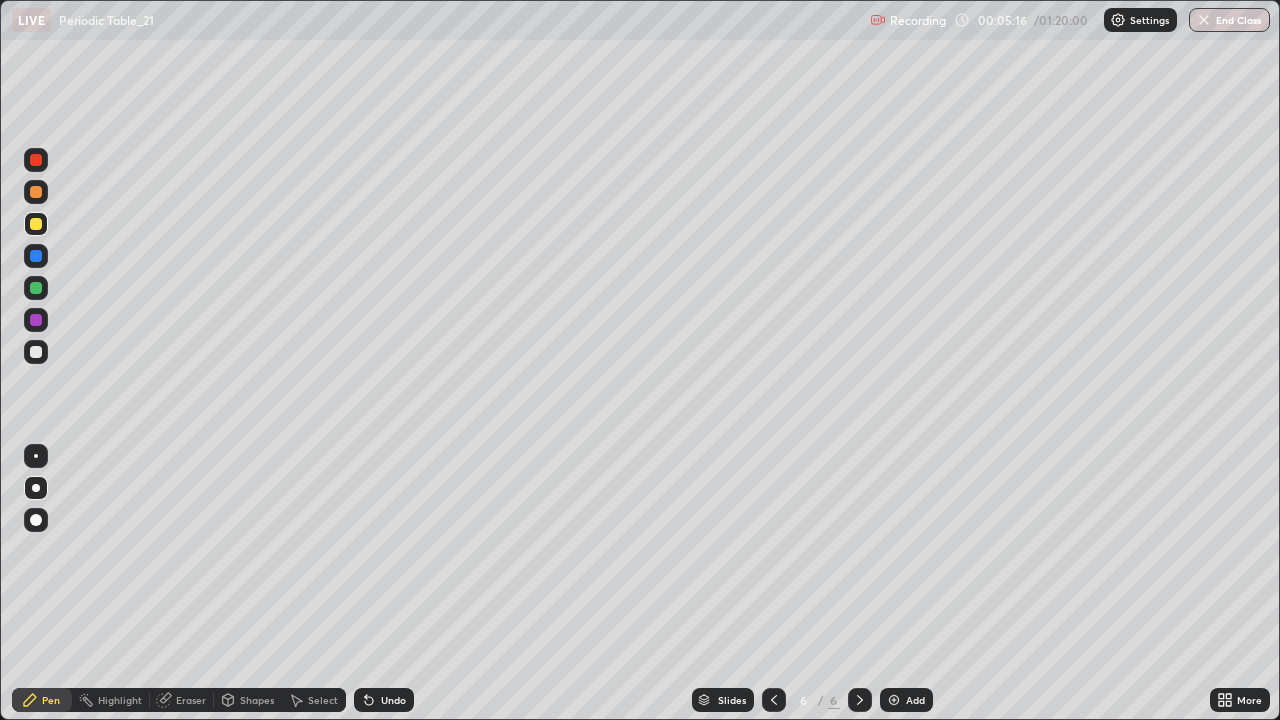 click at bounding box center [36, 352] 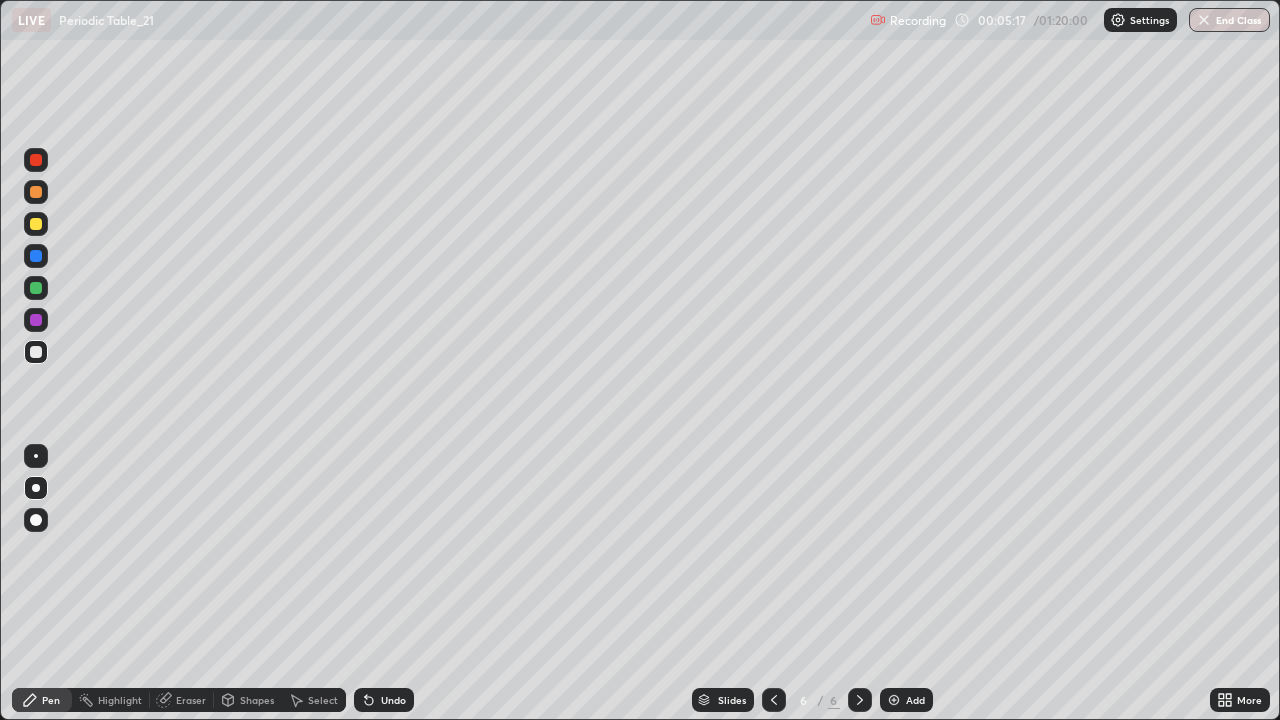 click at bounding box center [36, 320] 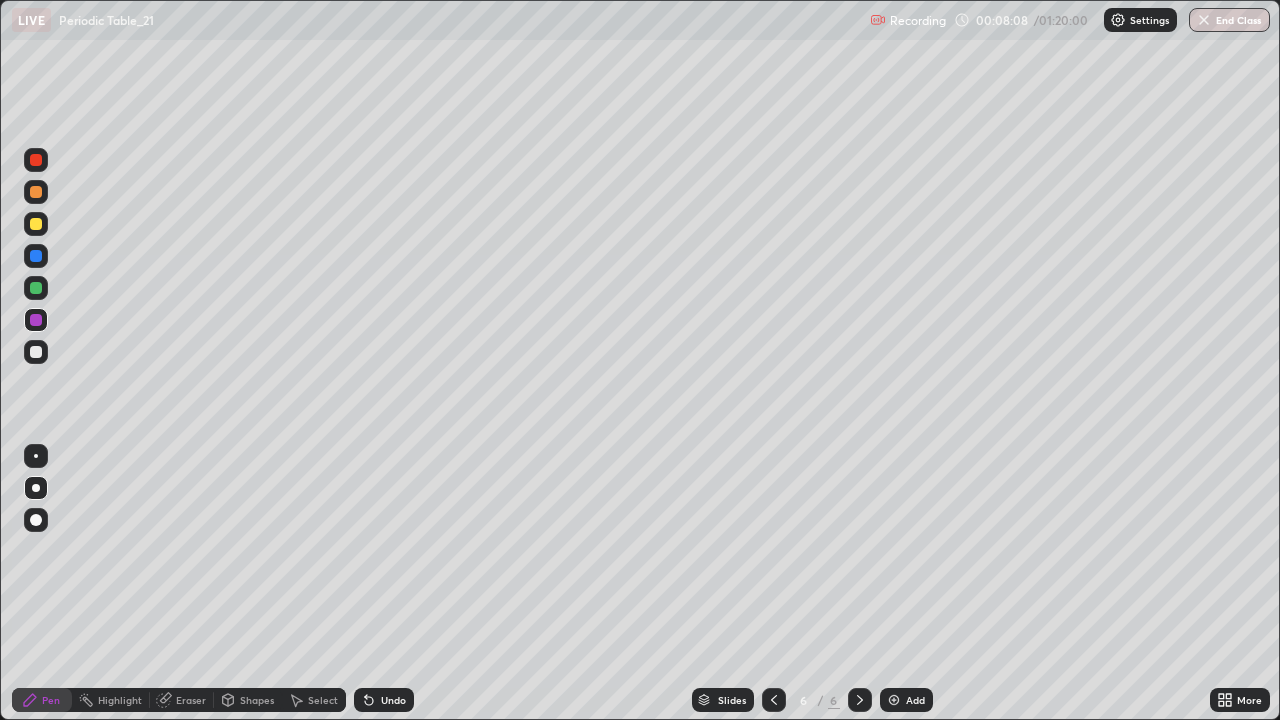 click at bounding box center (894, 700) 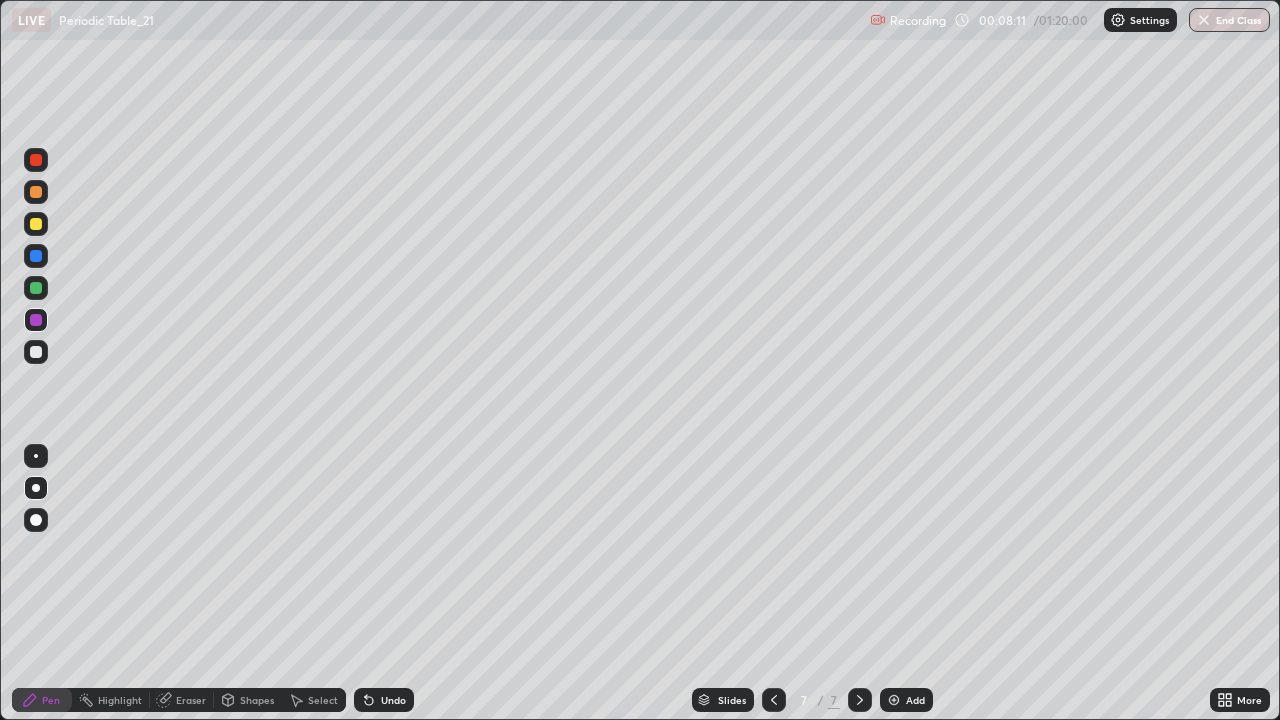 click at bounding box center [36, 224] 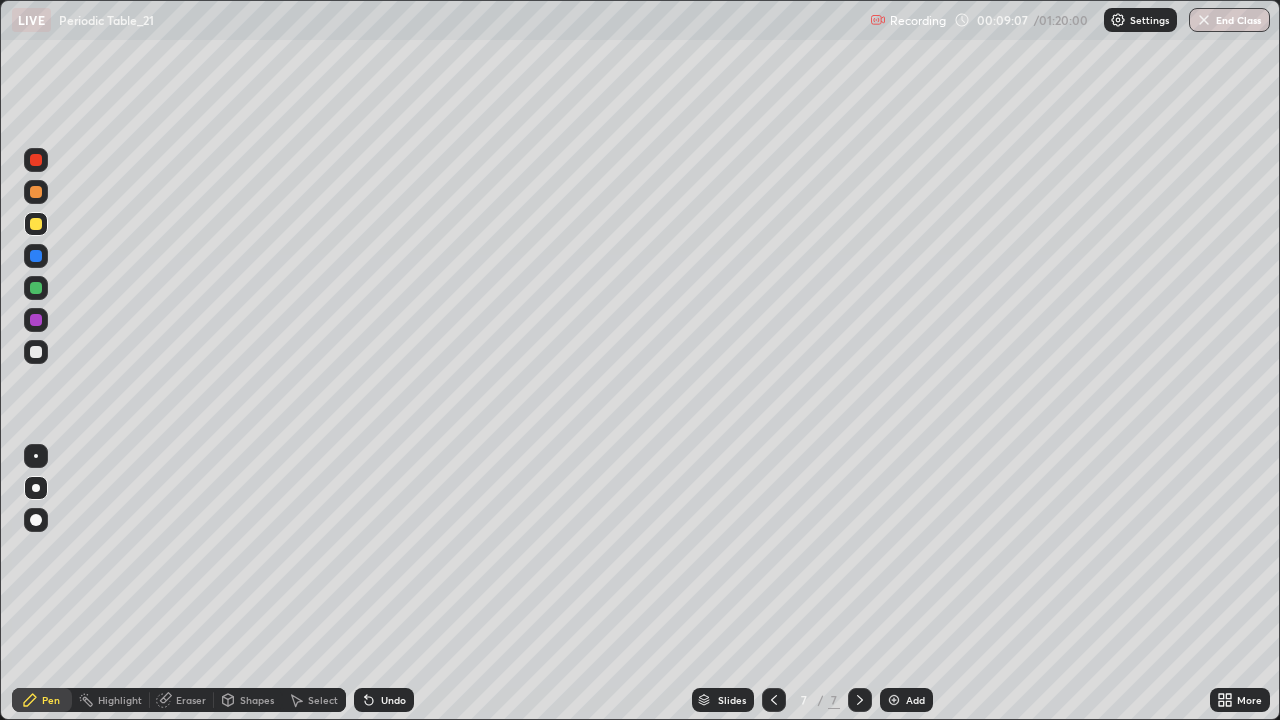 click at bounding box center [36, 256] 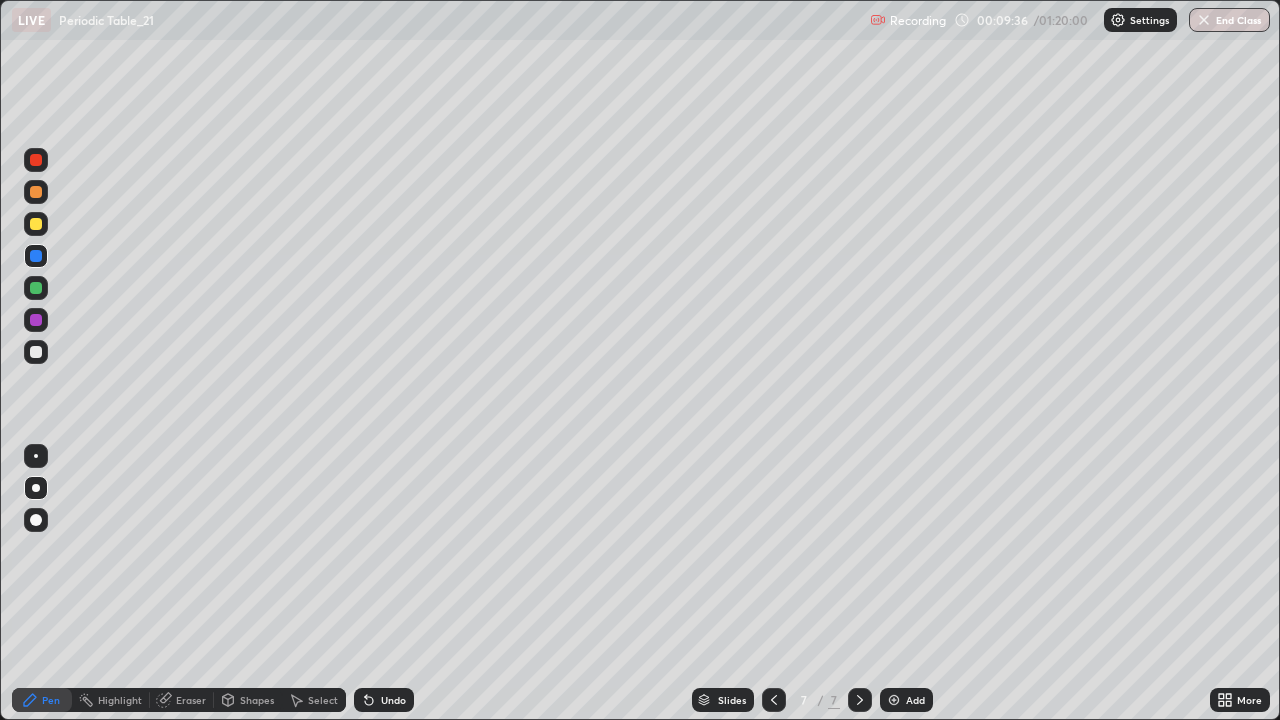 click at bounding box center [894, 700] 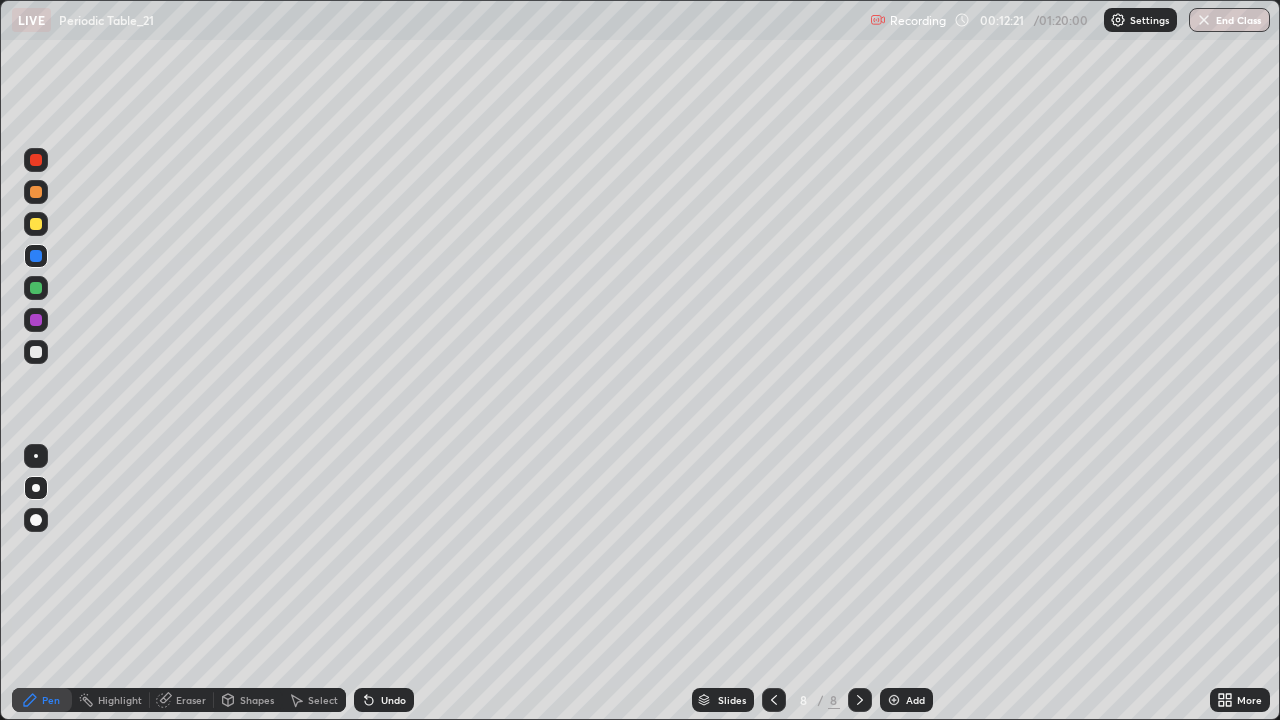 click on "Add" at bounding box center [915, 700] 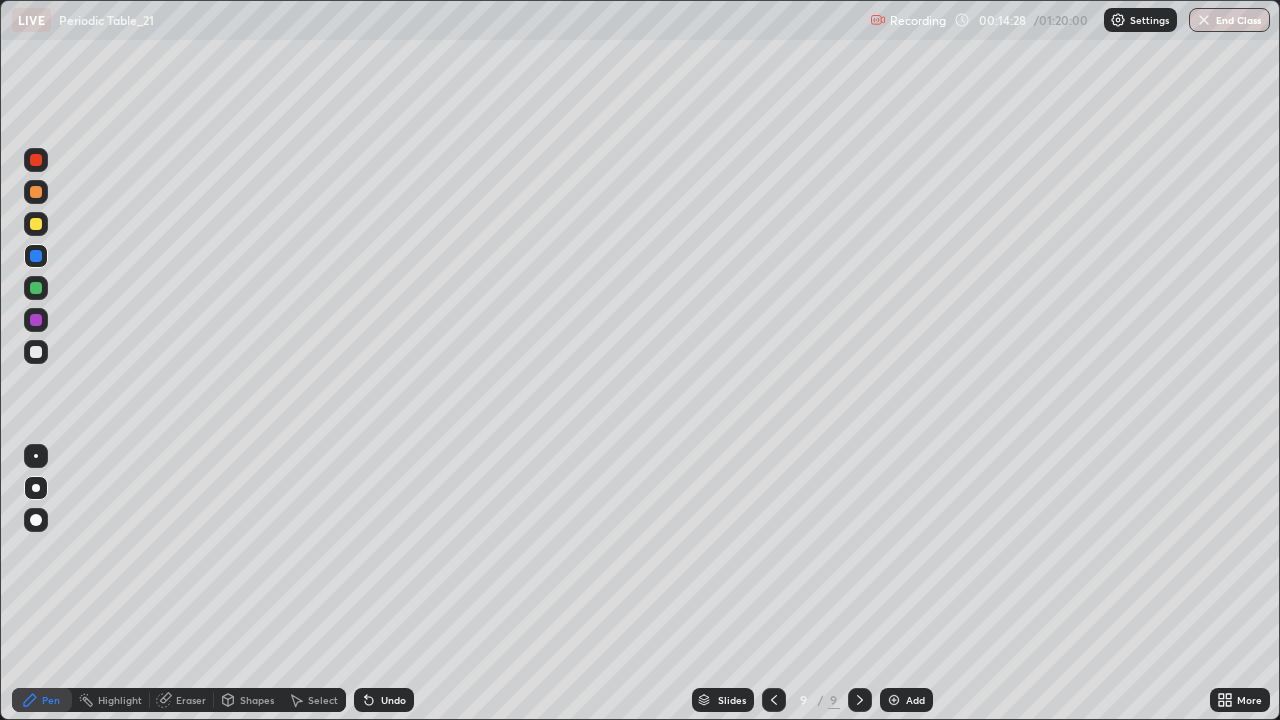click at bounding box center (894, 700) 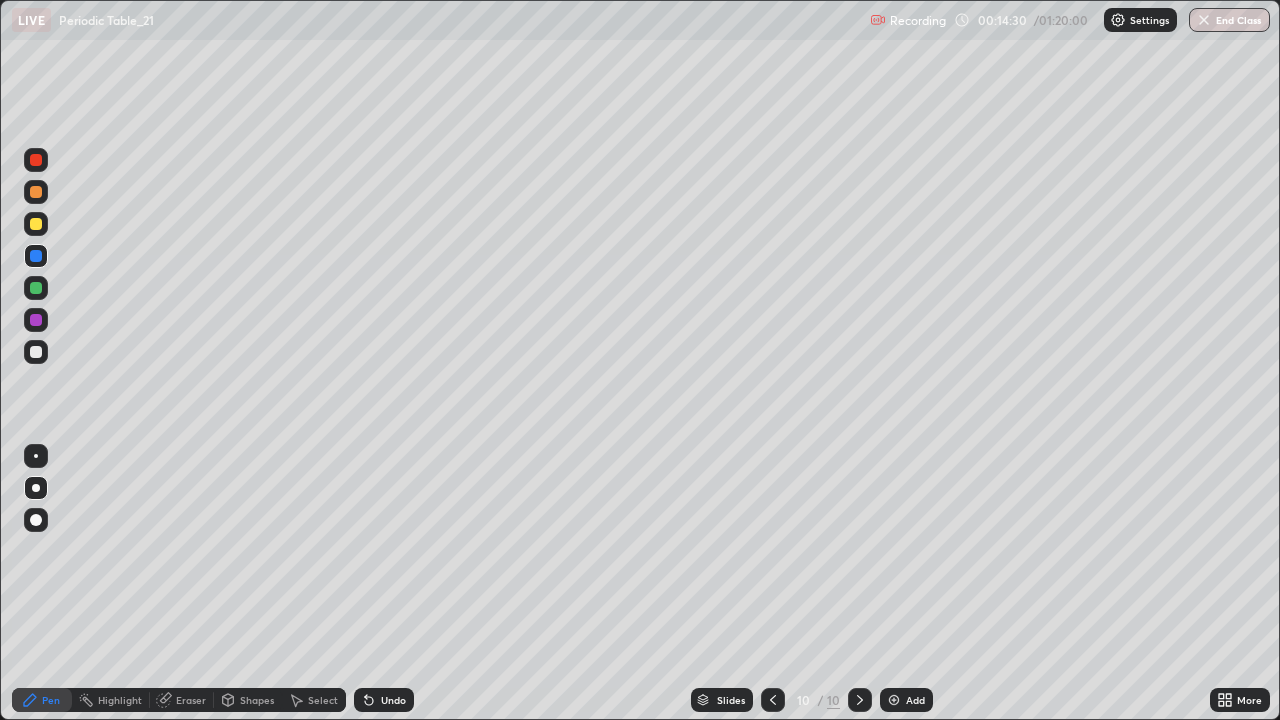 click at bounding box center (36, 288) 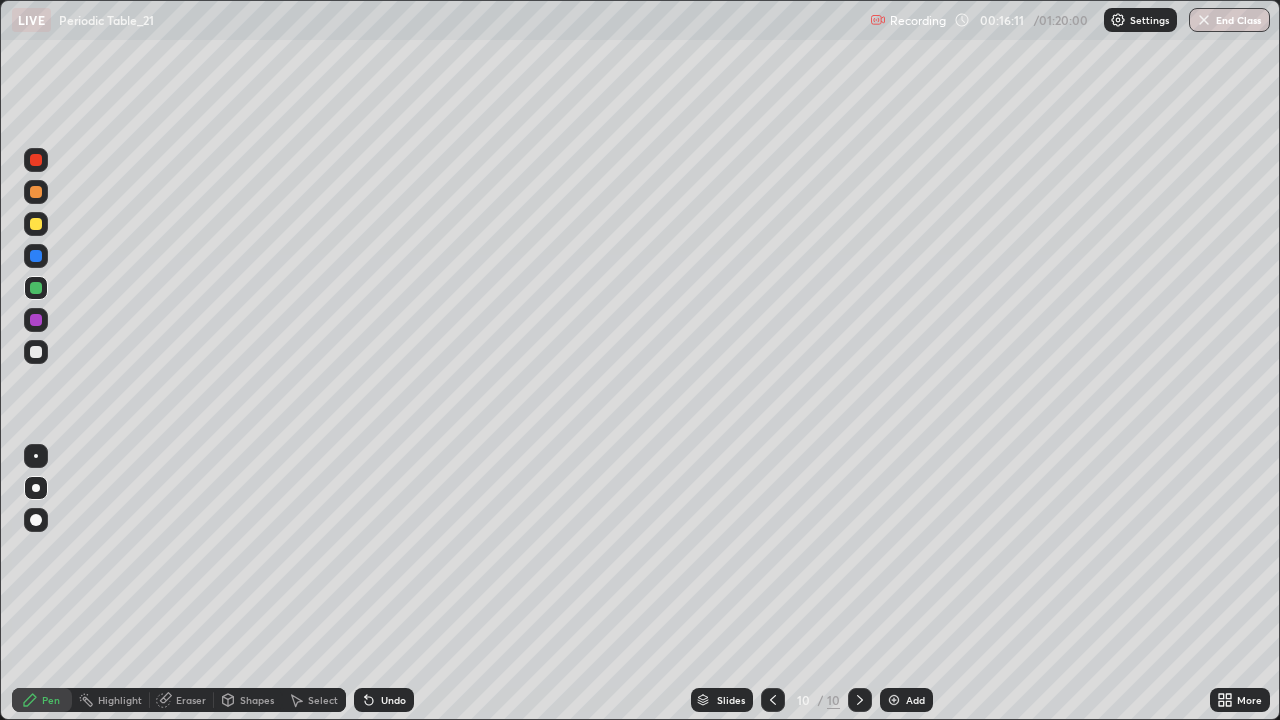 click on "Add" at bounding box center (906, 700) 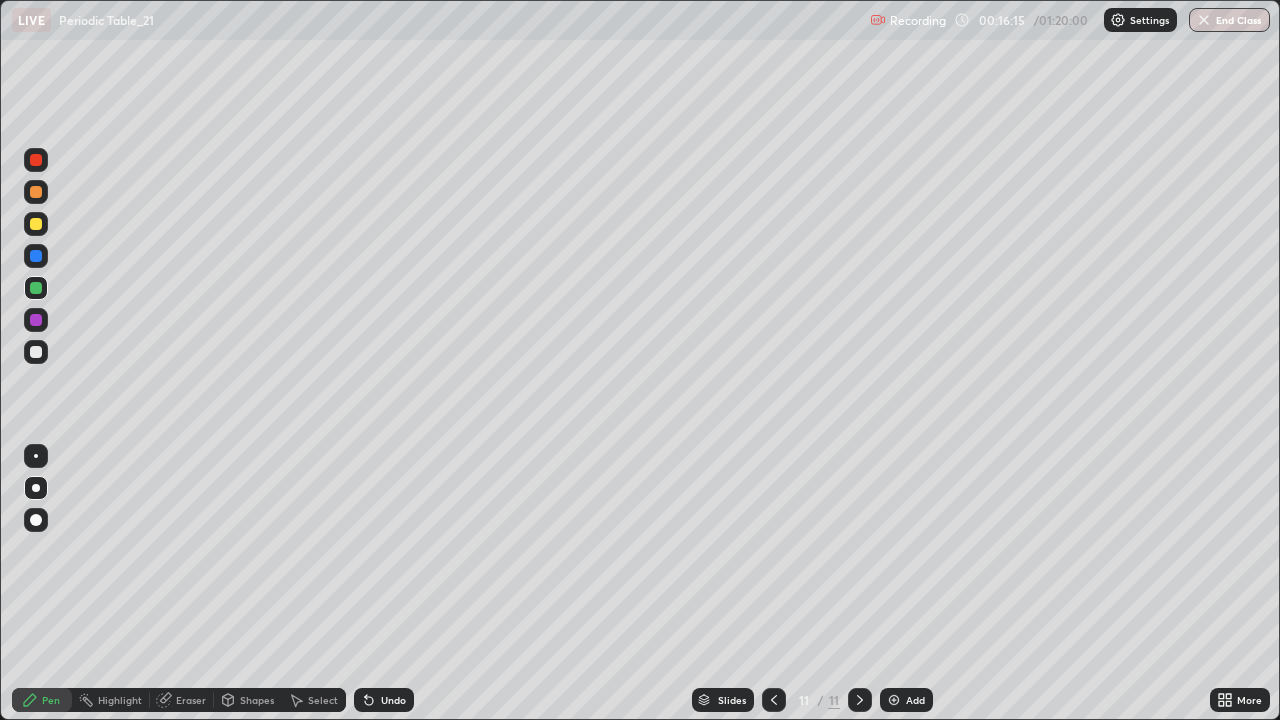 click at bounding box center [36, 224] 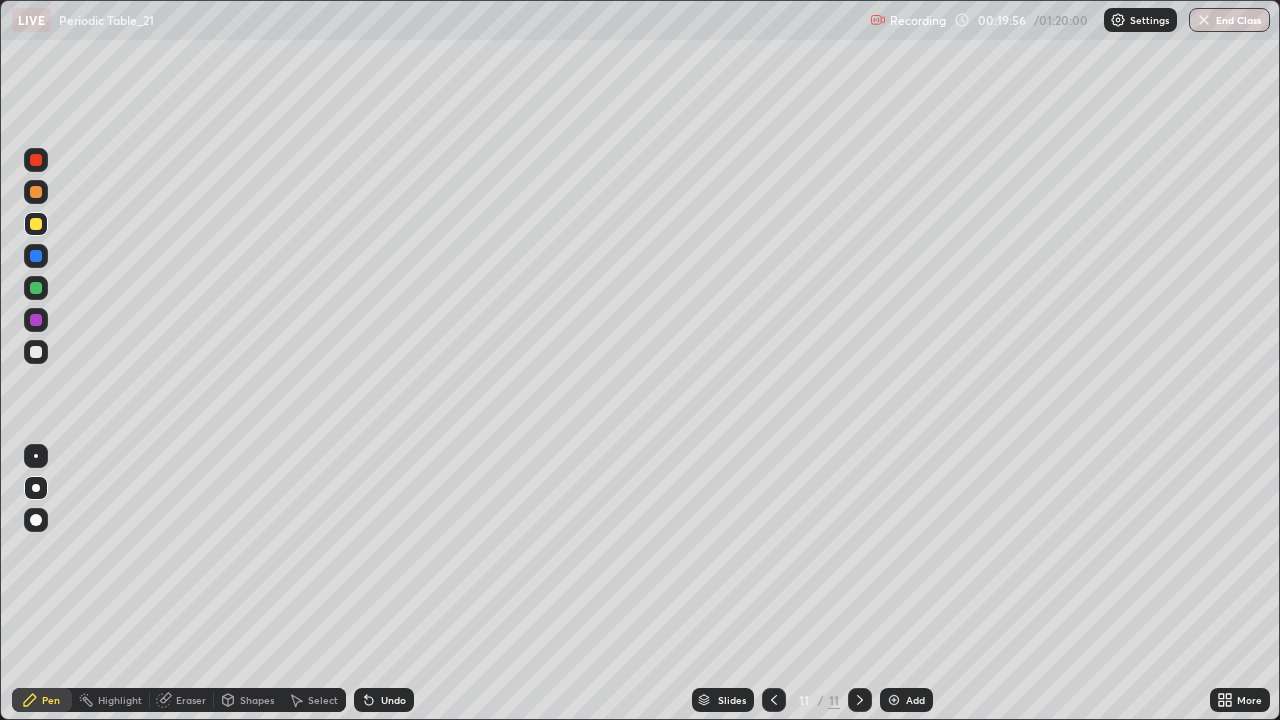 click on "Add" at bounding box center [915, 700] 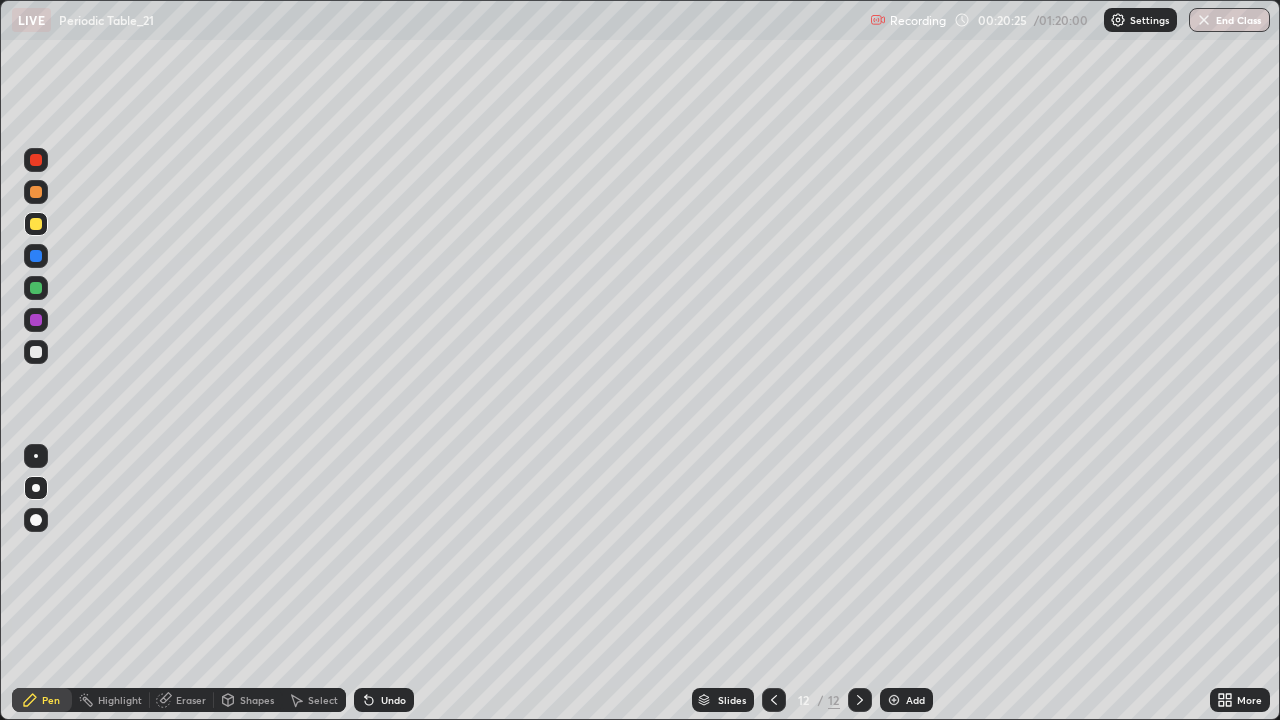 click at bounding box center [36, 256] 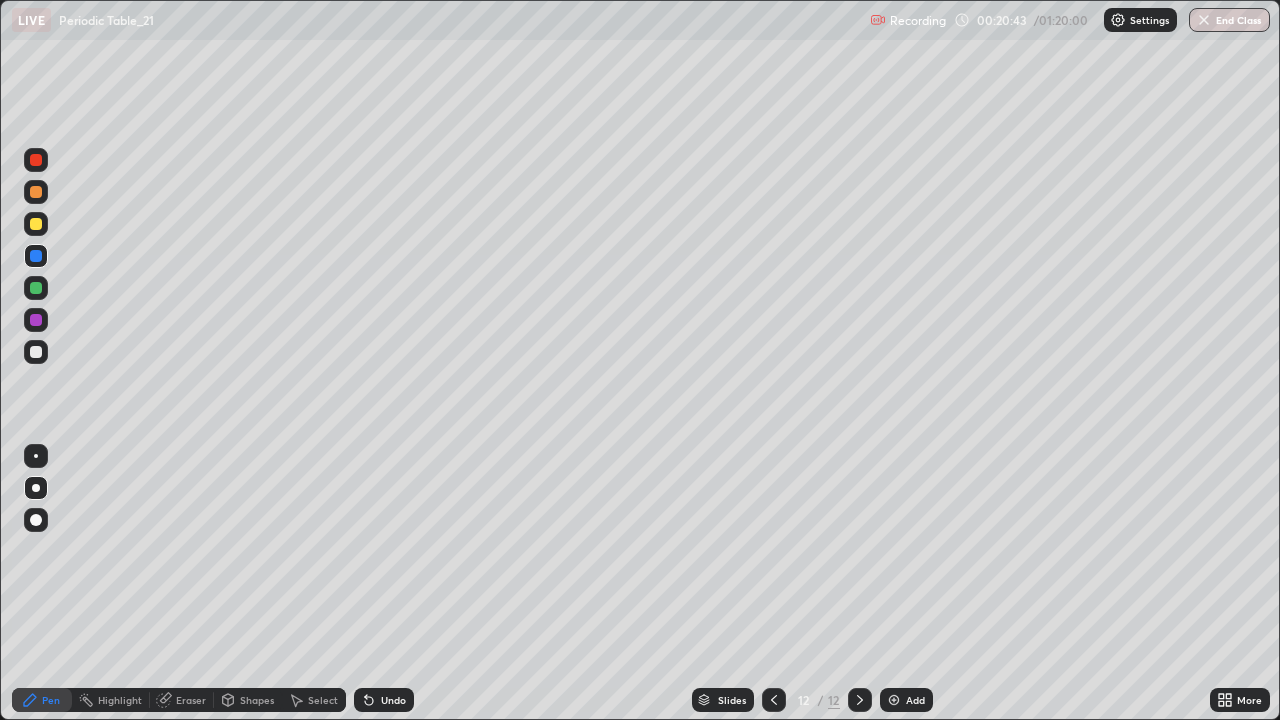 click at bounding box center (36, 352) 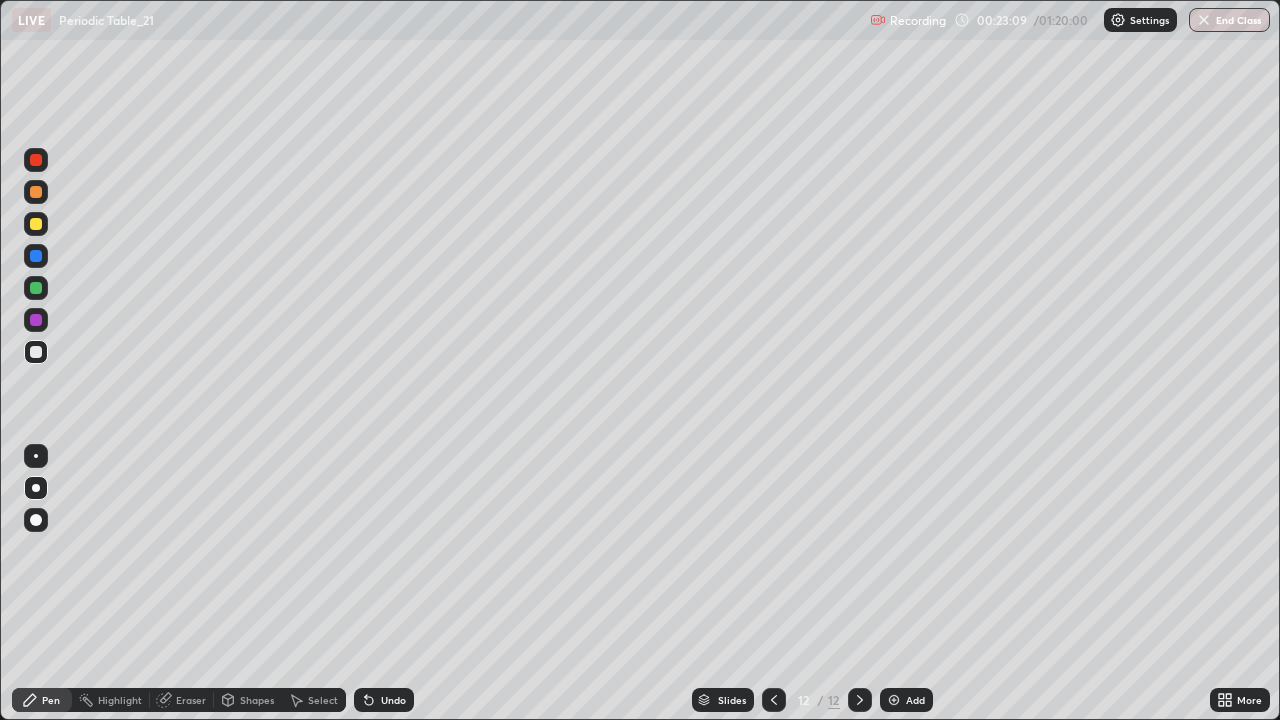 click at bounding box center (894, 700) 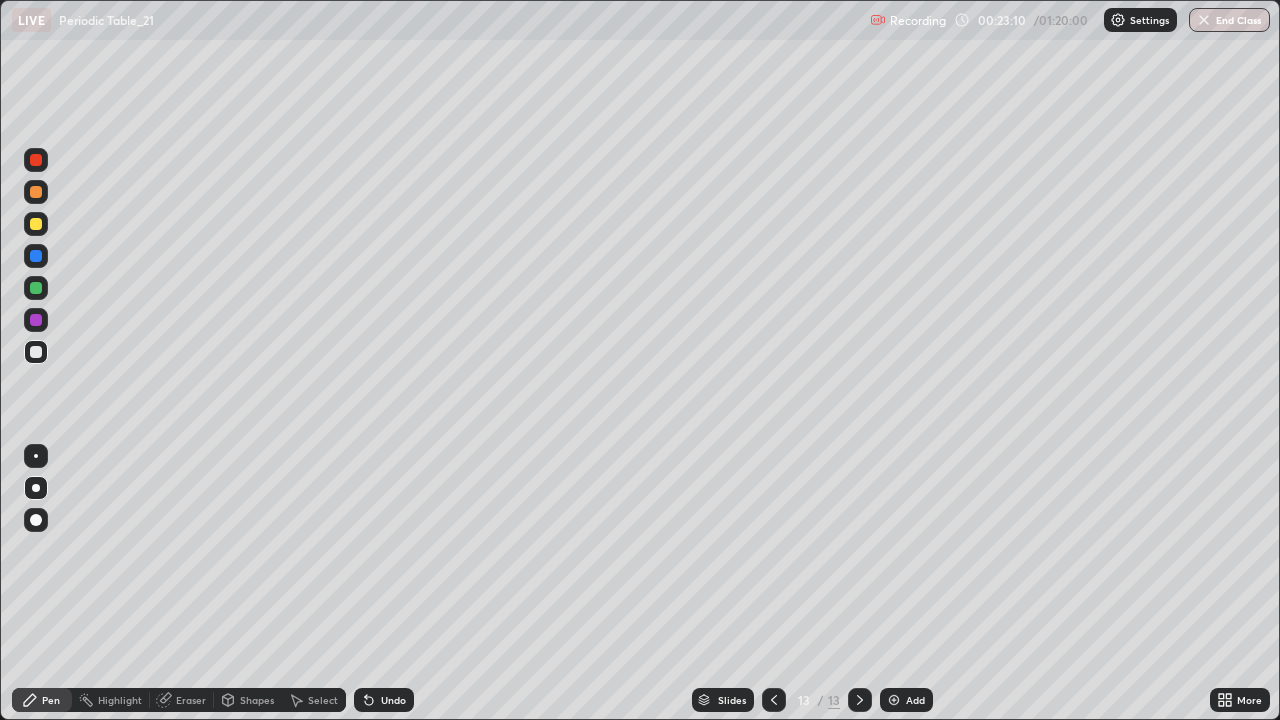 click at bounding box center [36, 224] 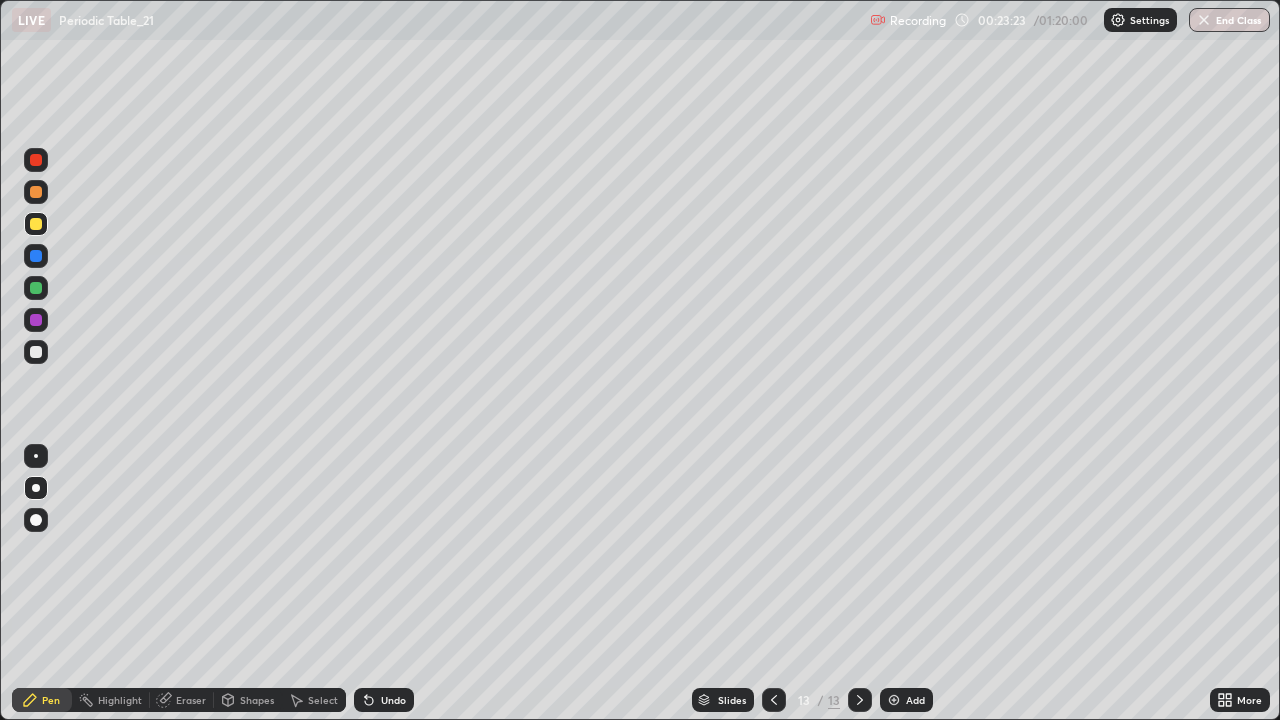 click at bounding box center [36, 256] 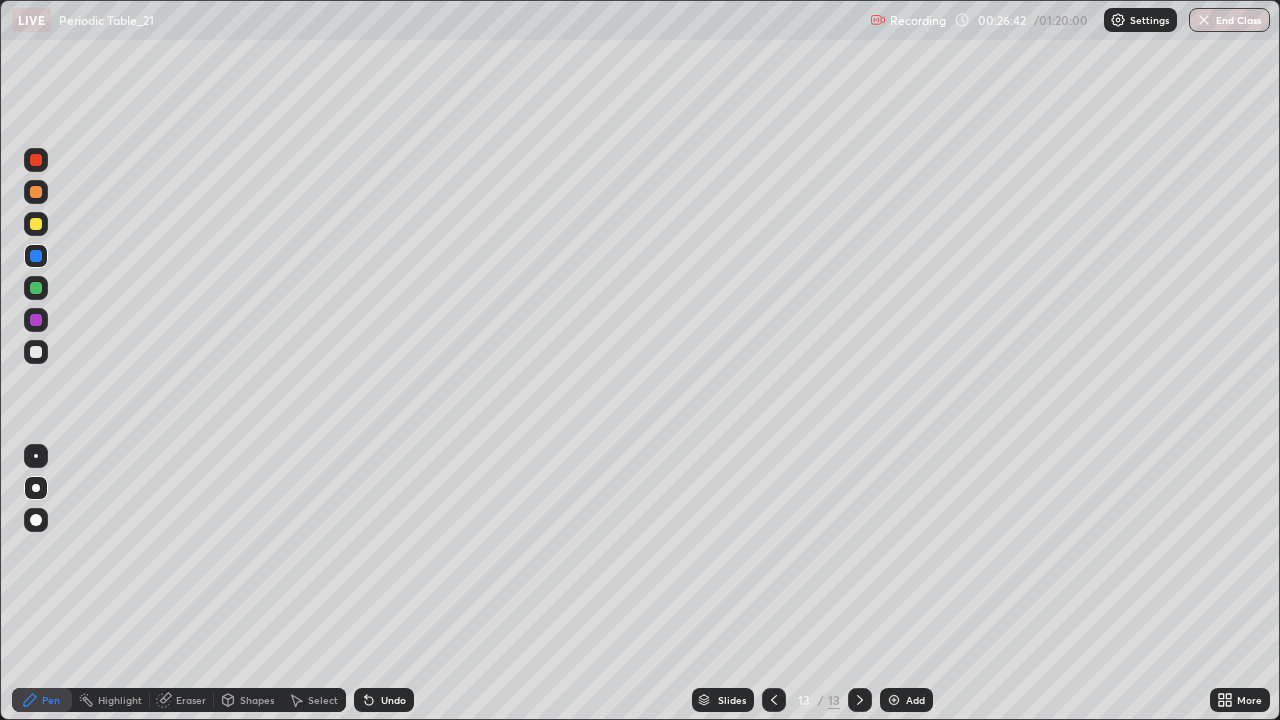 click at bounding box center [36, 224] 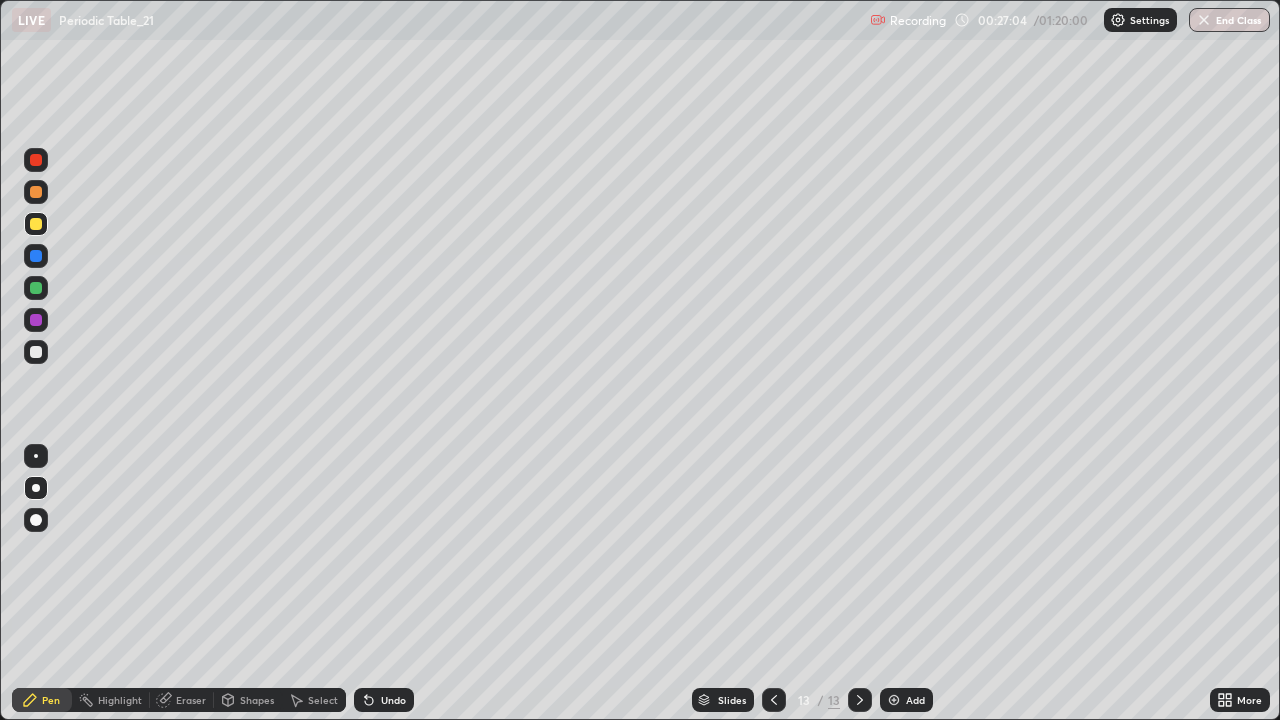 click at bounding box center (36, 224) 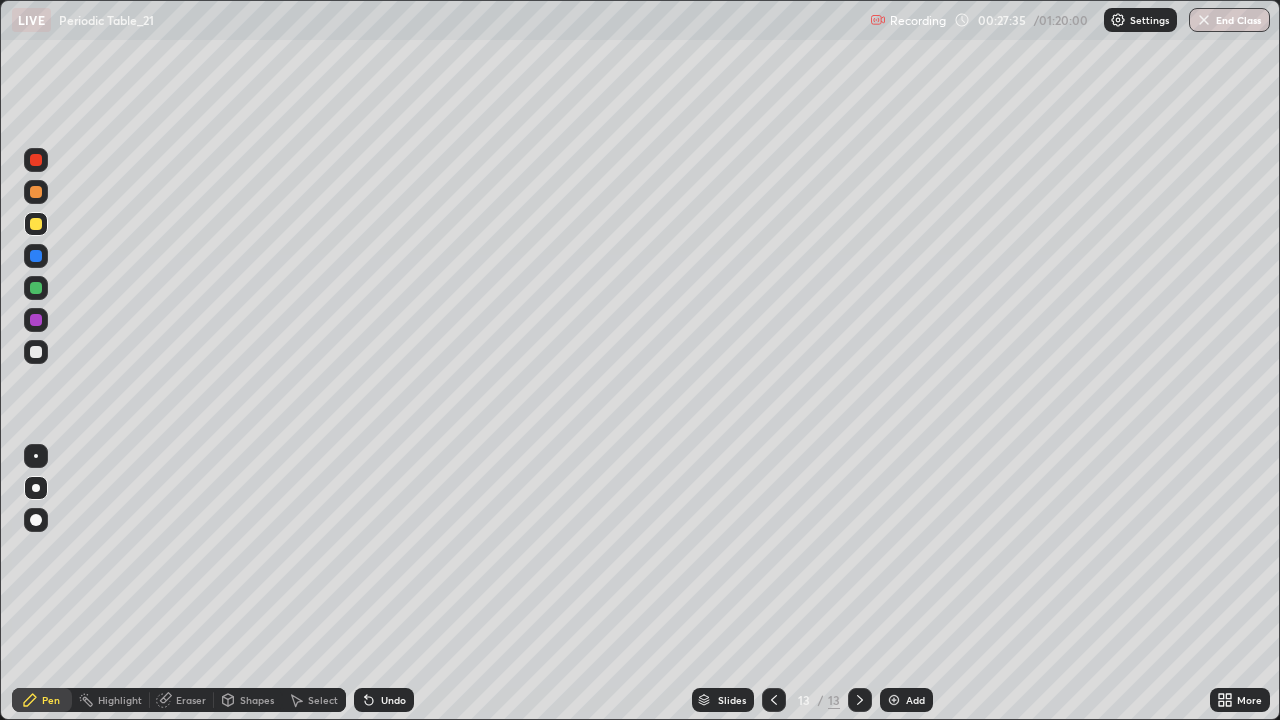 click on "Undo" at bounding box center [384, 700] 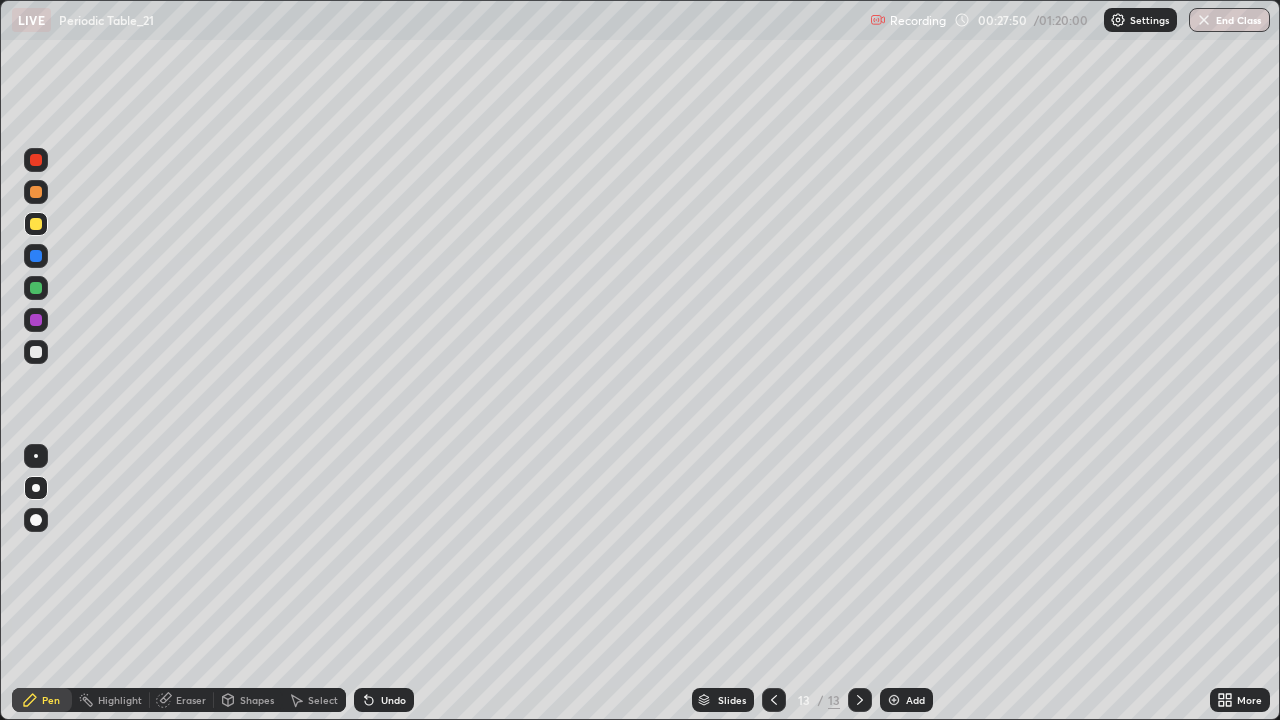 click at bounding box center (36, 352) 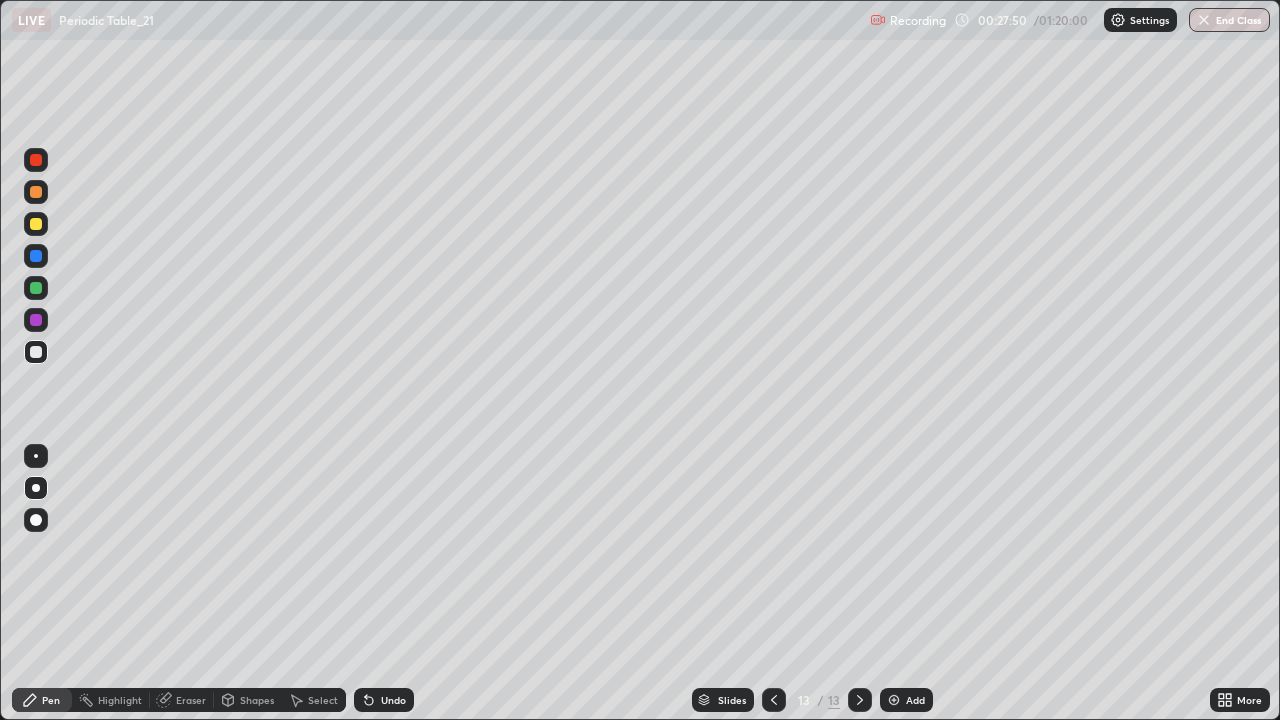 click at bounding box center (36, 320) 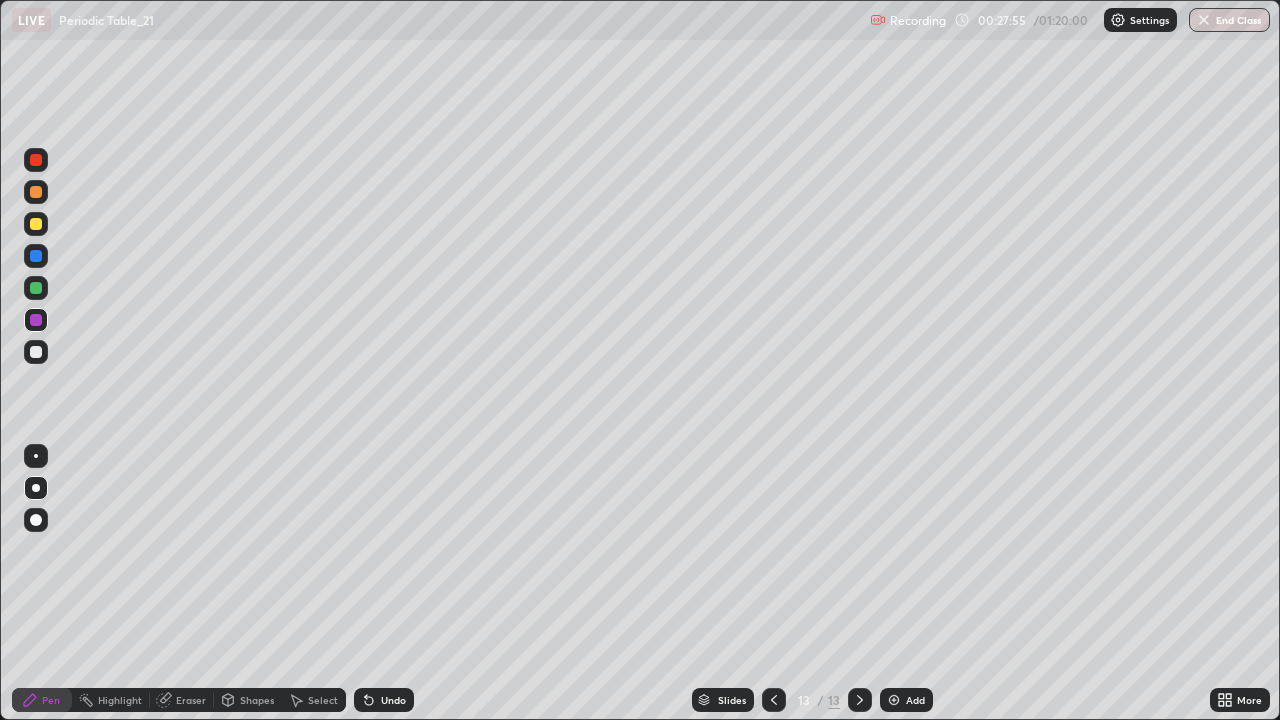 click at bounding box center [36, 288] 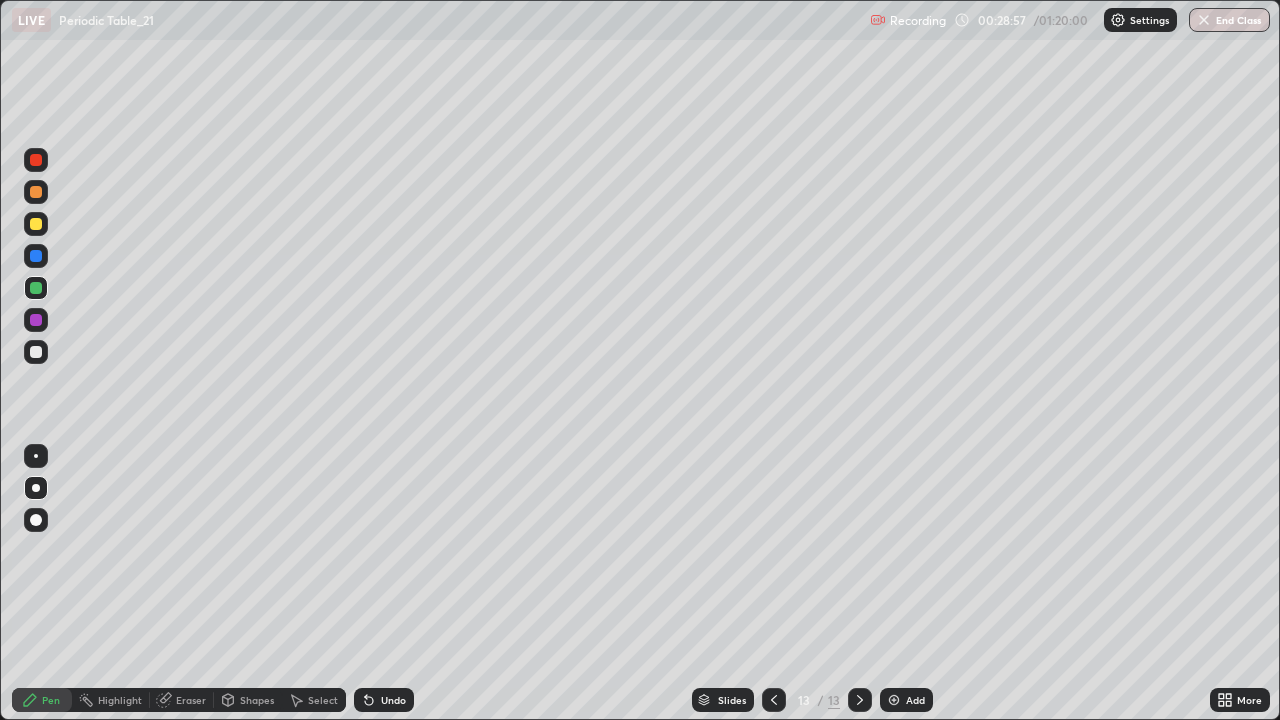 click at bounding box center [36, 320] 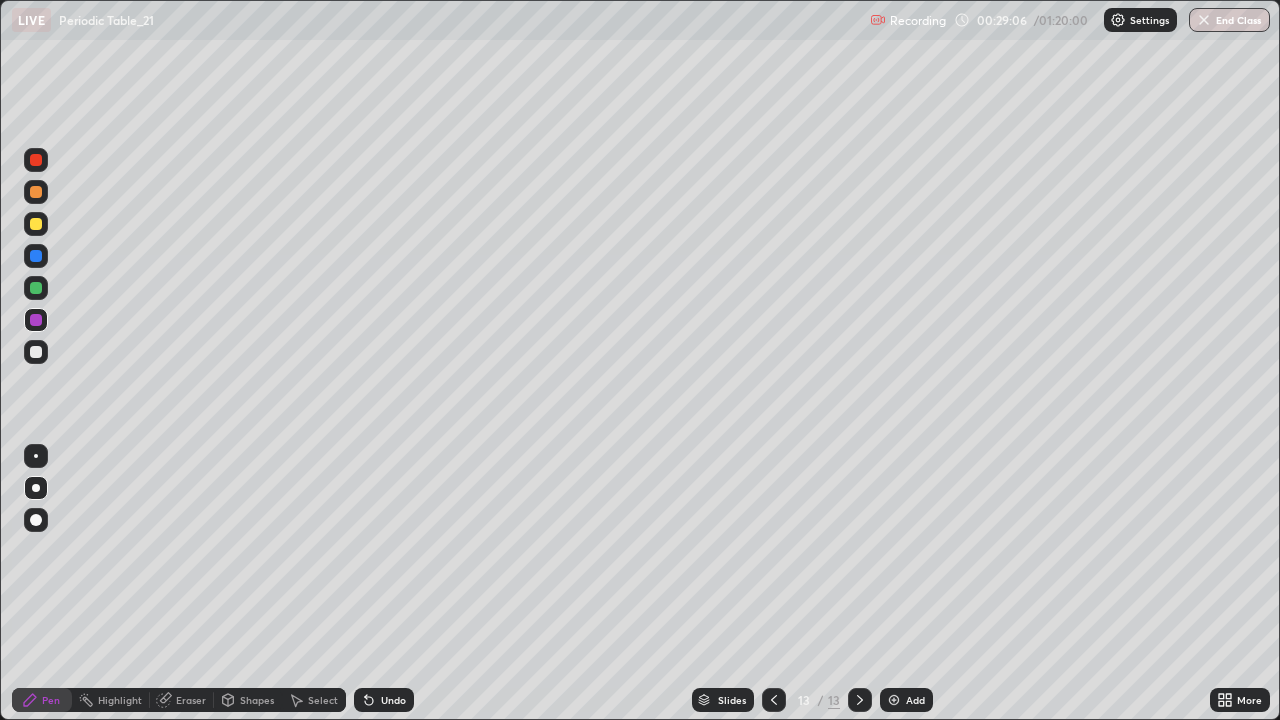 click at bounding box center [36, 224] 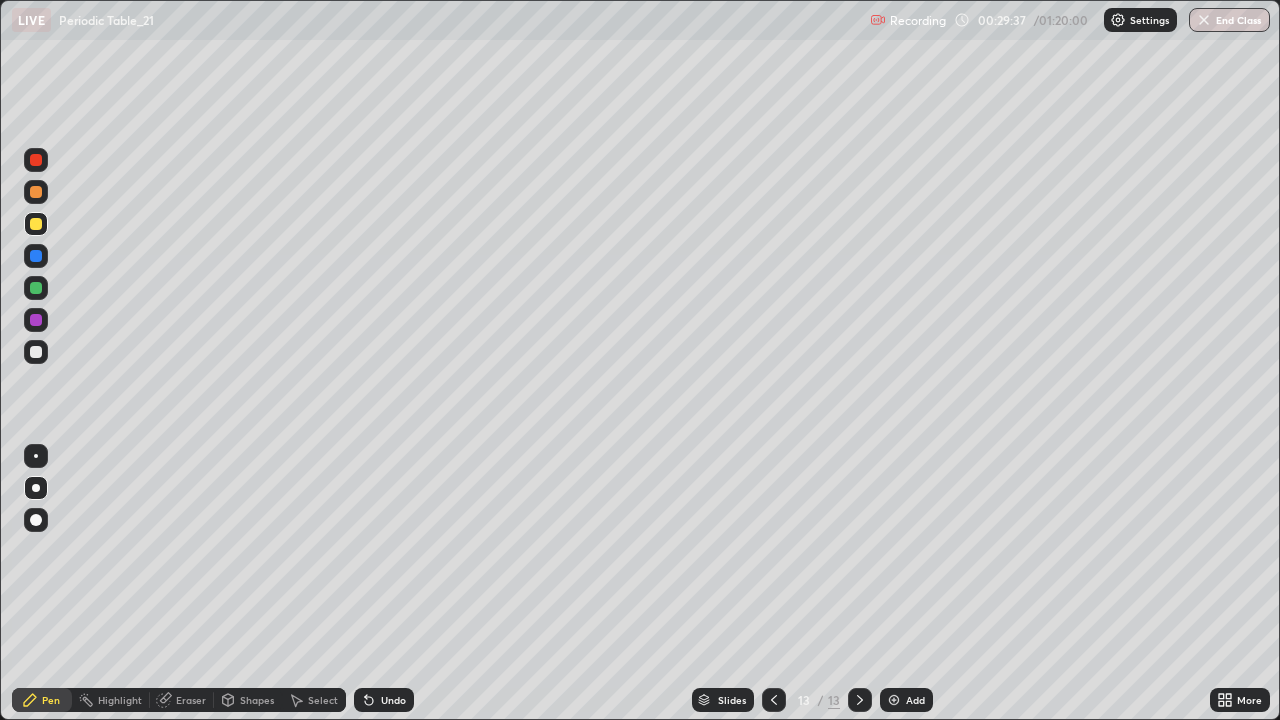 click at bounding box center (36, 256) 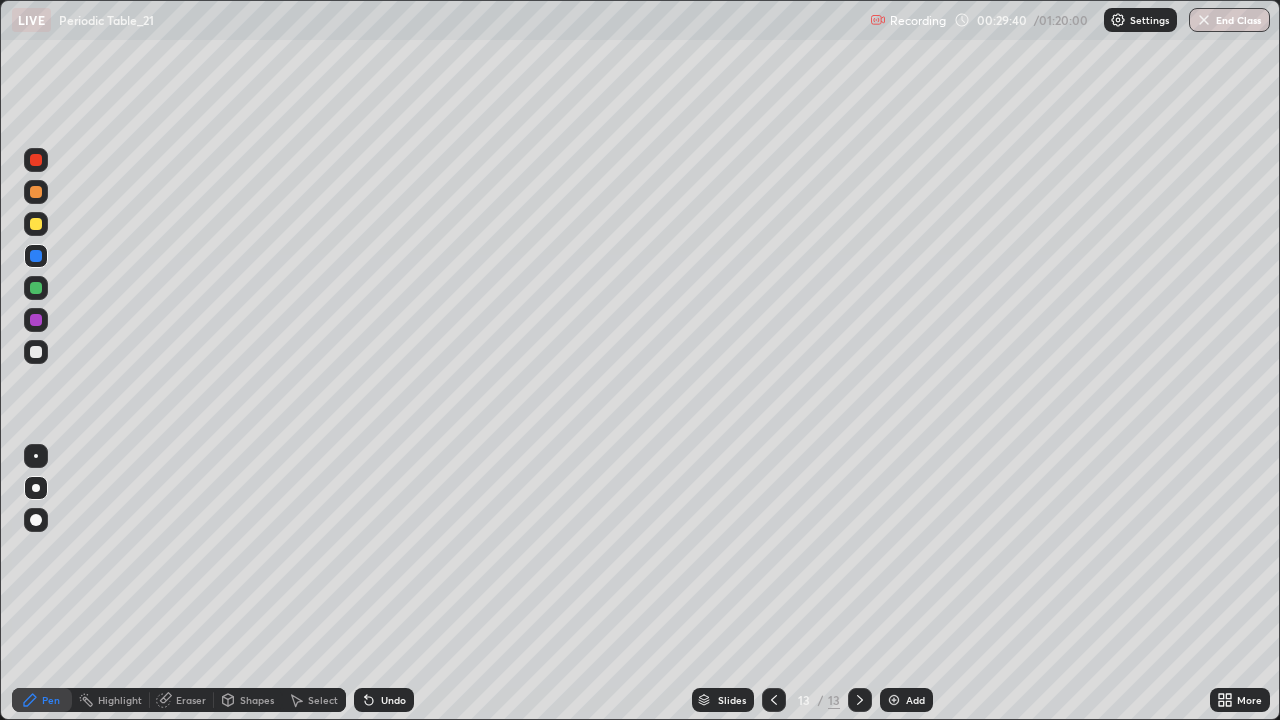 click at bounding box center [36, 288] 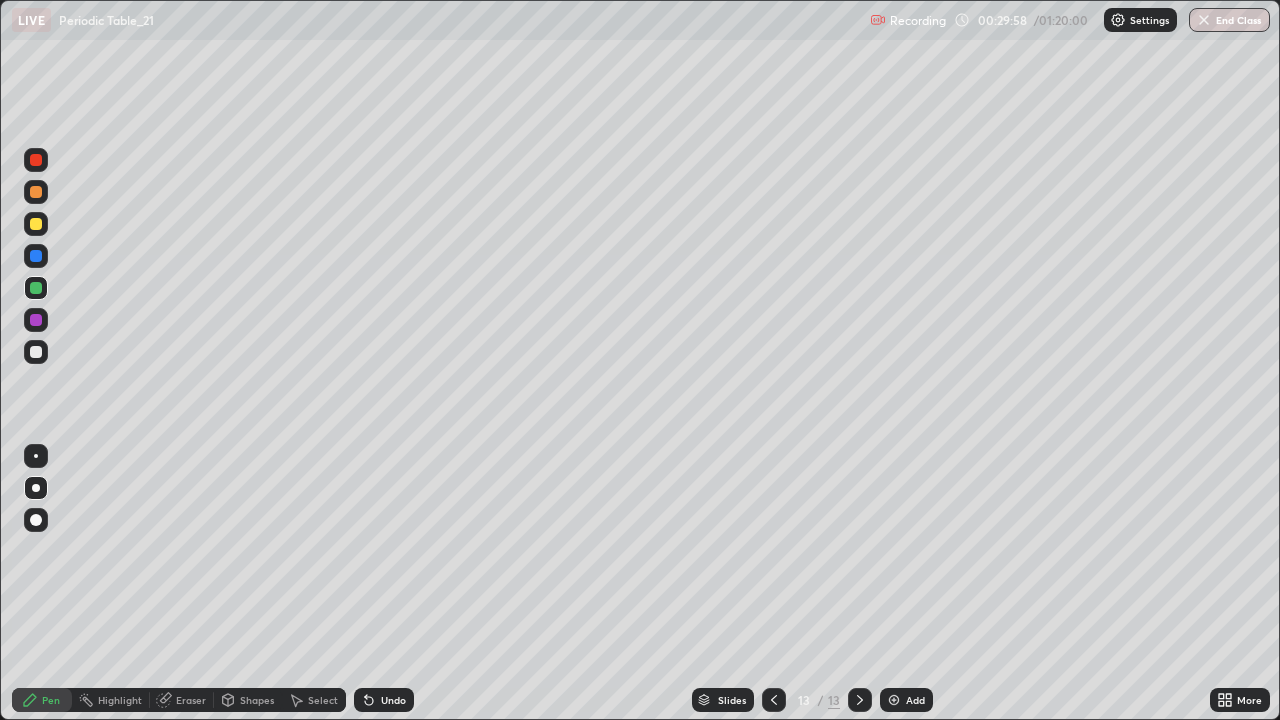 click at bounding box center [36, 256] 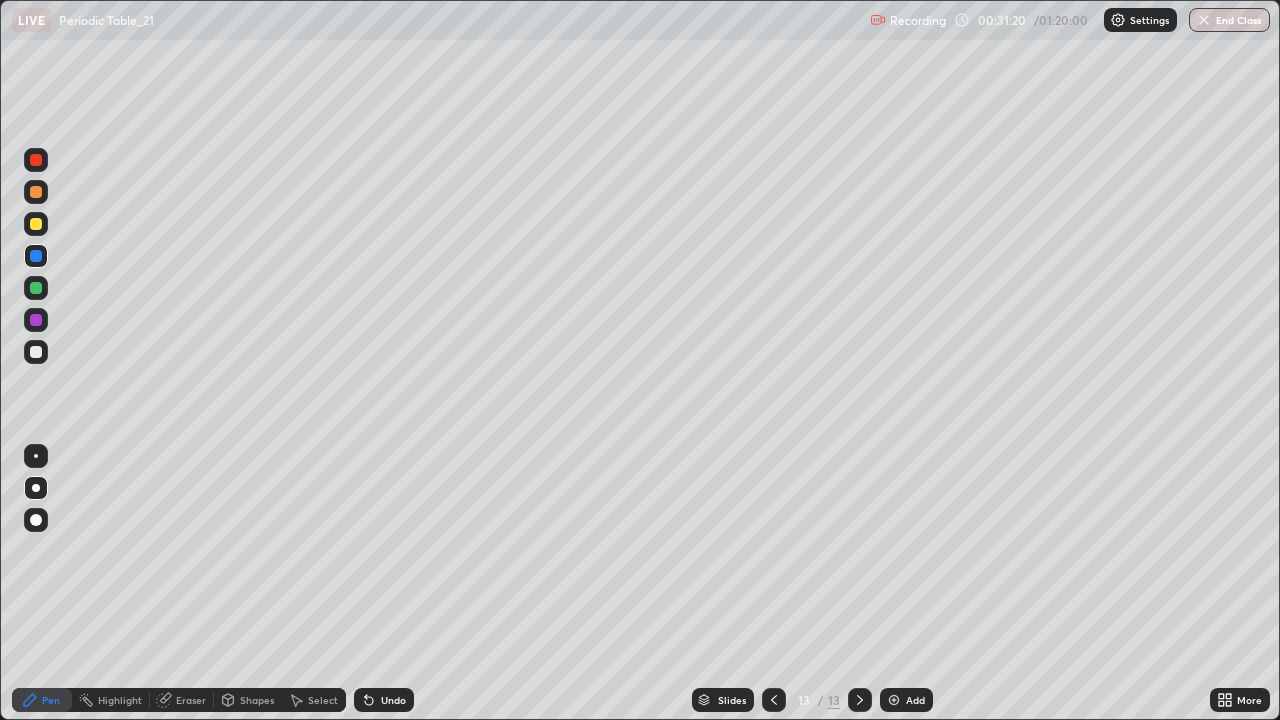 click on "Undo" at bounding box center (393, 700) 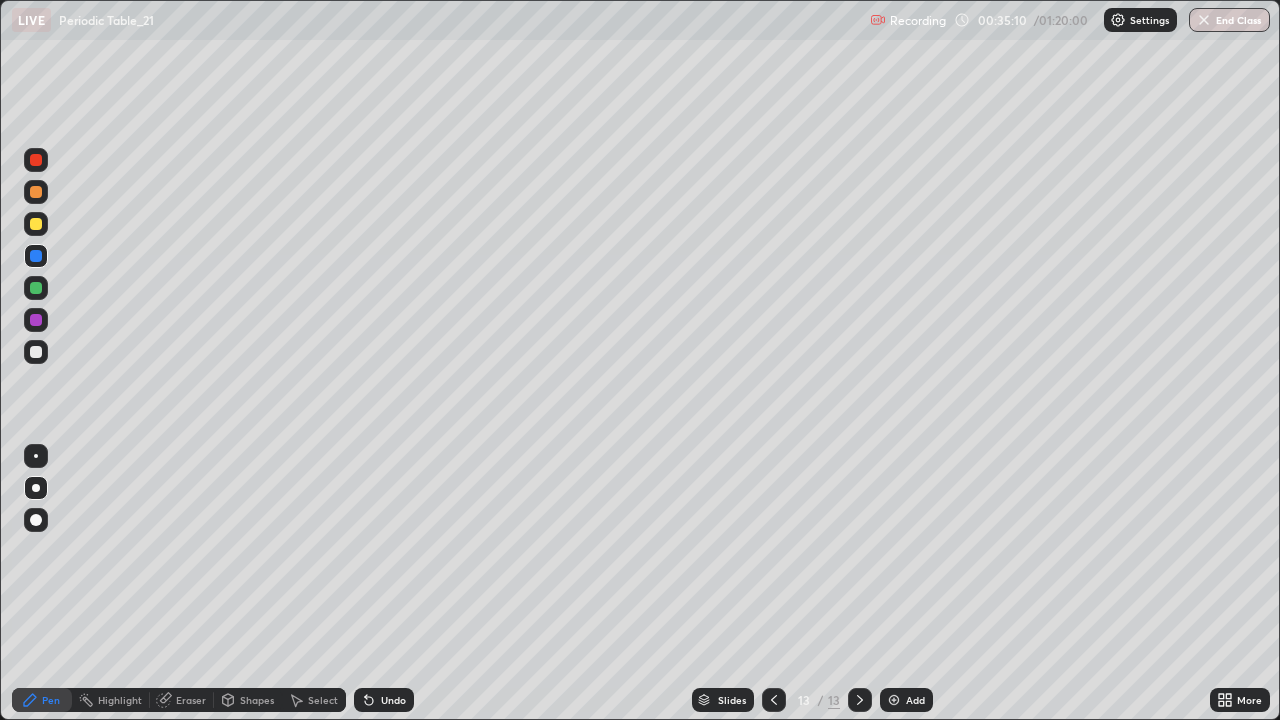 click on "Add" at bounding box center (915, 700) 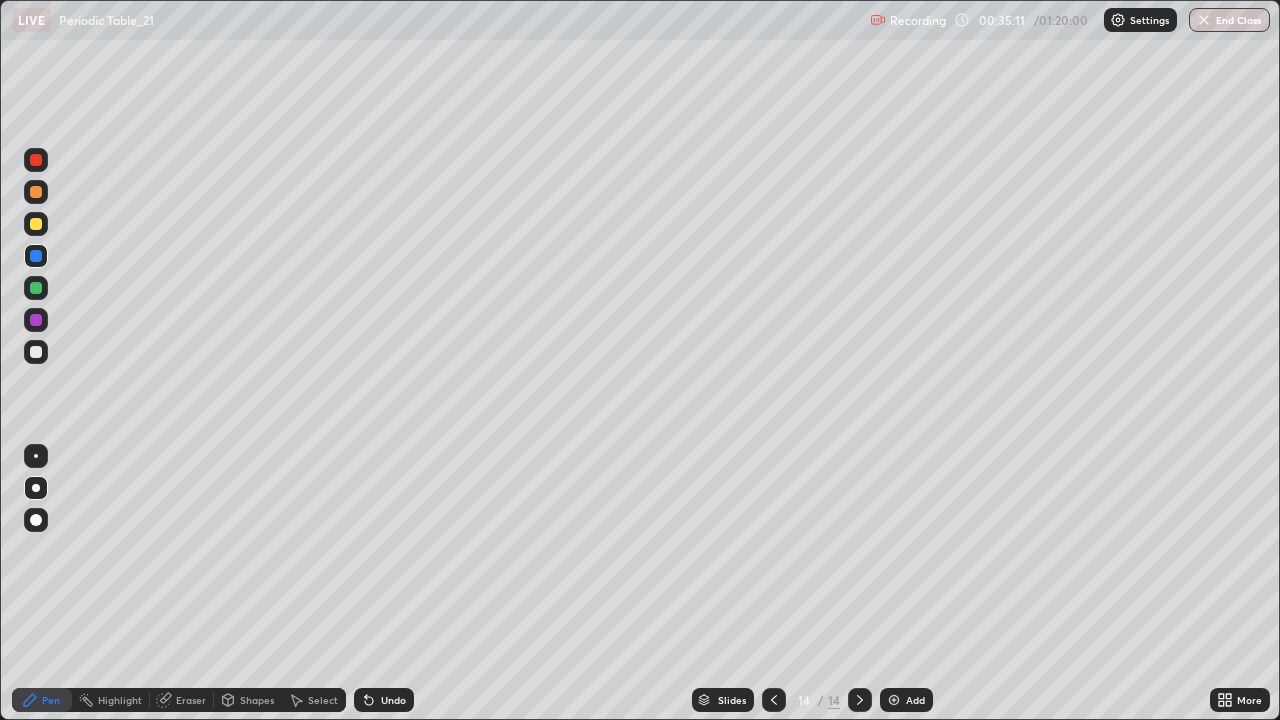 click at bounding box center [36, 352] 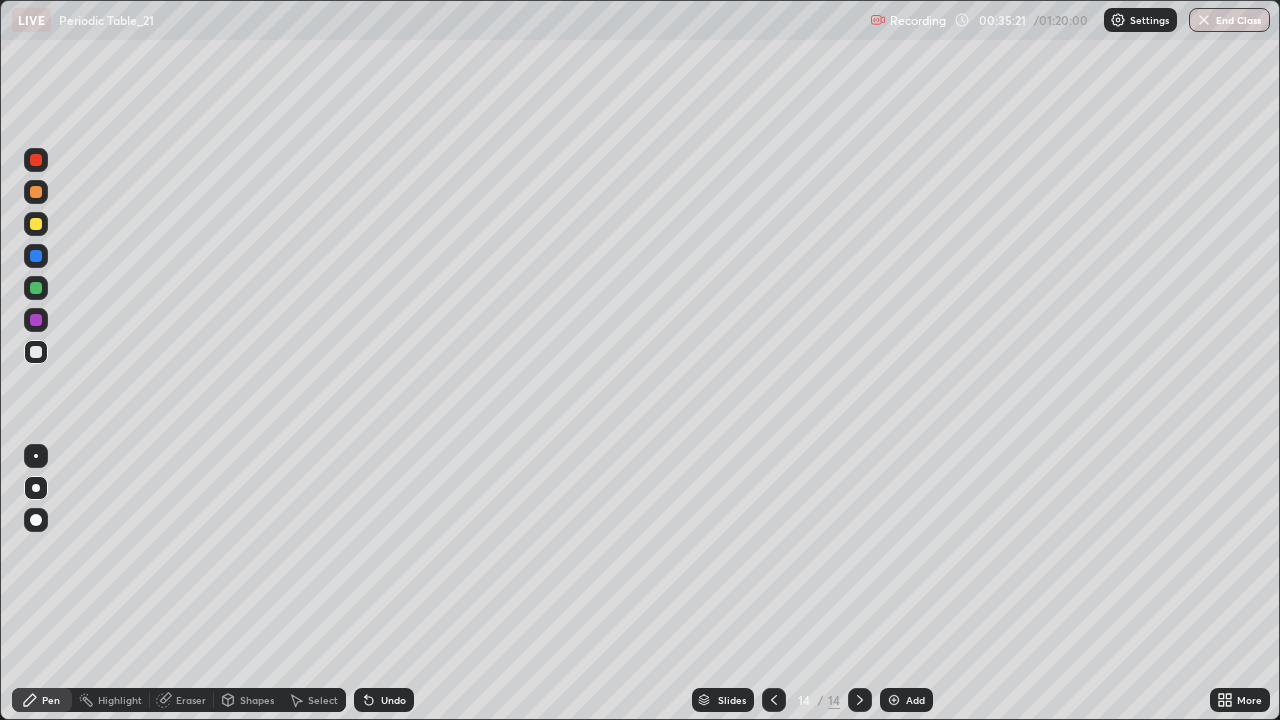click 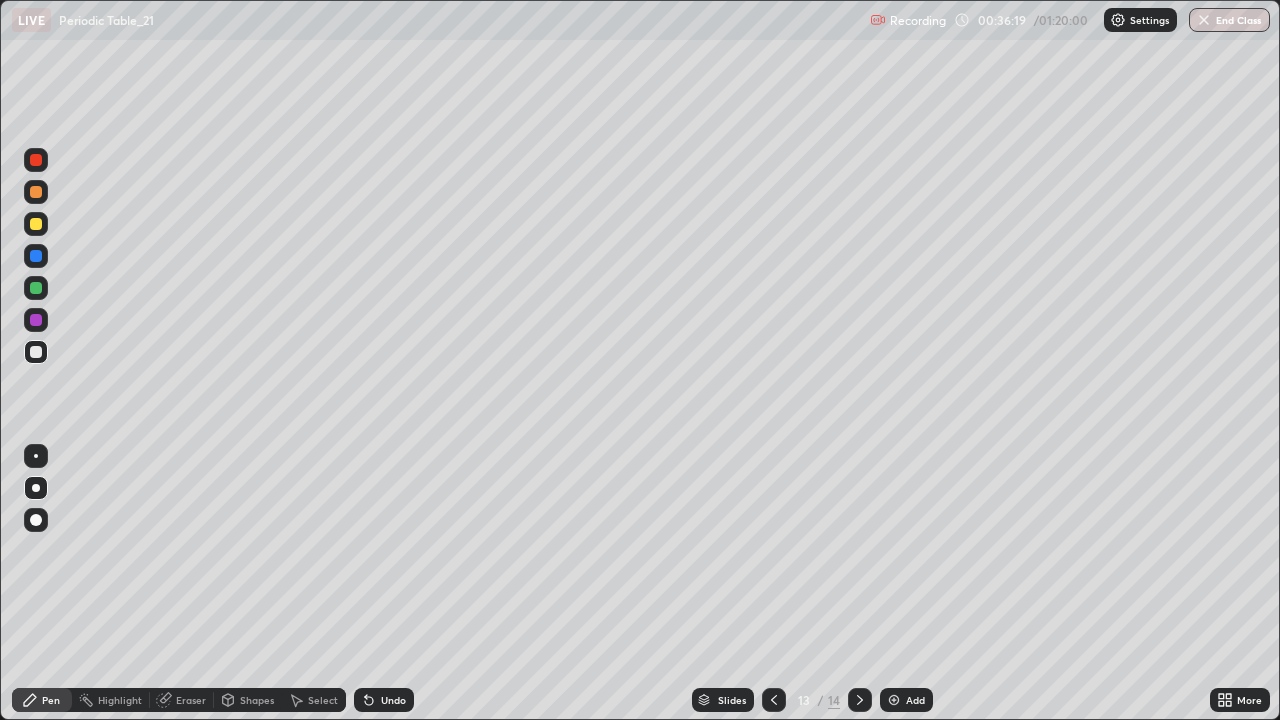 click on "Add" at bounding box center [906, 700] 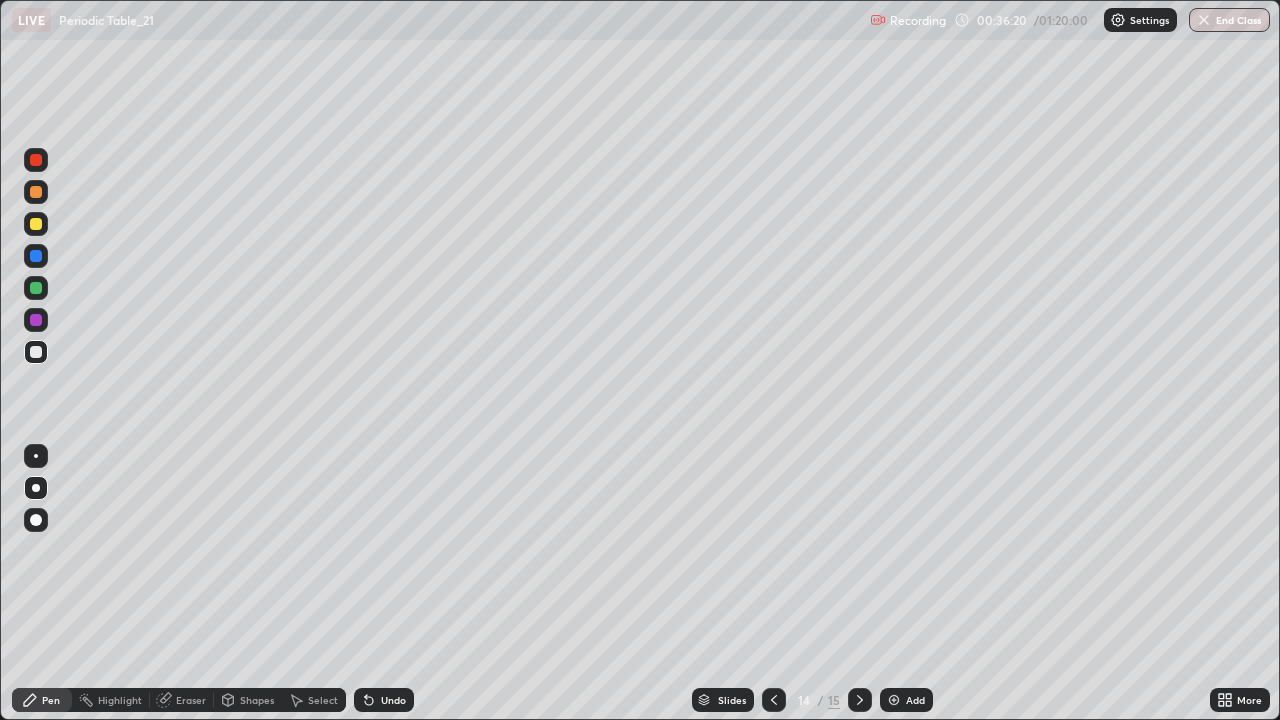 click at bounding box center (36, 224) 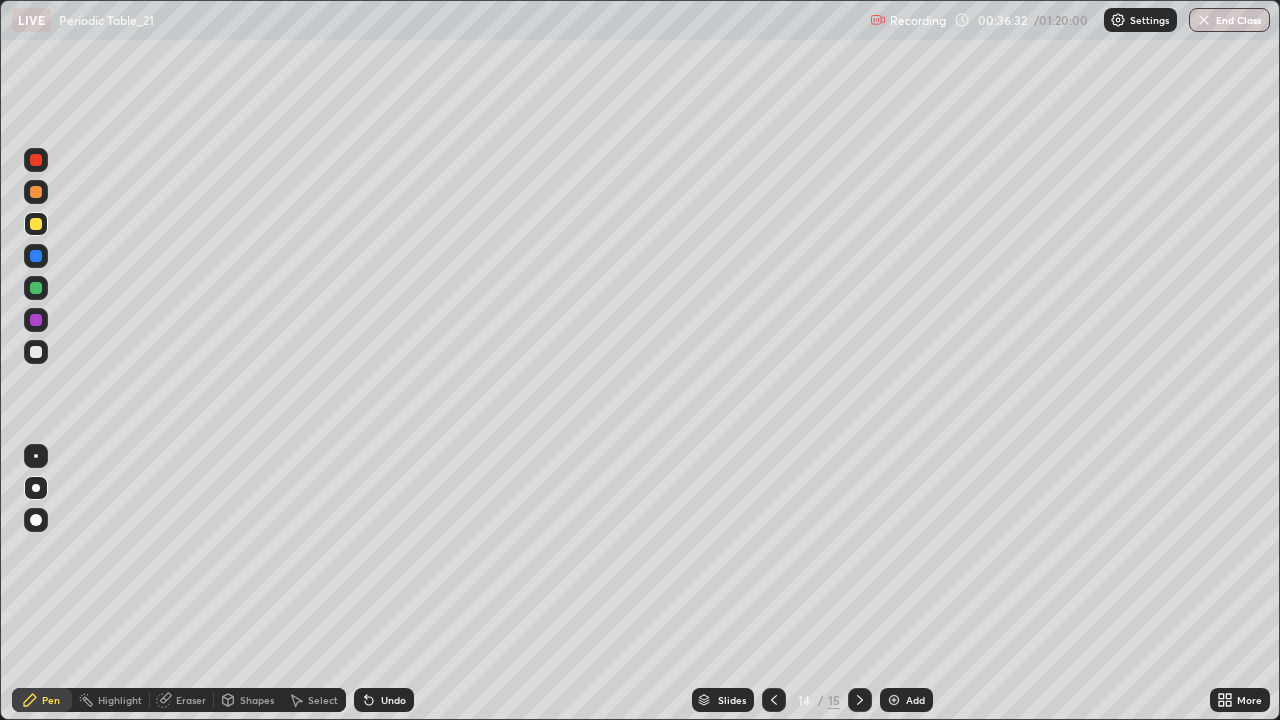 click at bounding box center (36, 256) 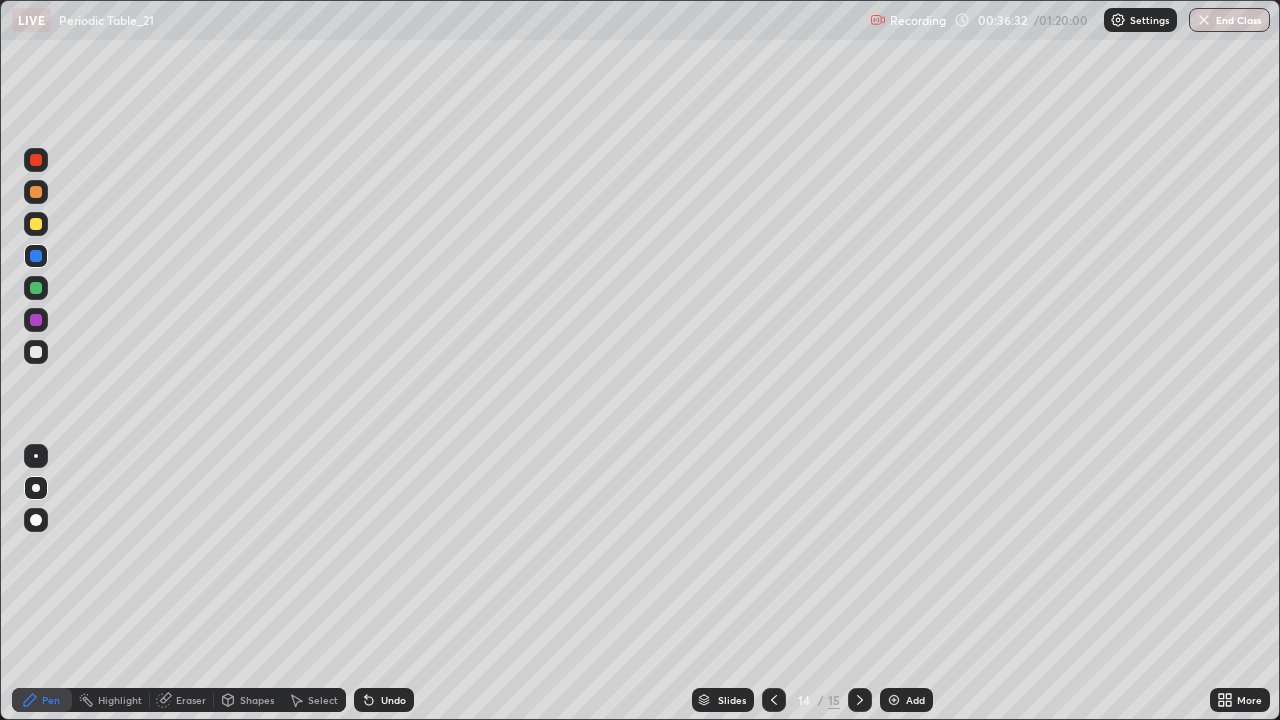 click at bounding box center [36, 352] 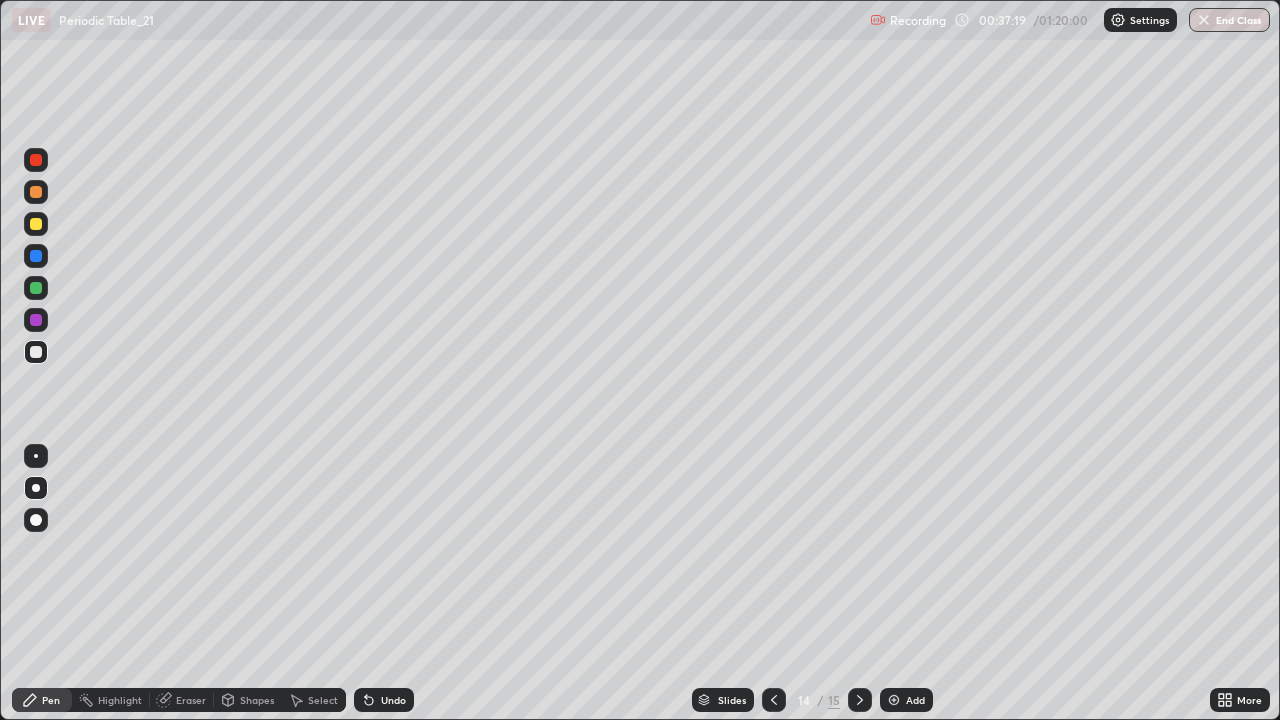 click on "Undo" at bounding box center [384, 700] 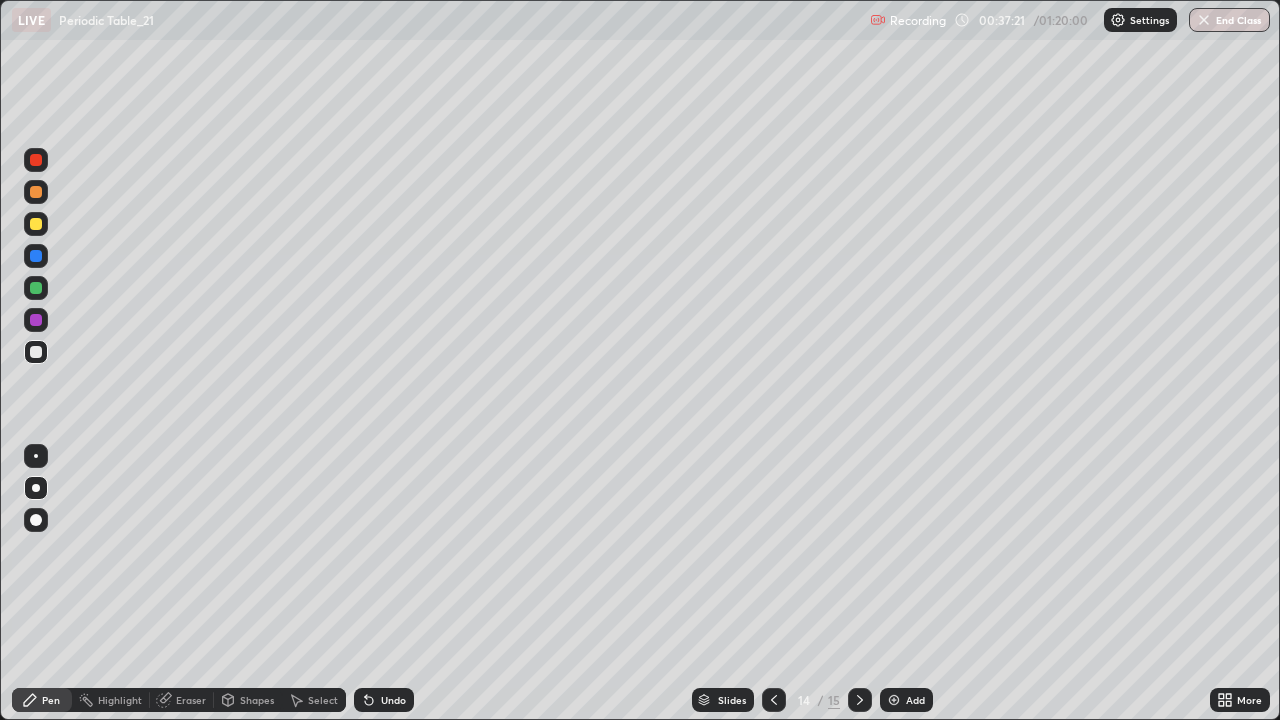 click 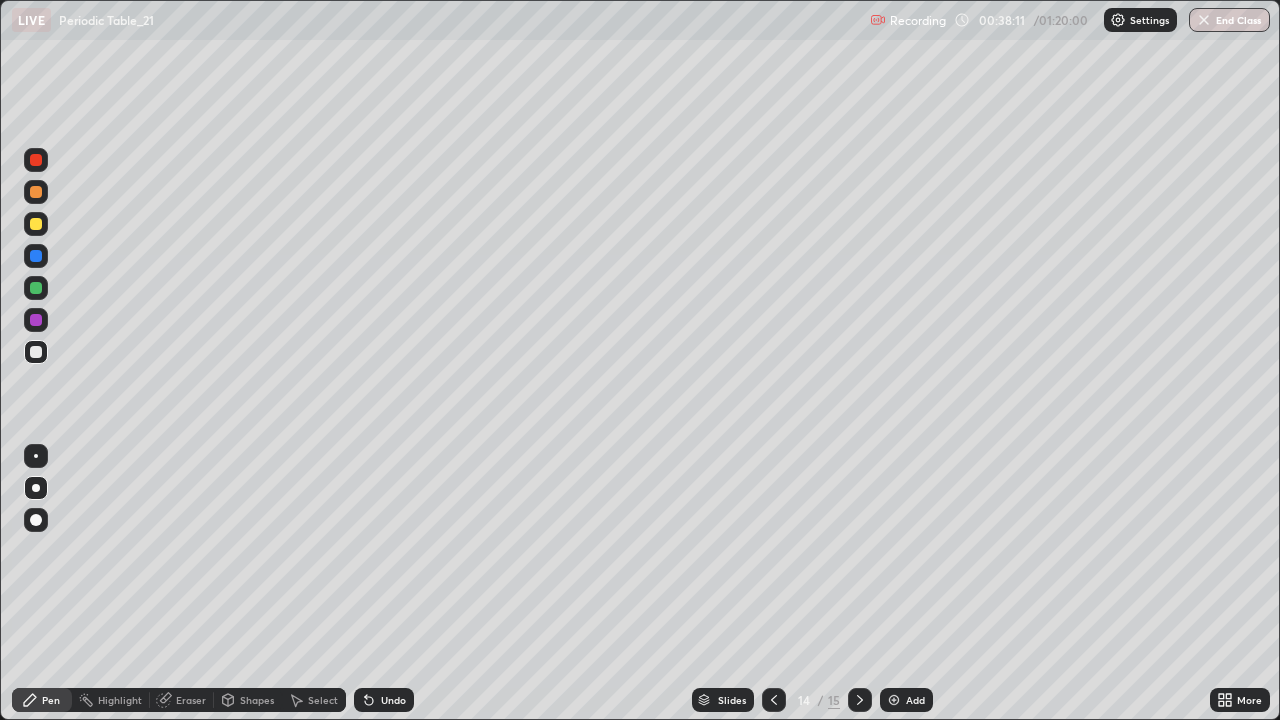 click 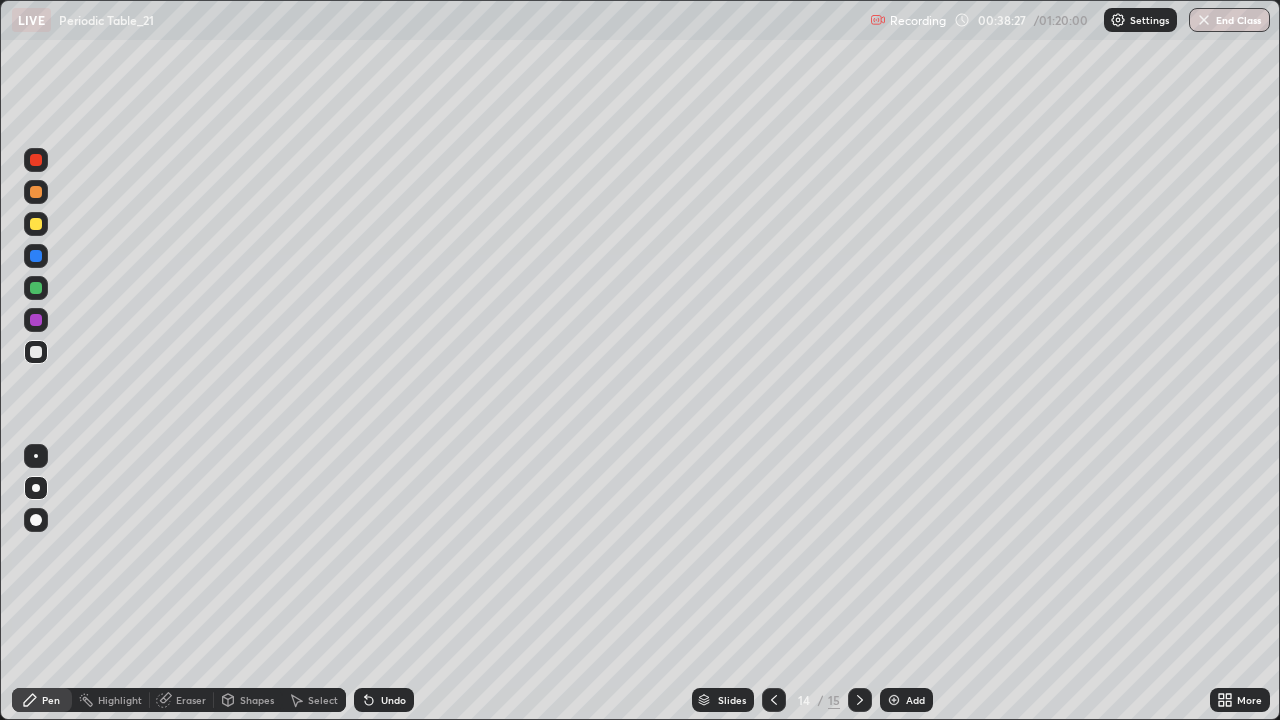 click at bounding box center [36, 224] 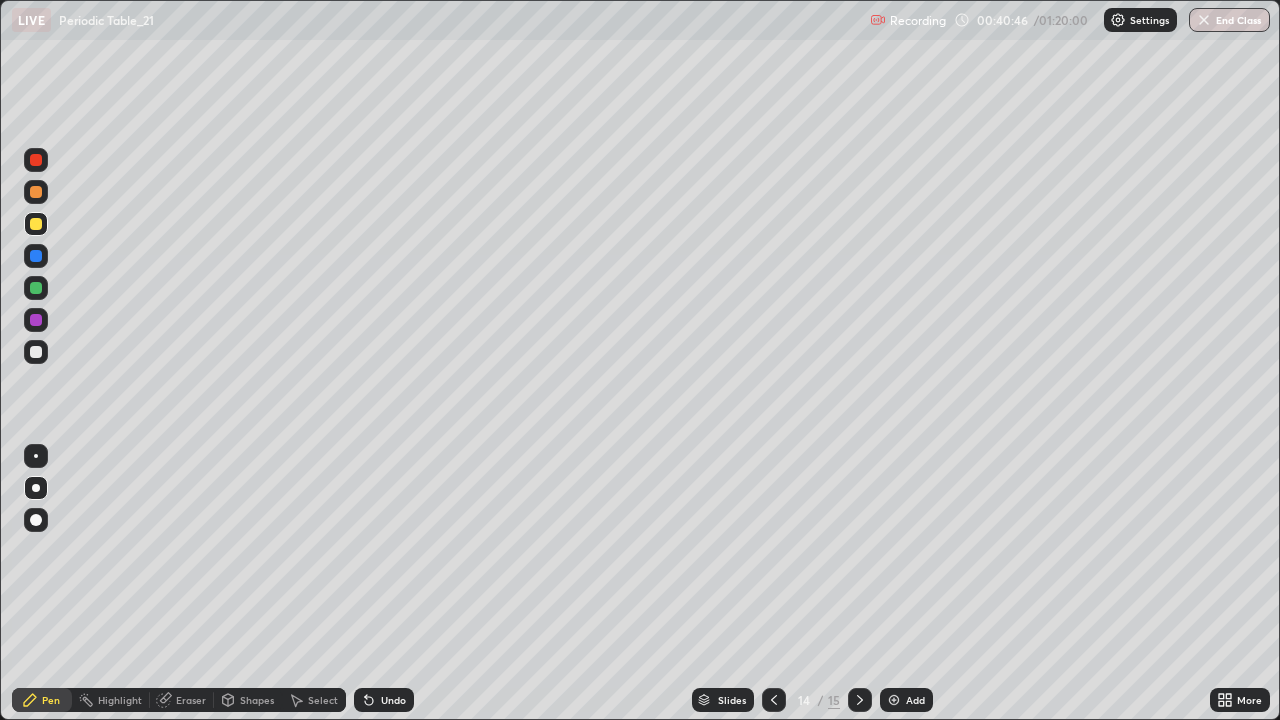 click on "Add" at bounding box center [906, 700] 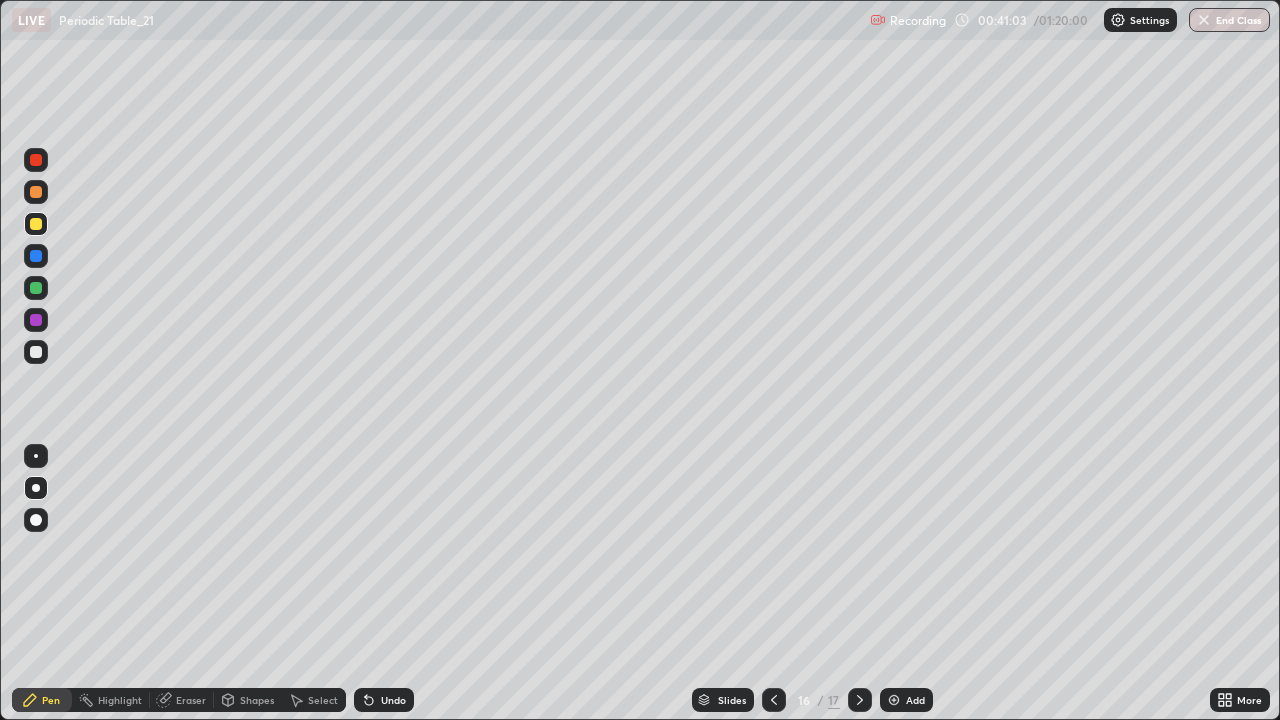 click at bounding box center (36, 256) 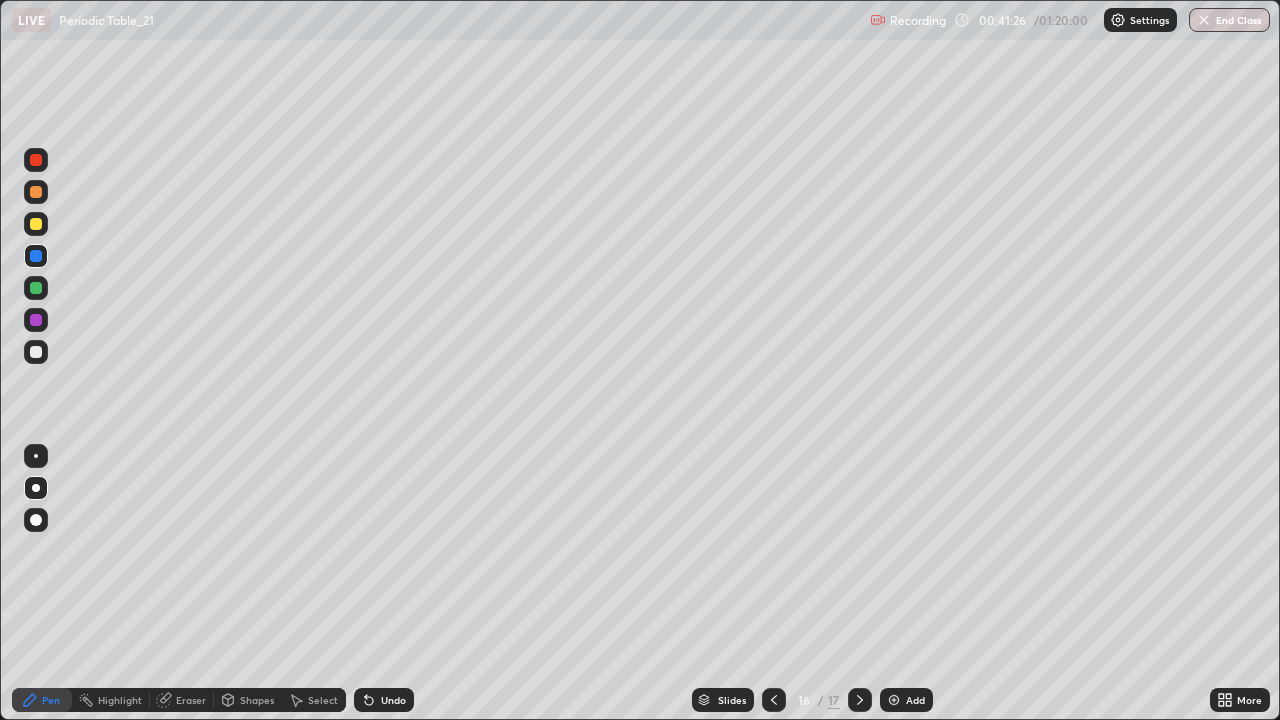 click at bounding box center (36, 288) 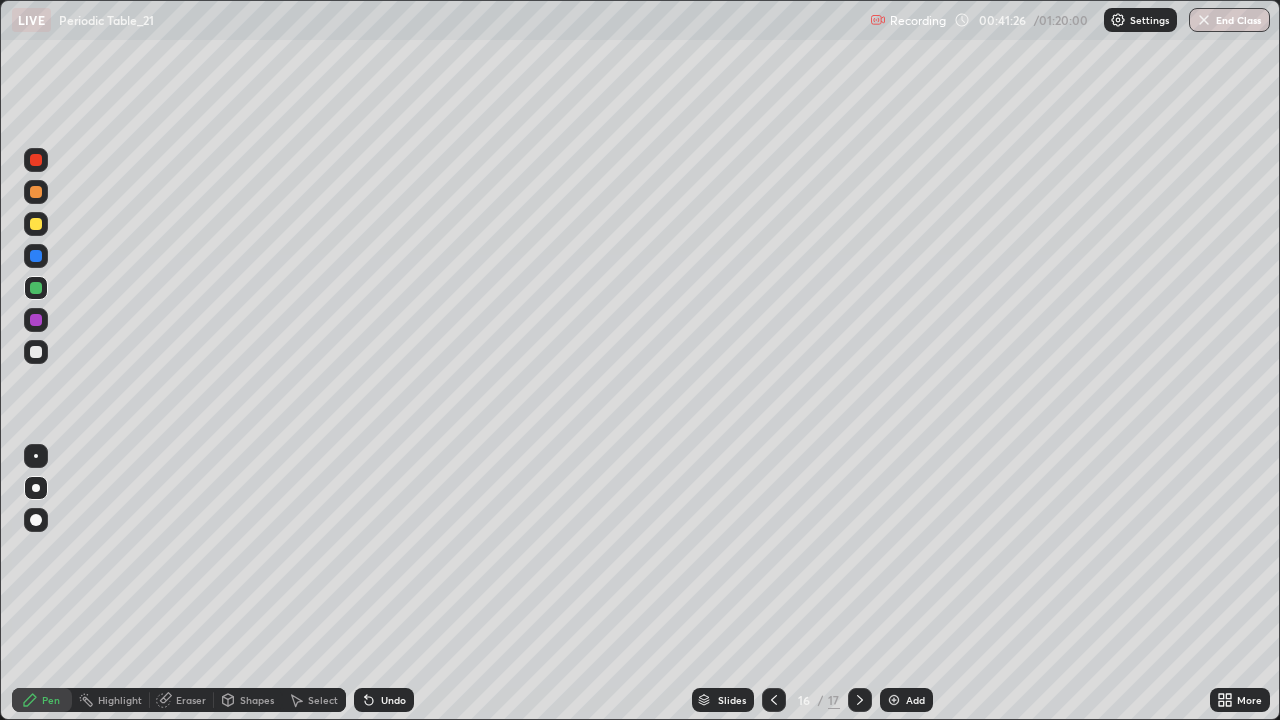 click at bounding box center (36, 256) 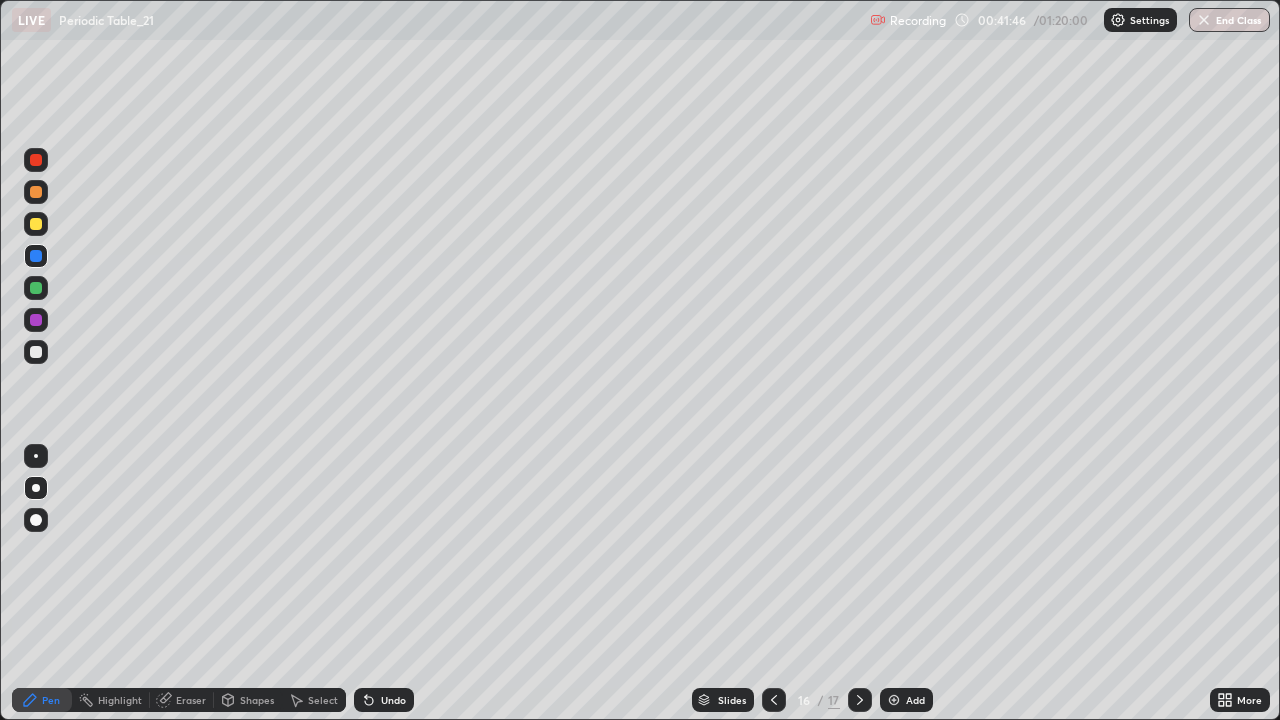 click at bounding box center (36, 256) 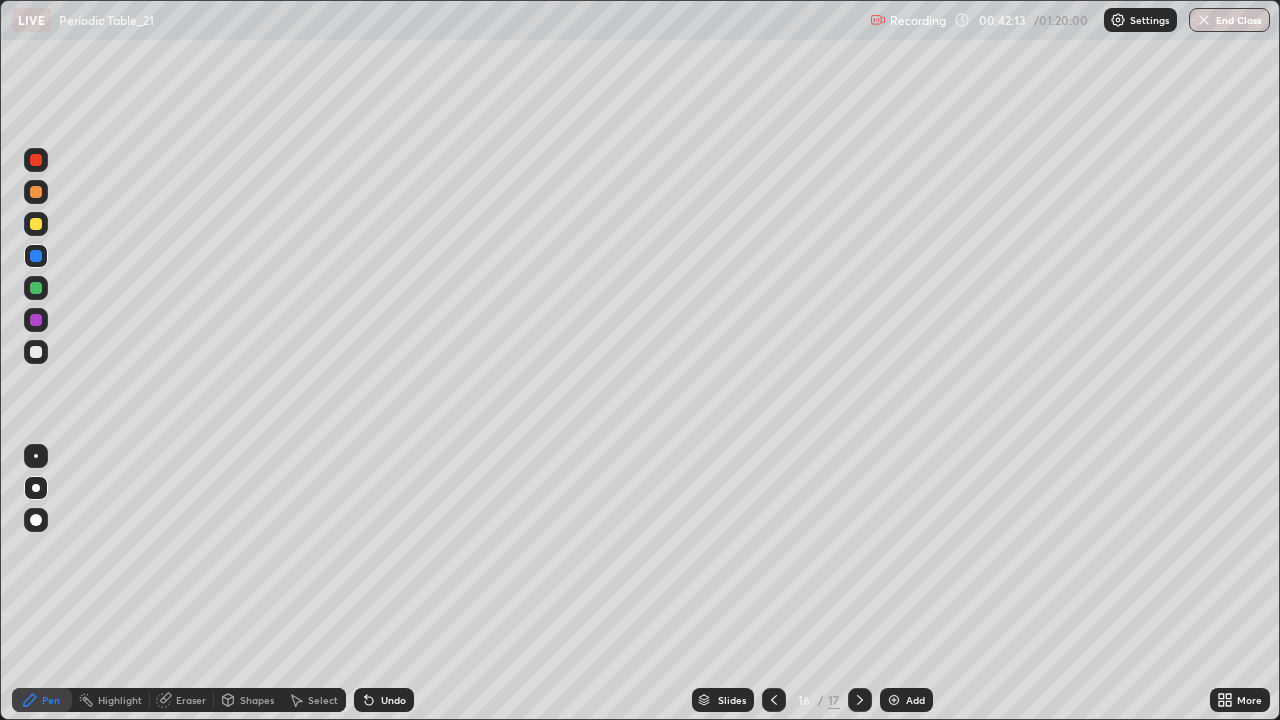 click at bounding box center (36, 352) 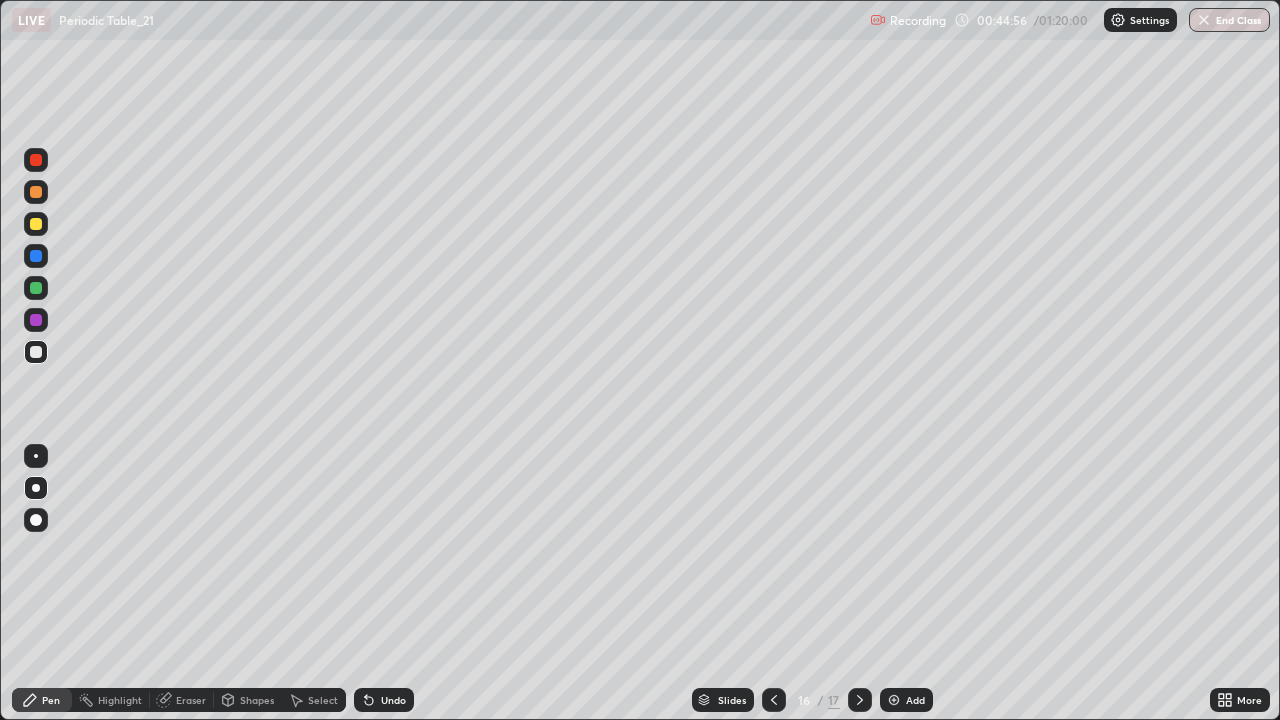 click on "Add" at bounding box center [915, 700] 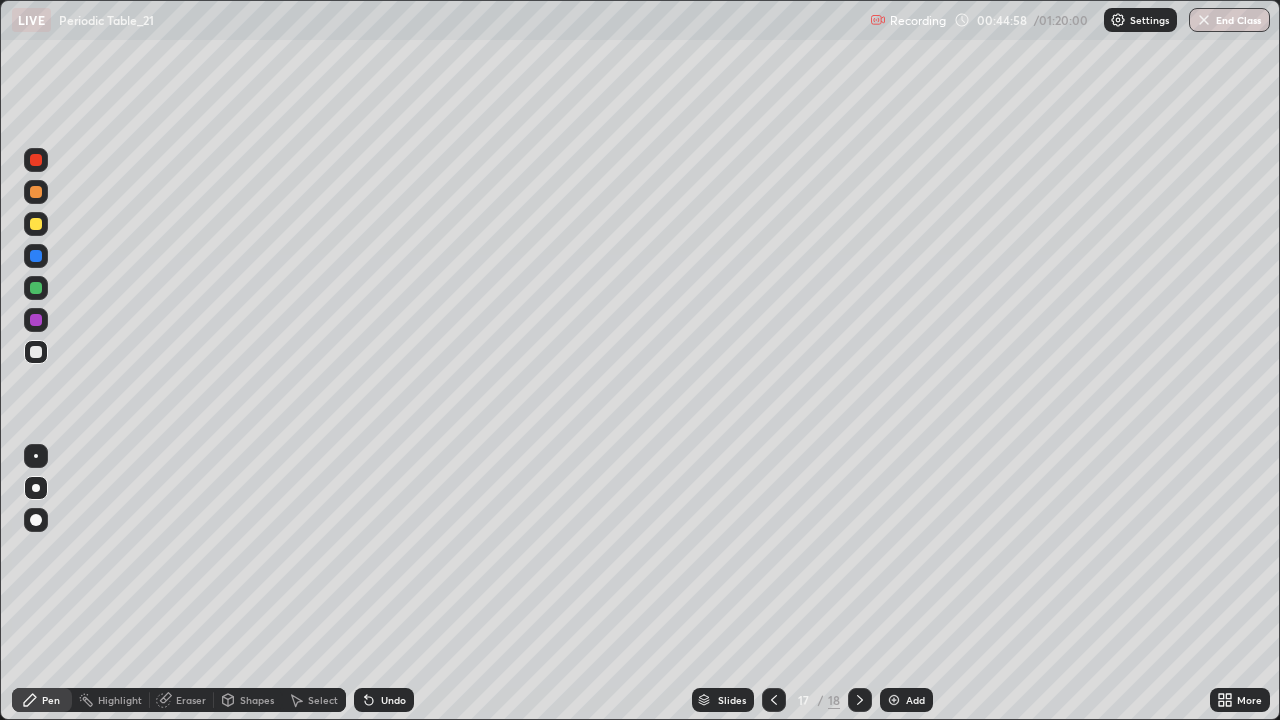 click at bounding box center [36, 224] 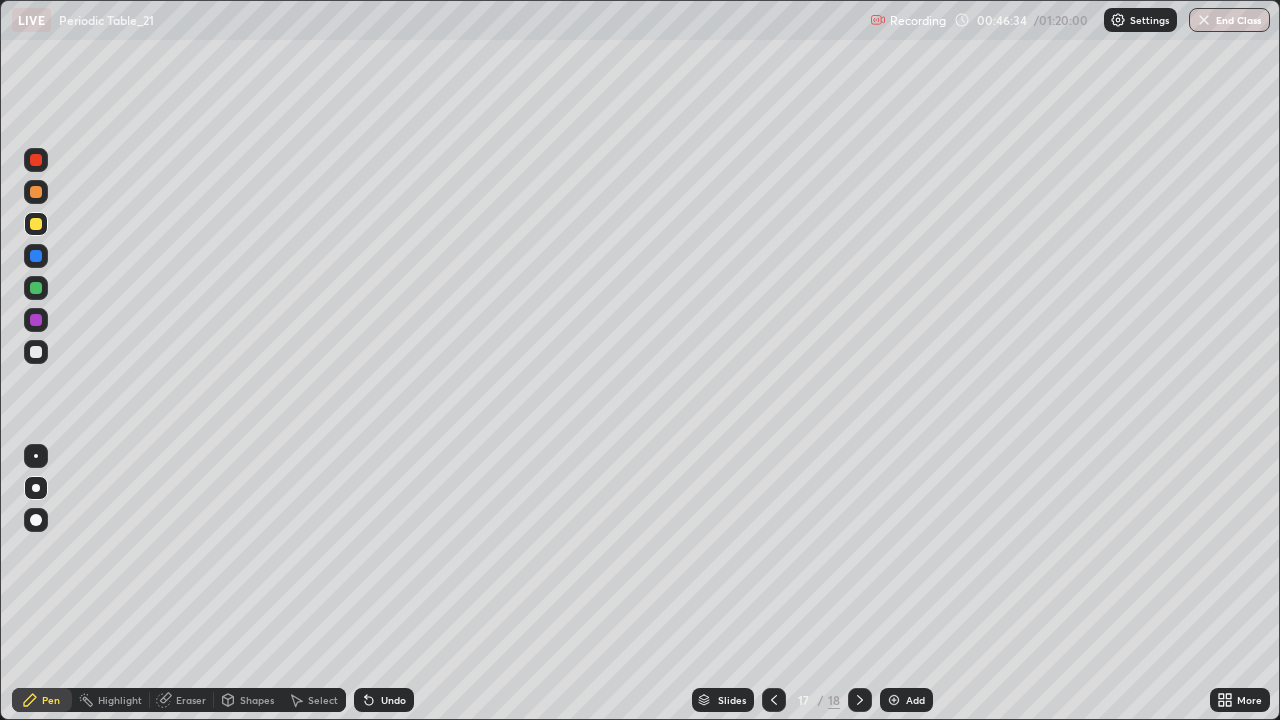 click at bounding box center [36, 320] 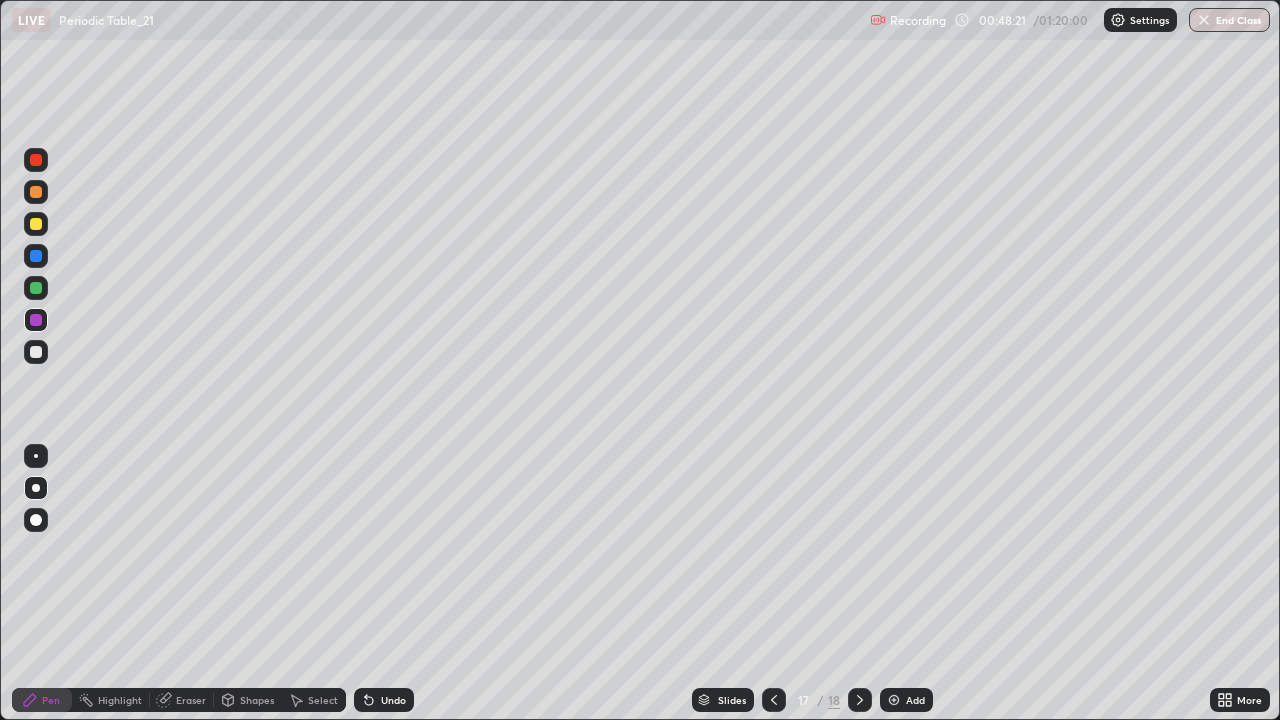 click on "Add" at bounding box center [915, 700] 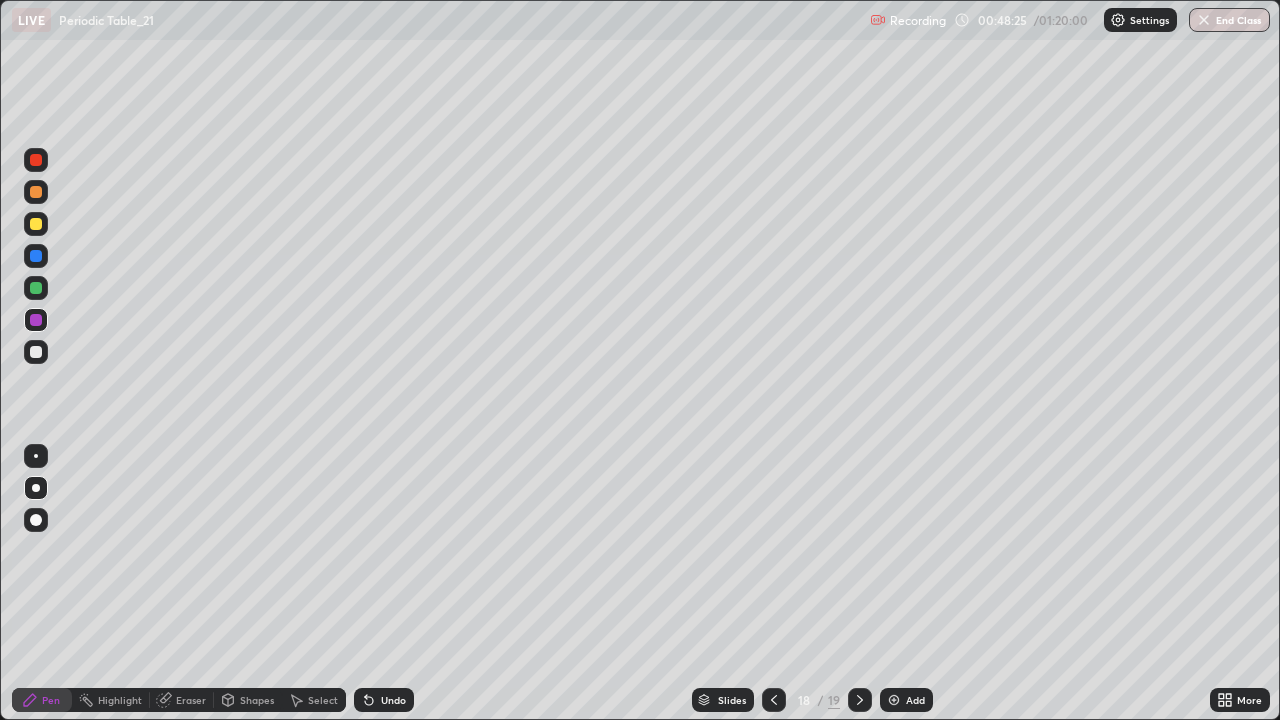 click at bounding box center (36, 224) 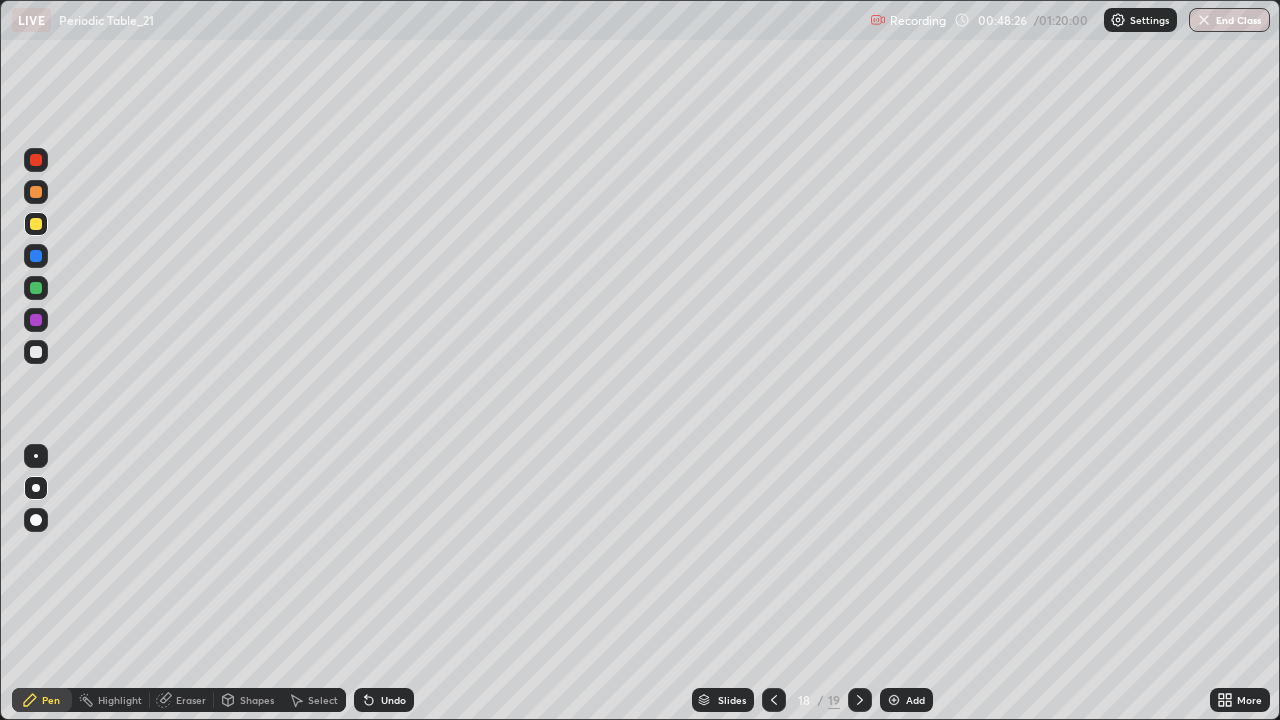 click at bounding box center (36, 288) 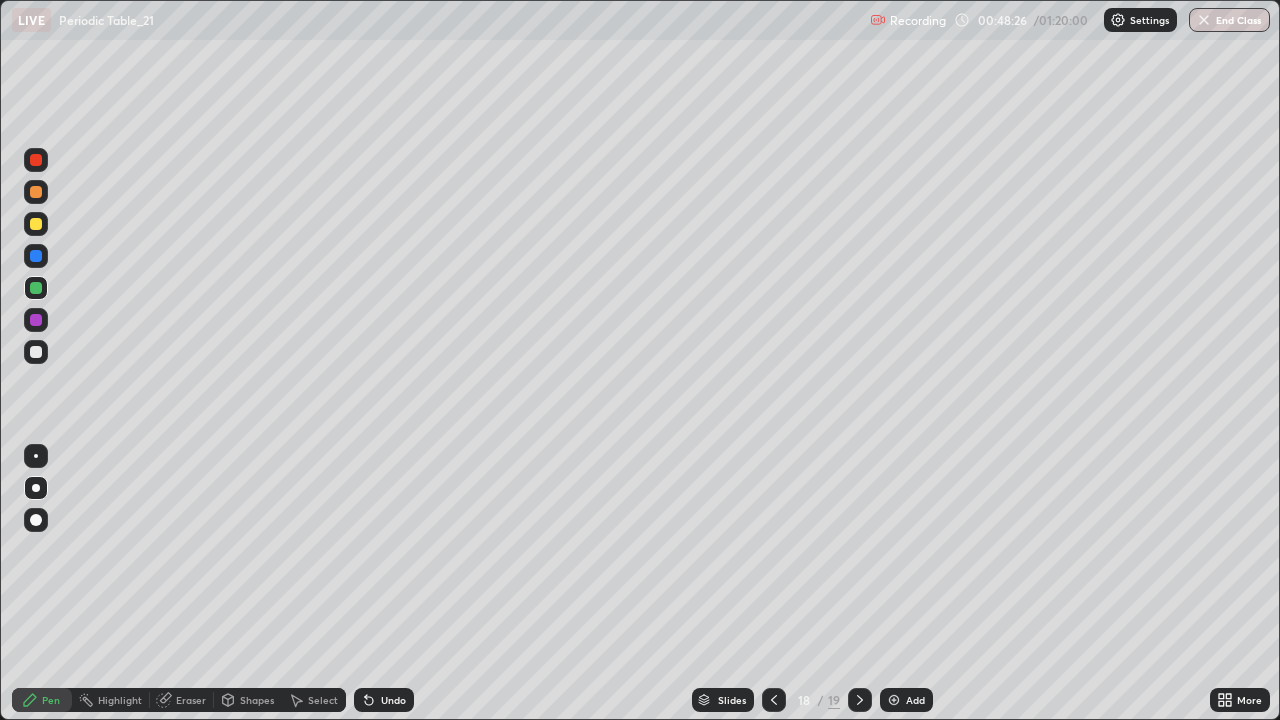 click at bounding box center (36, 320) 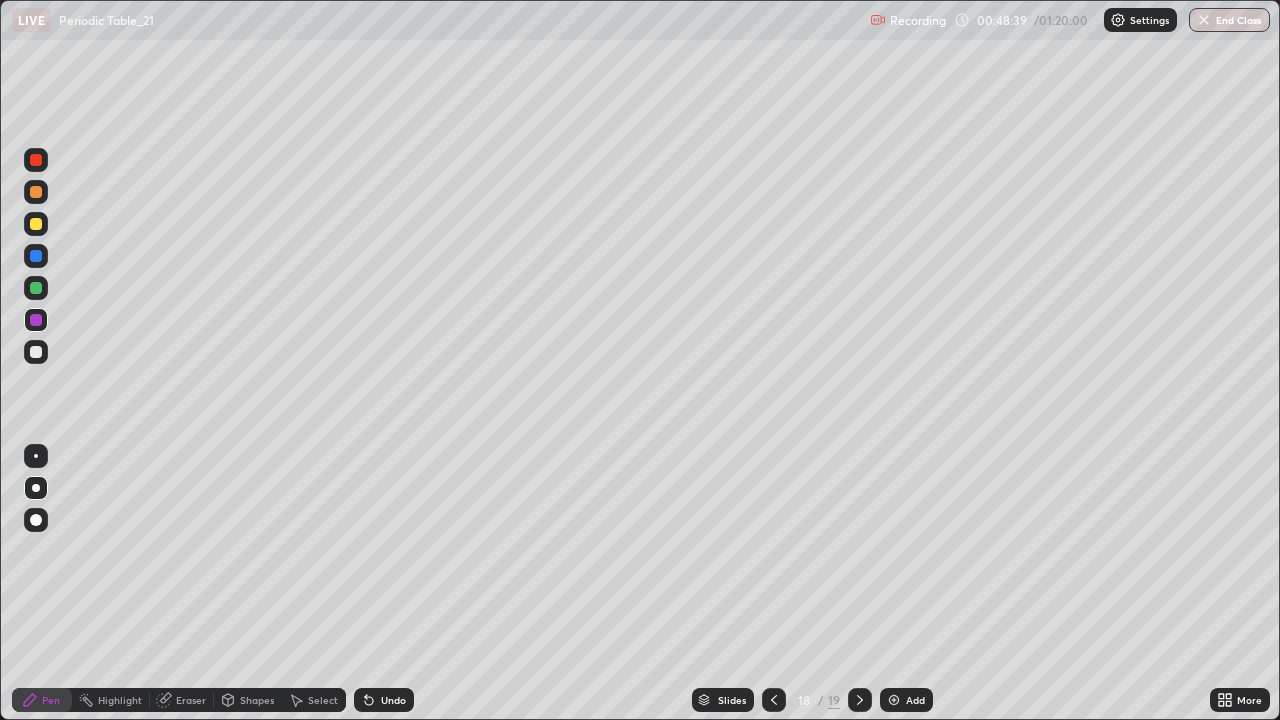 click on "Undo" at bounding box center [384, 700] 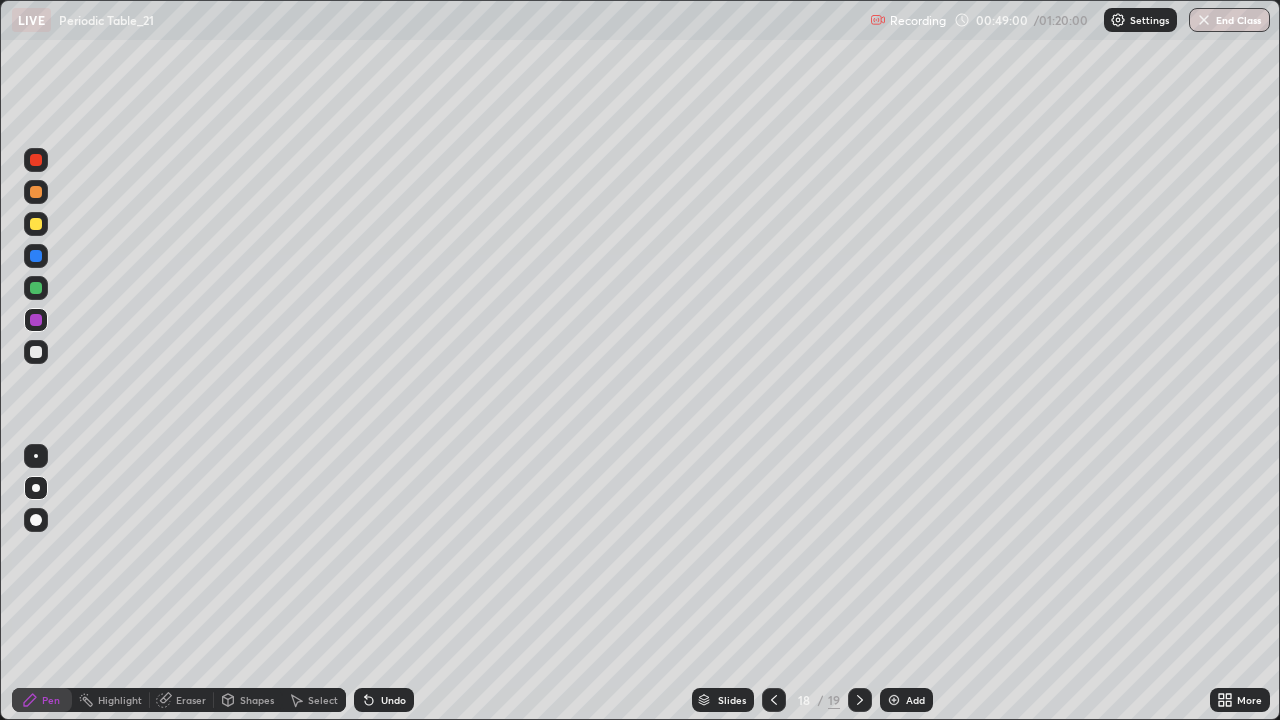 click at bounding box center (36, 224) 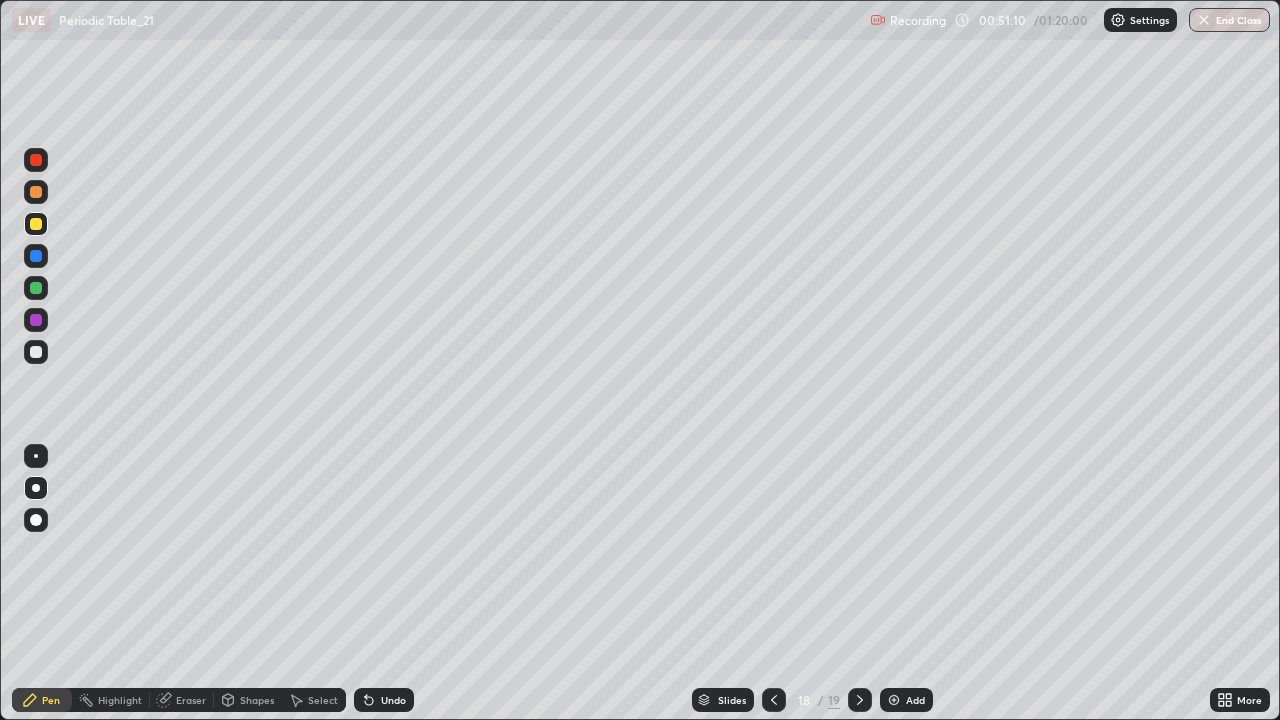 click 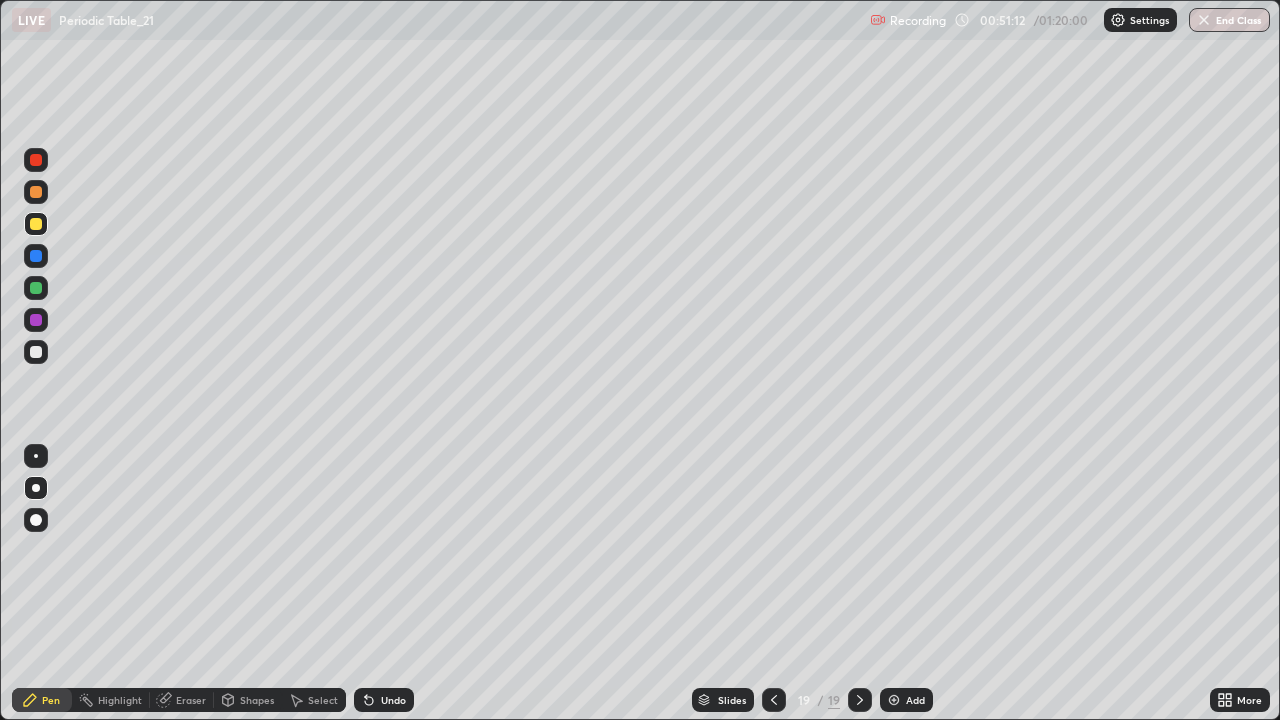 click at bounding box center (894, 700) 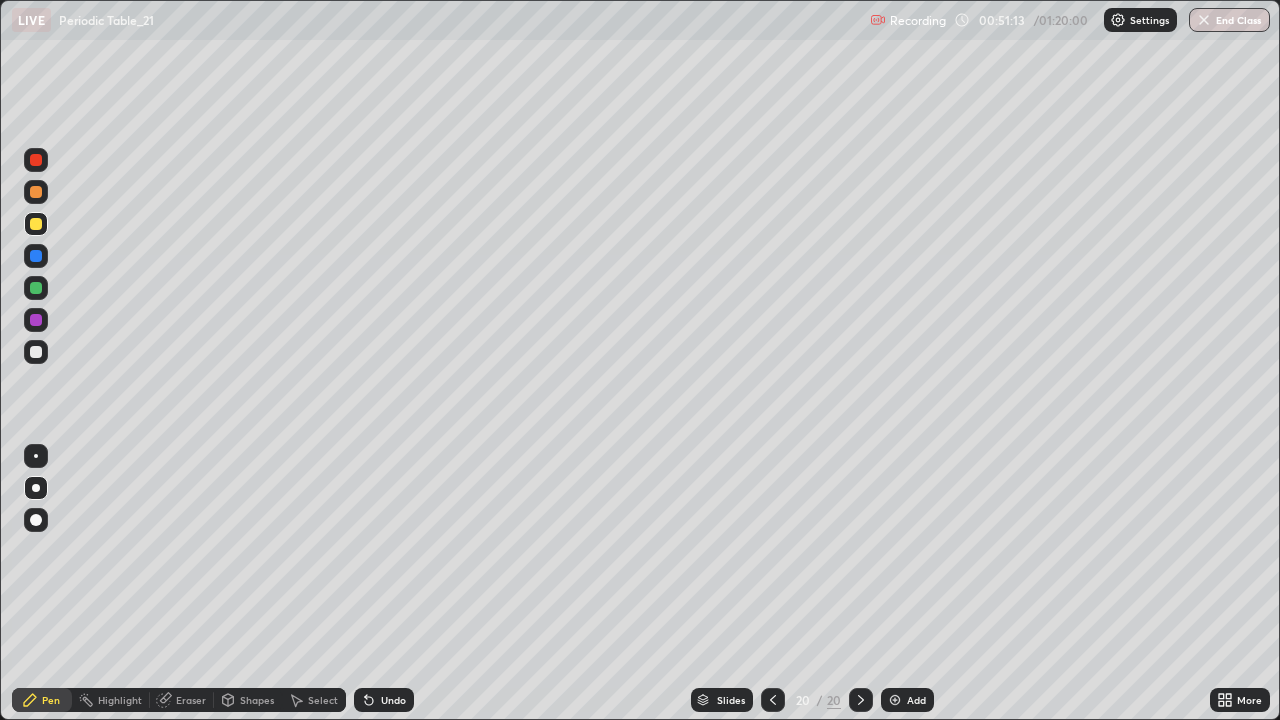 click at bounding box center [36, 224] 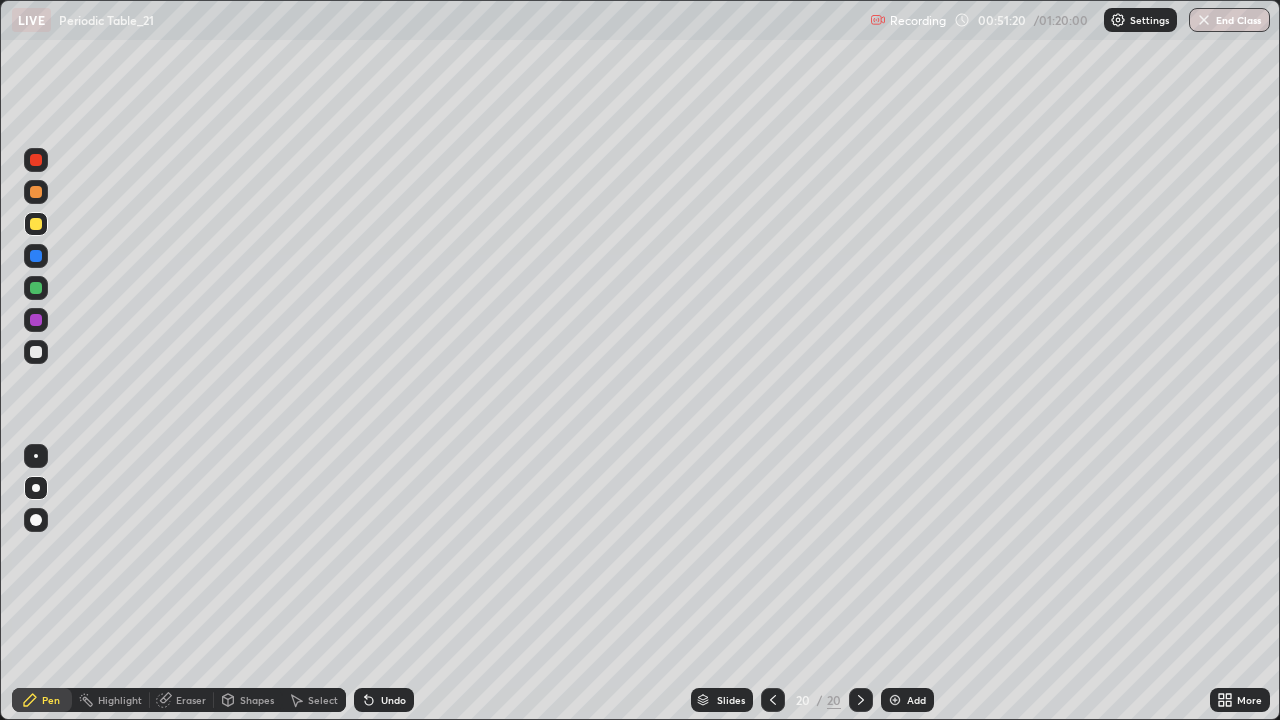 click at bounding box center [36, 256] 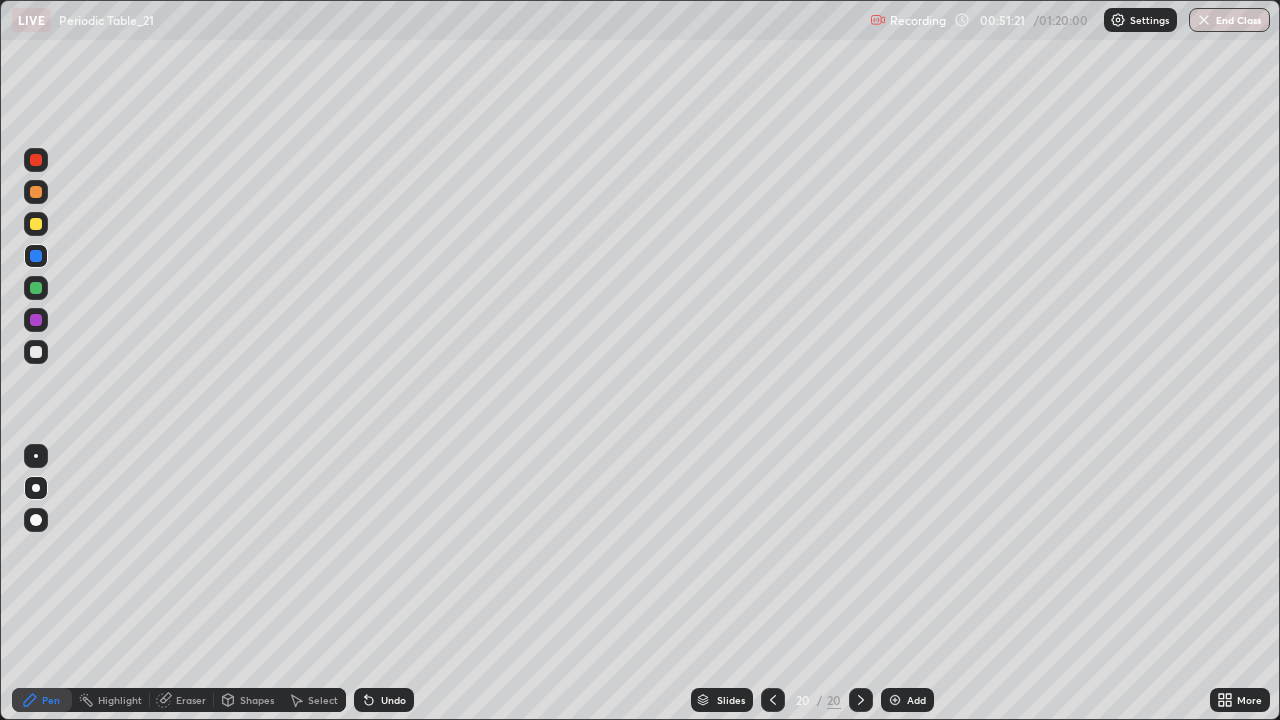 click at bounding box center [36, 256] 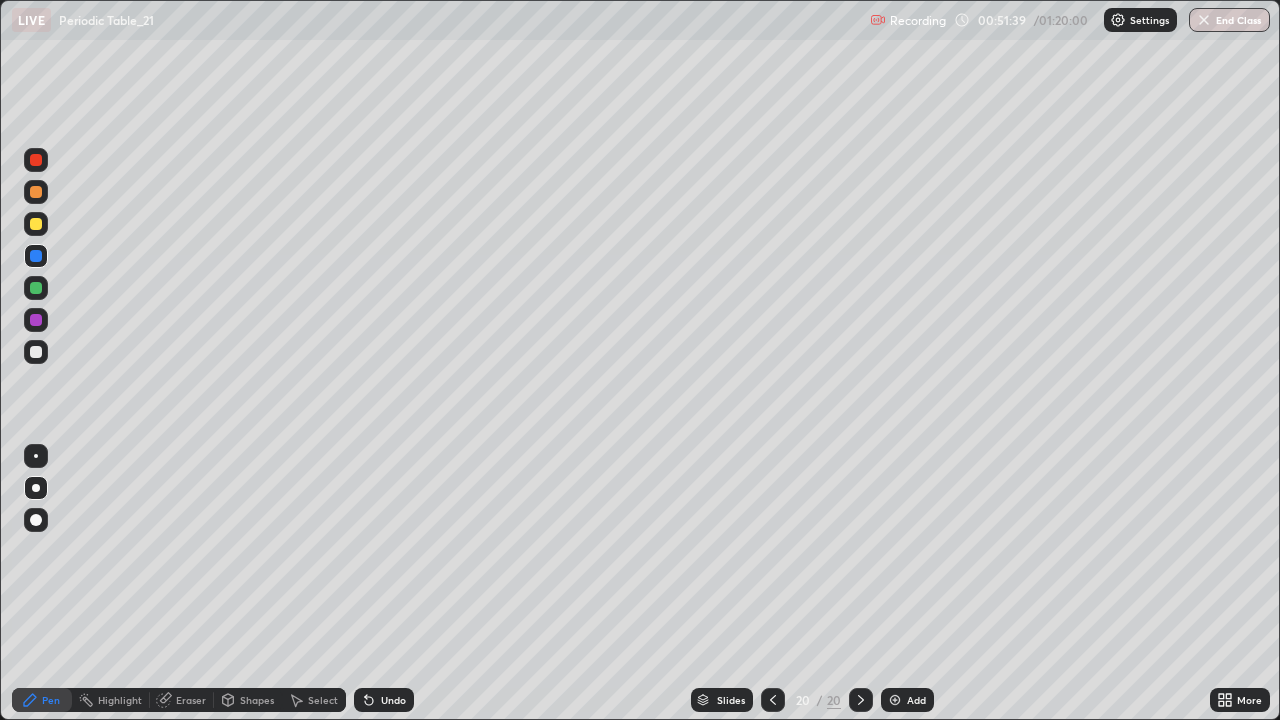 click at bounding box center (36, 224) 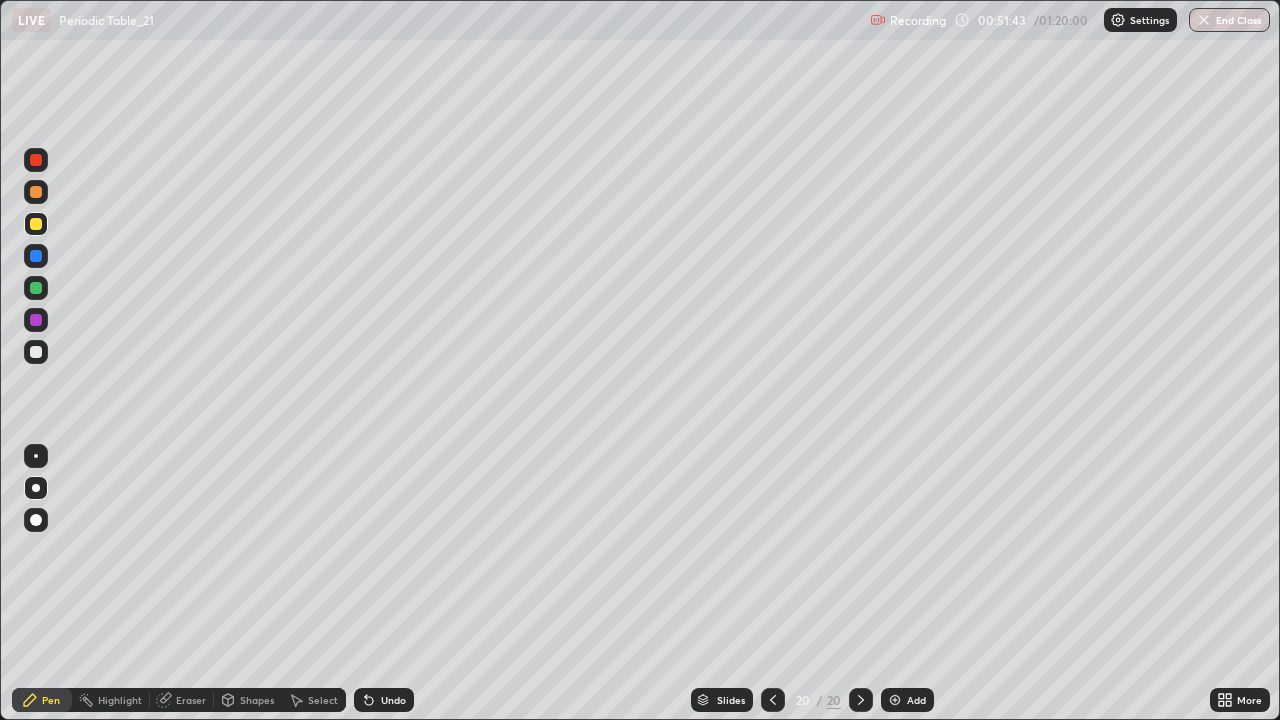click 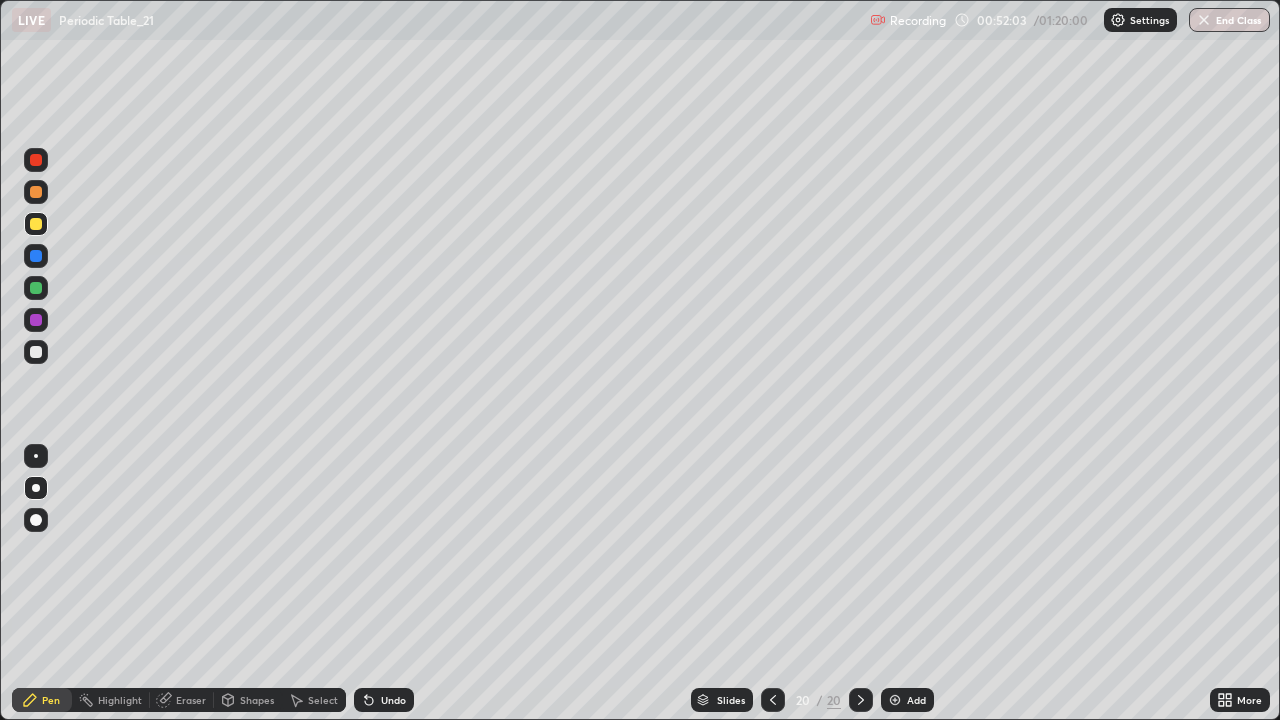 click on "Undo" at bounding box center (384, 700) 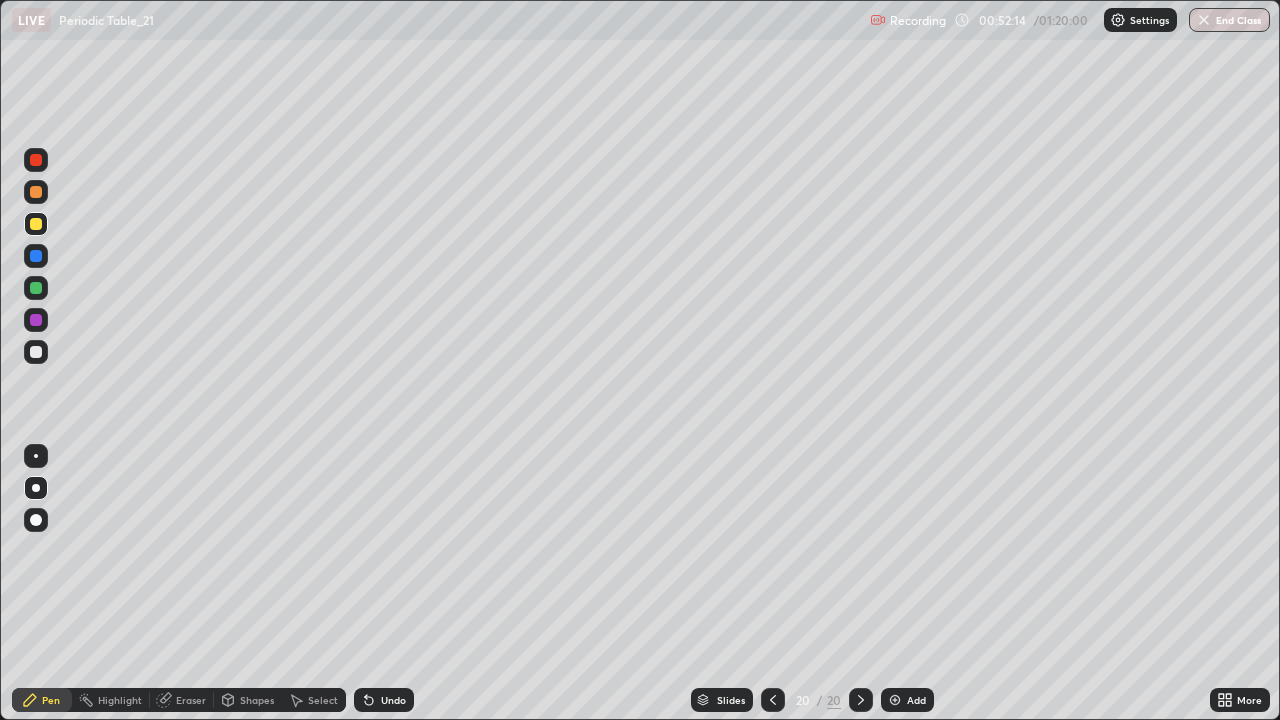 click at bounding box center [36, 224] 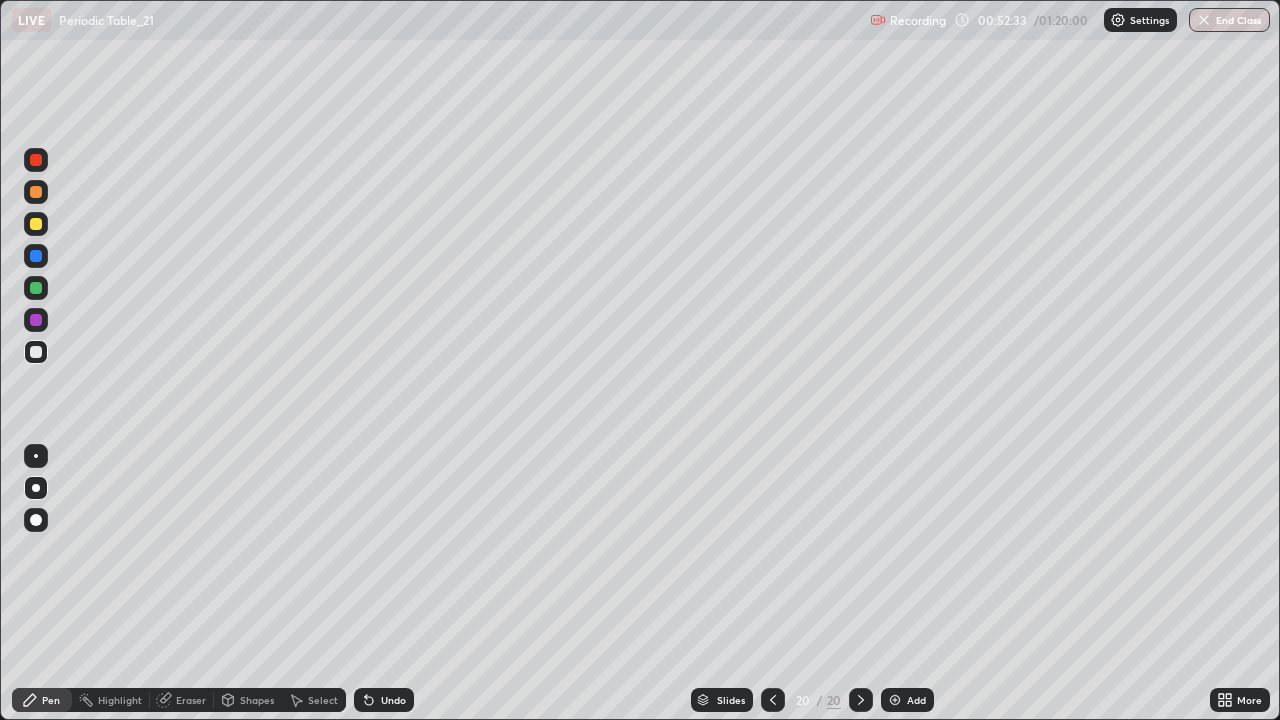 click at bounding box center [36, 288] 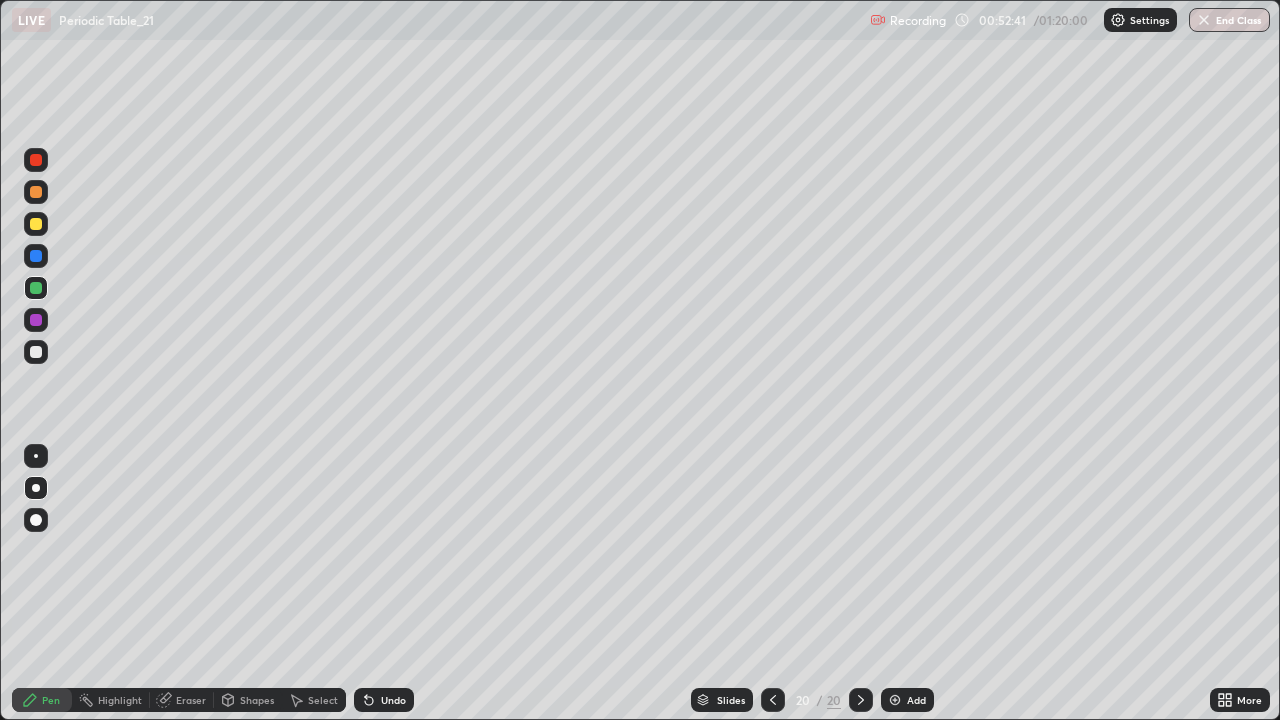 click 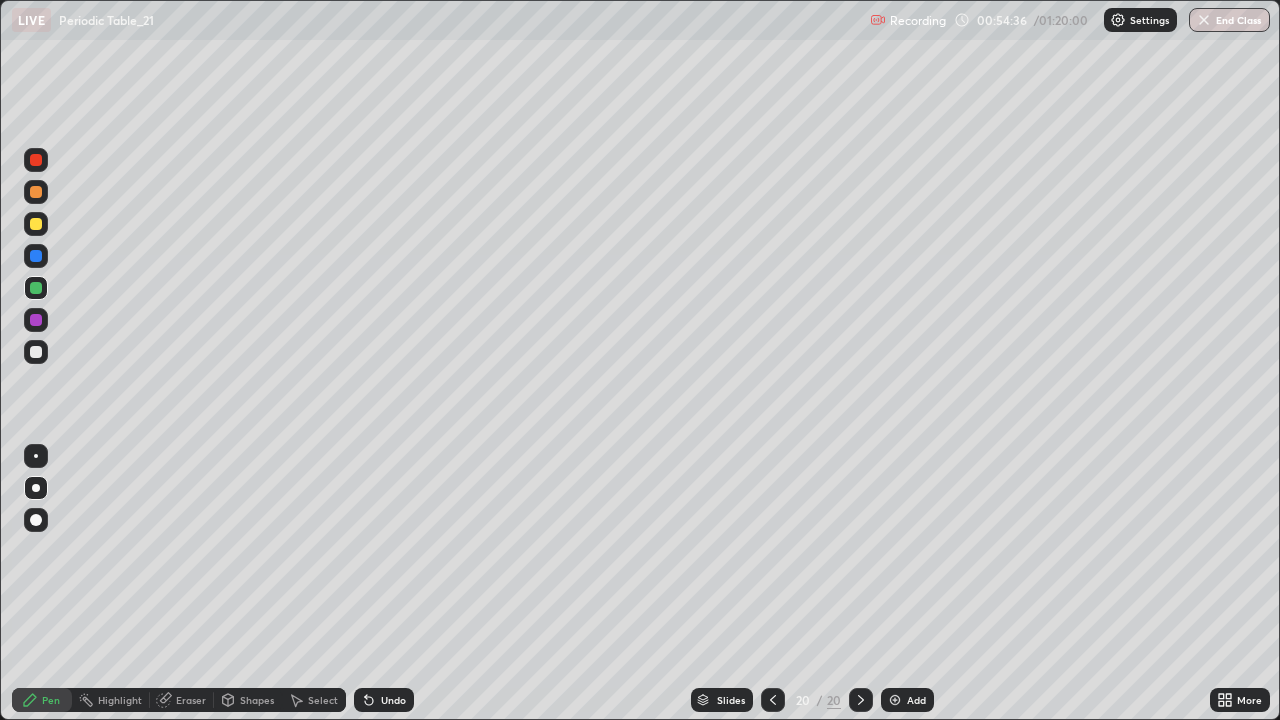 click on "Undo" at bounding box center (384, 700) 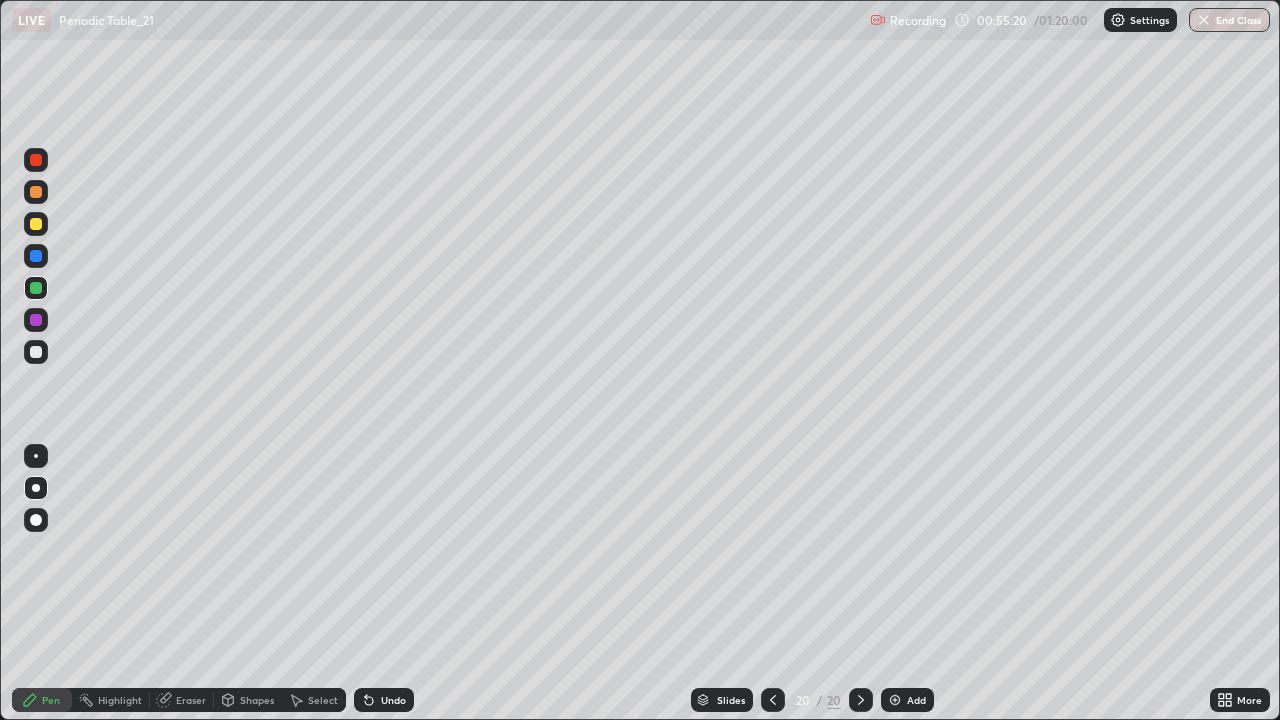 click on "Add" at bounding box center (916, 700) 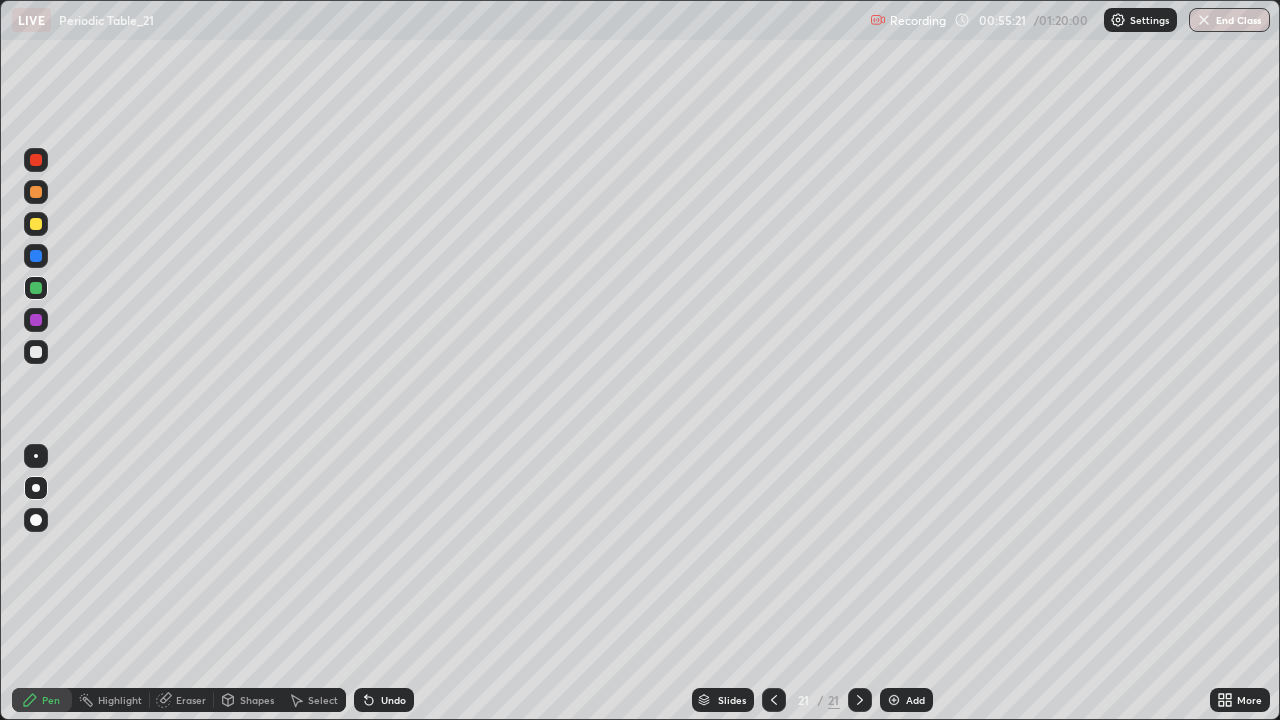click at bounding box center (36, 224) 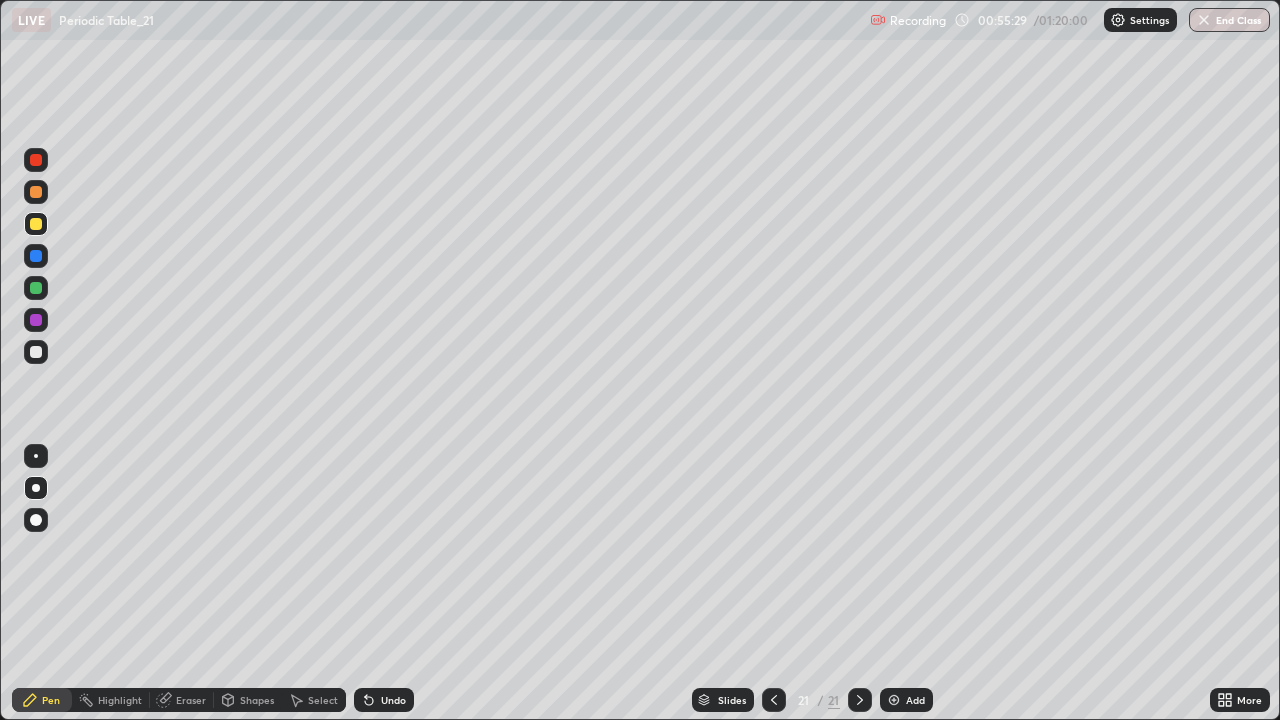 click on "Undo" at bounding box center [384, 700] 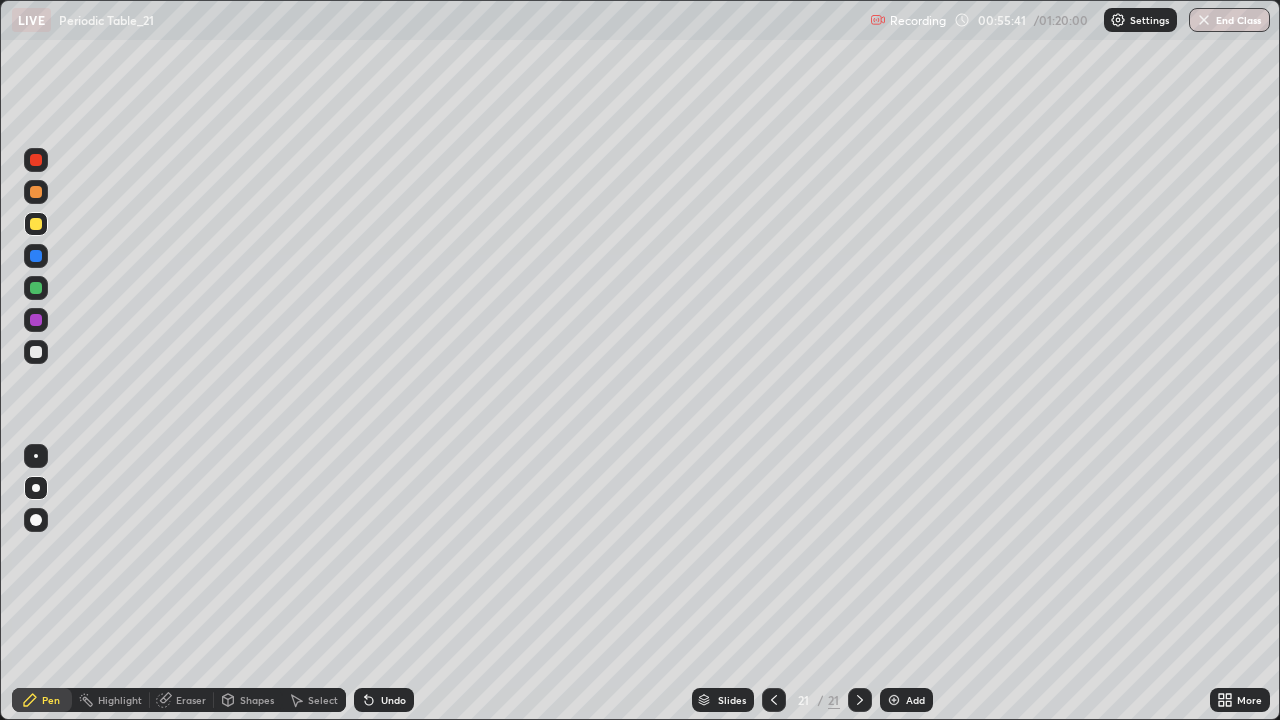 click at bounding box center [36, 352] 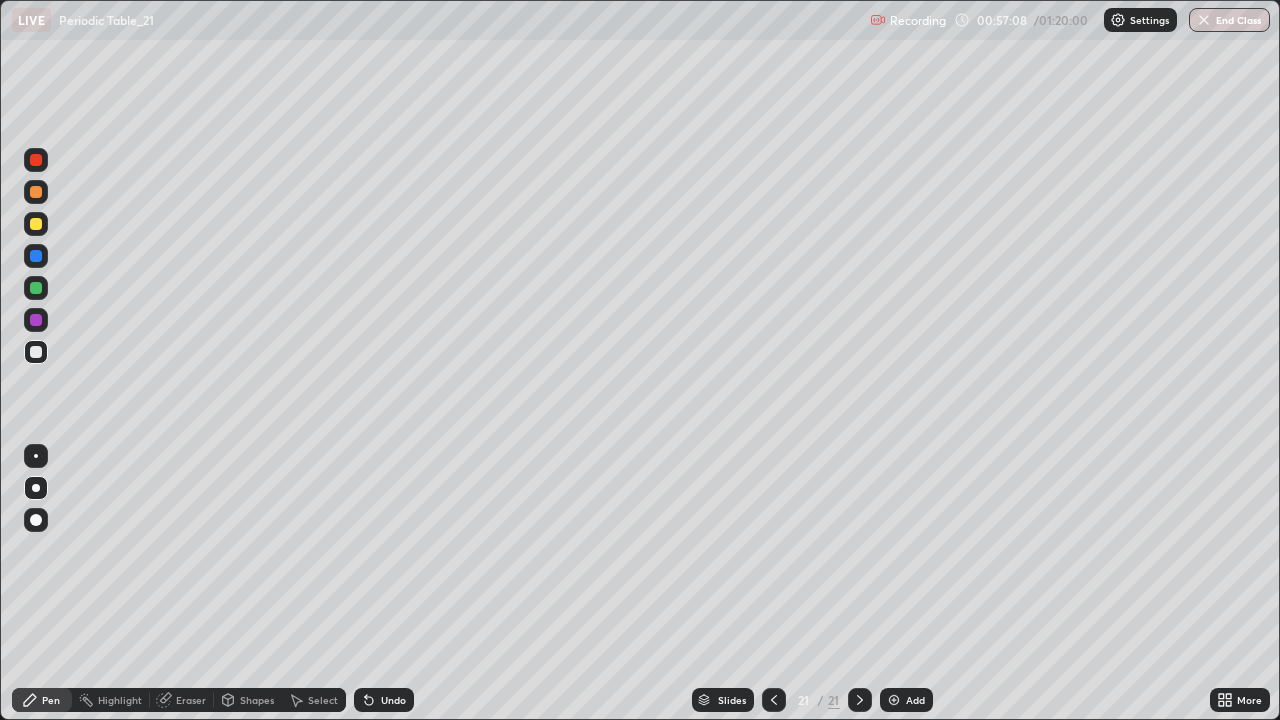 click at bounding box center (36, 320) 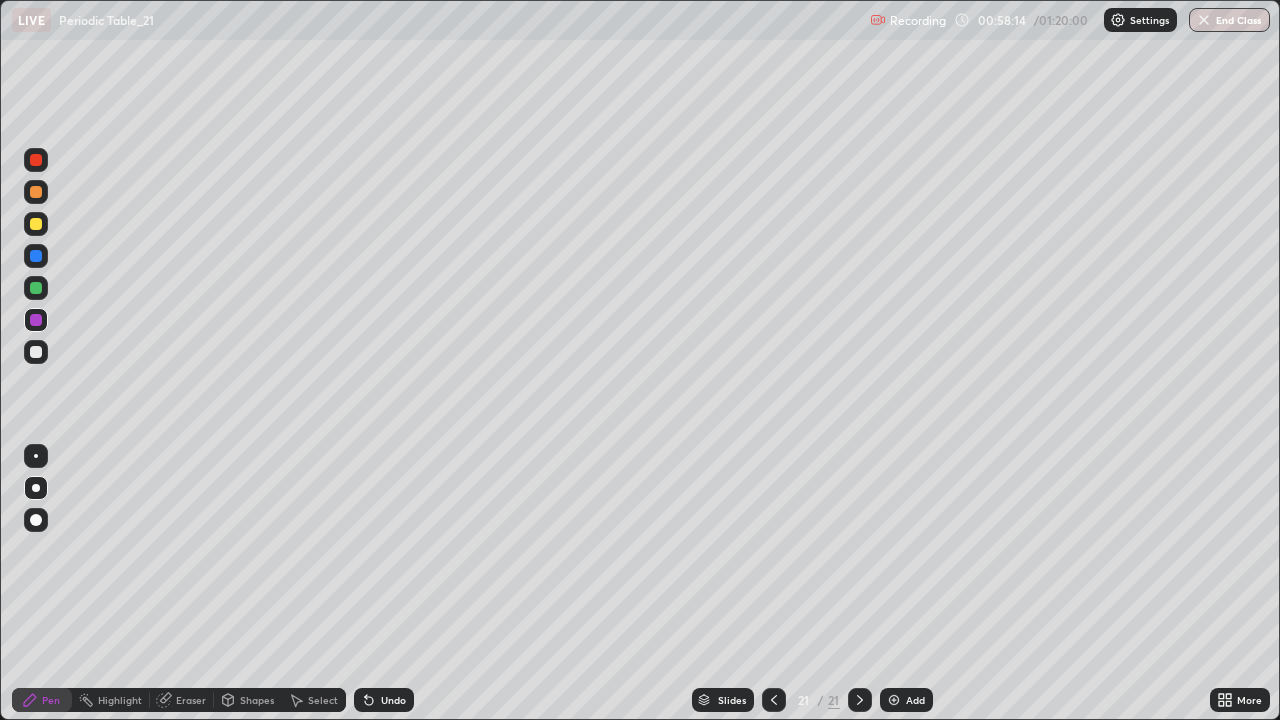 click at bounding box center (894, 700) 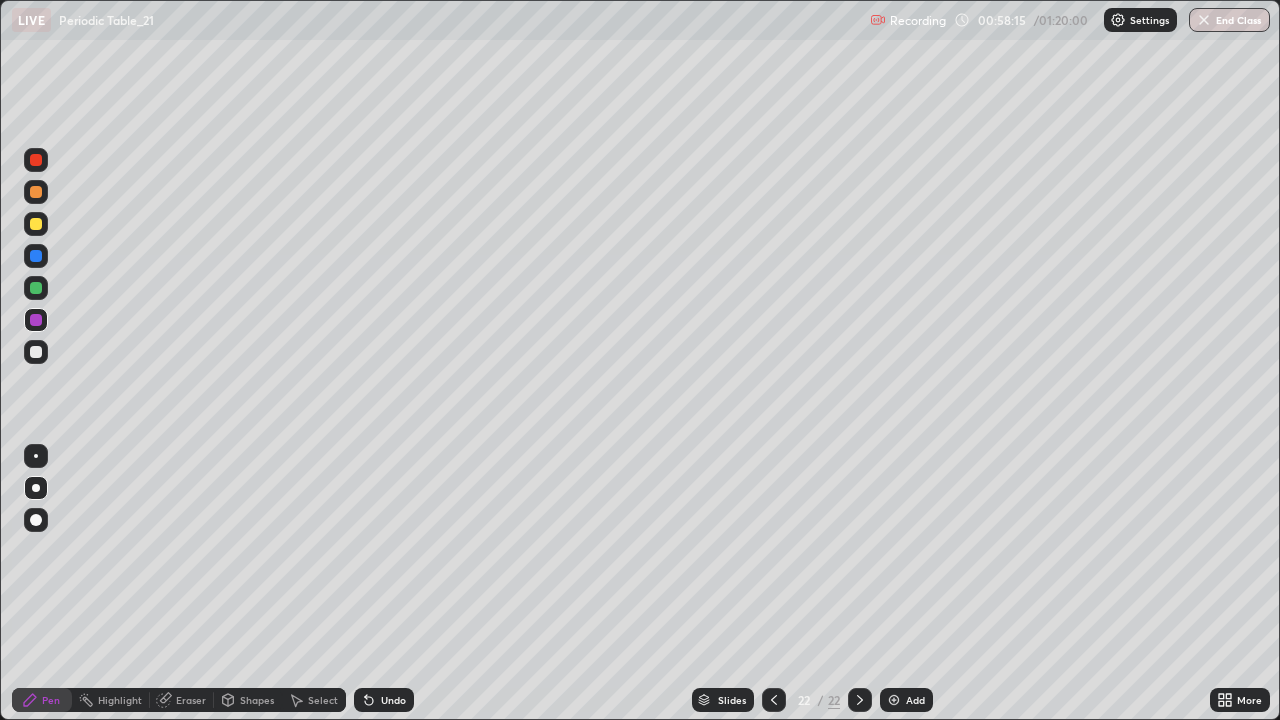 click at bounding box center (36, 224) 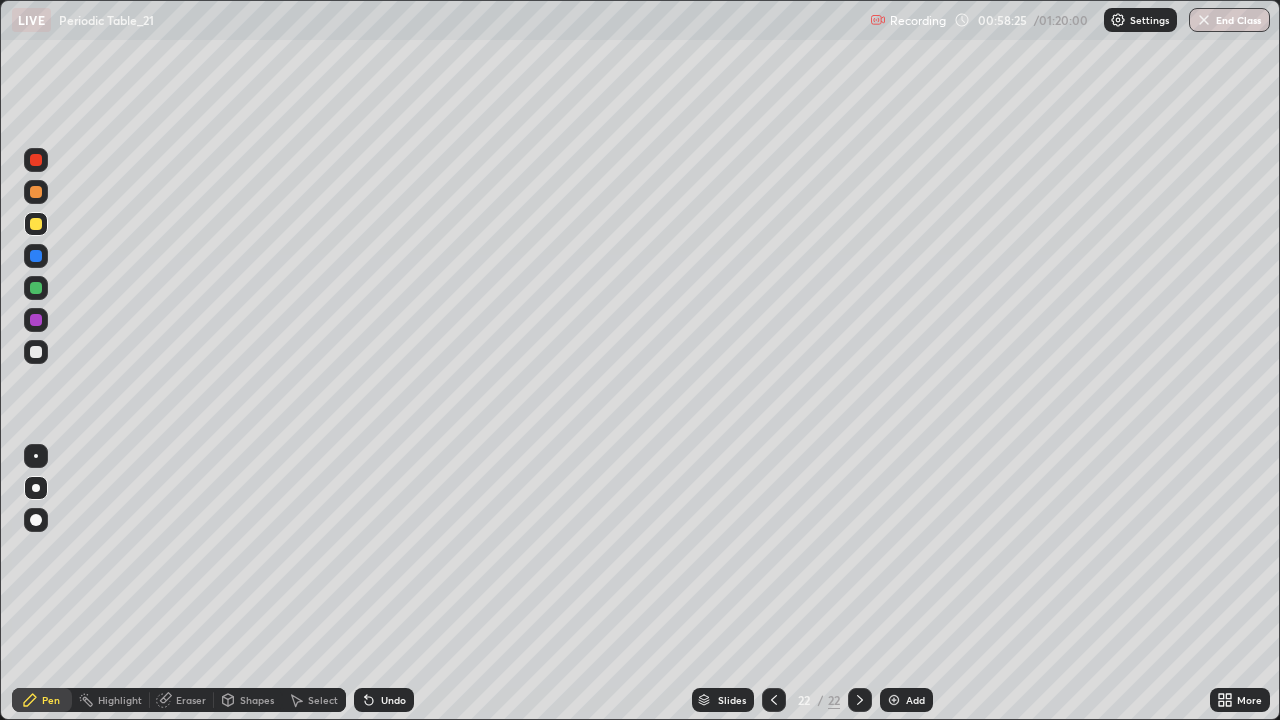 click at bounding box center (36, 256) 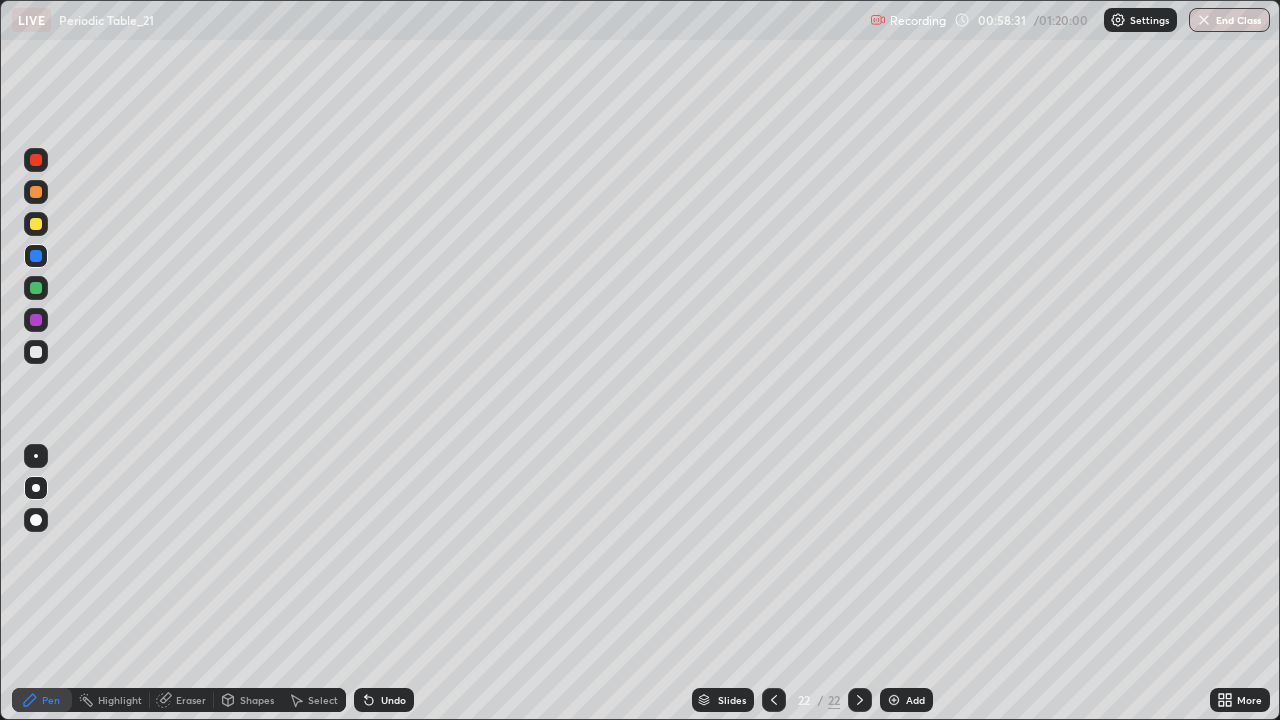 click 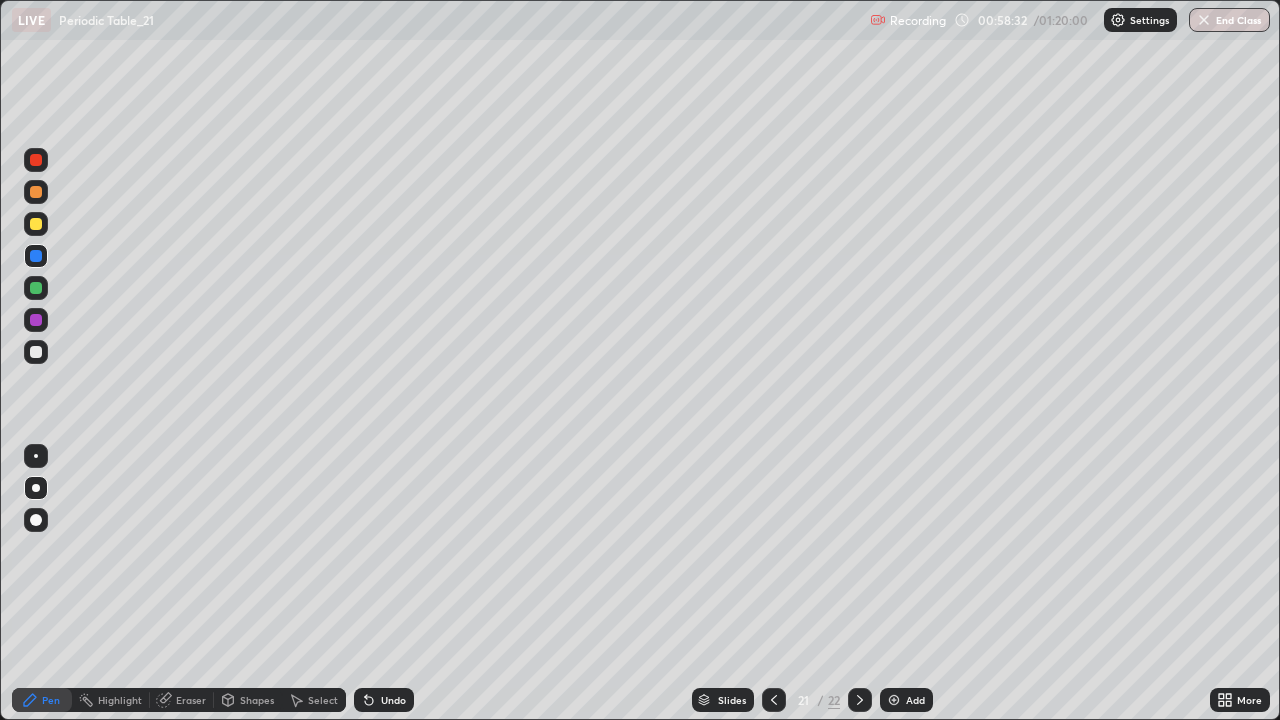 click 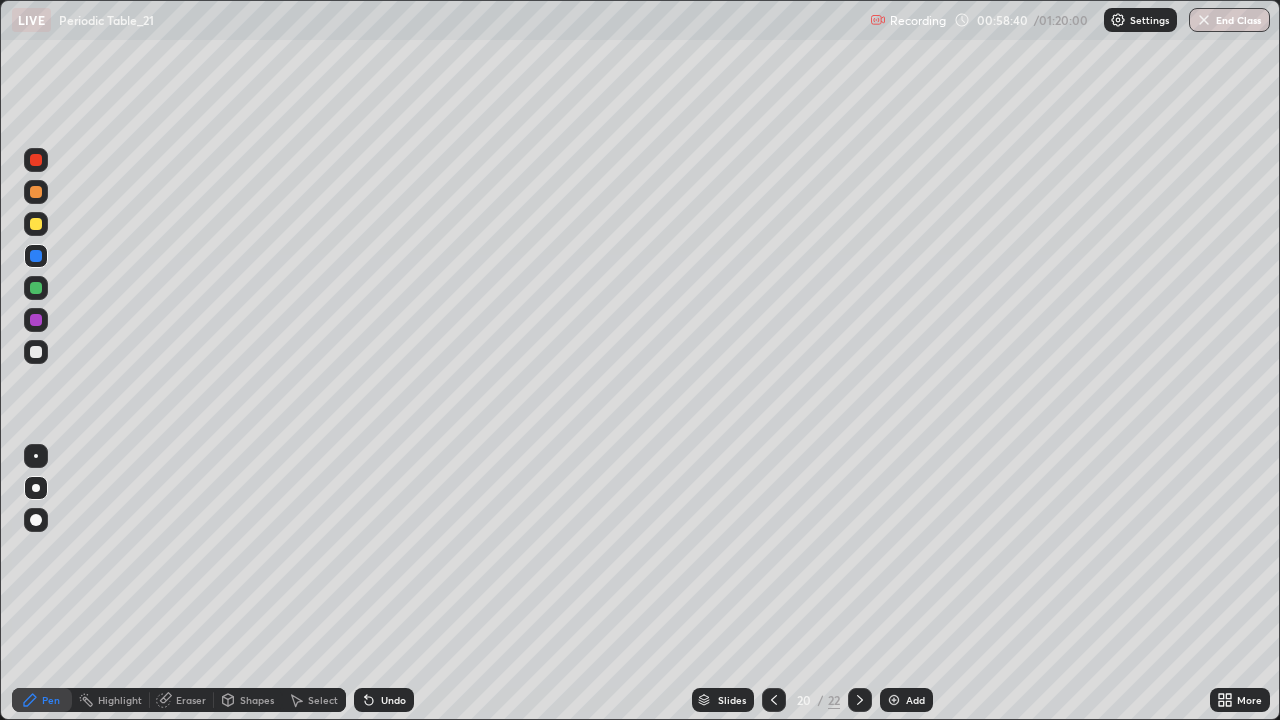 click 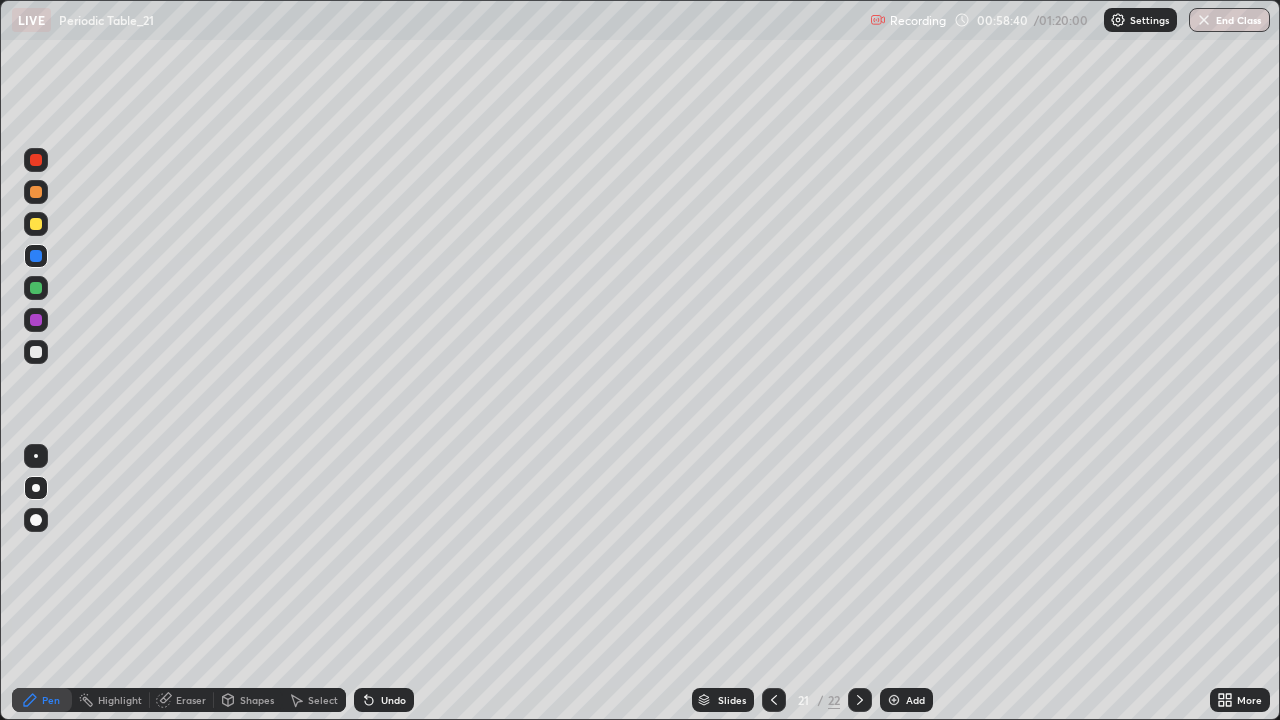 click 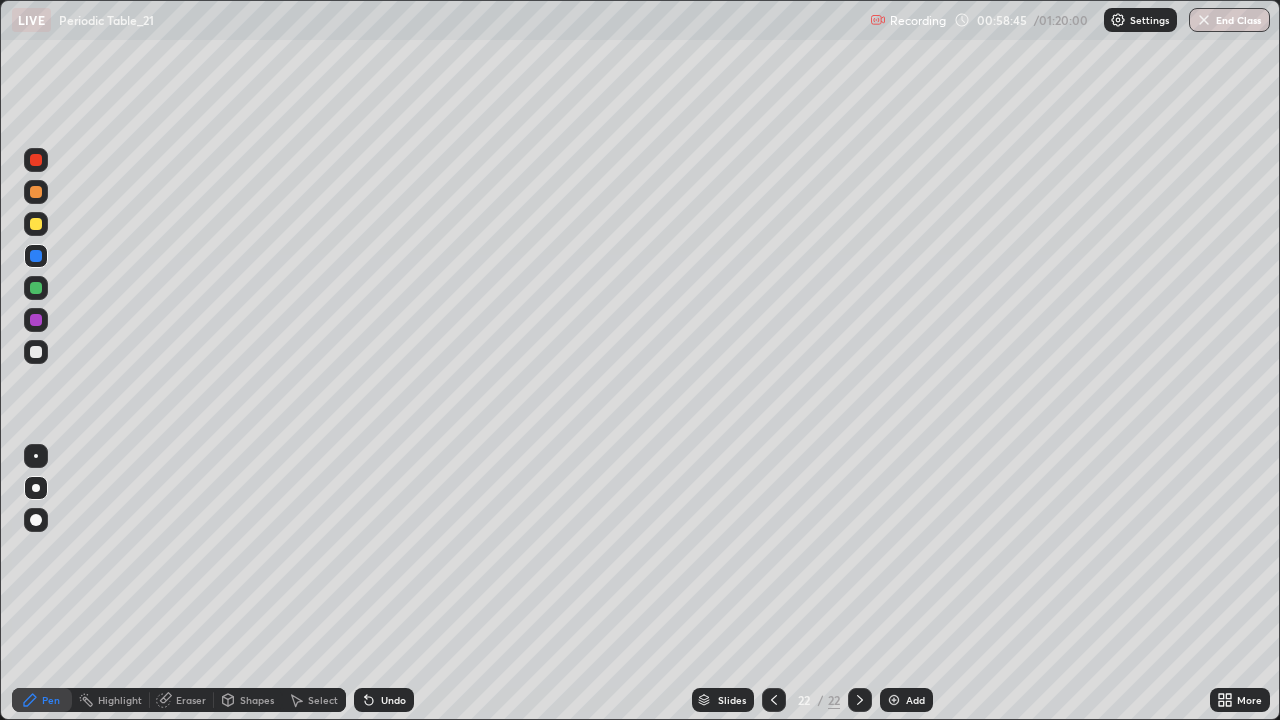 click at bounding box center [36, 224] 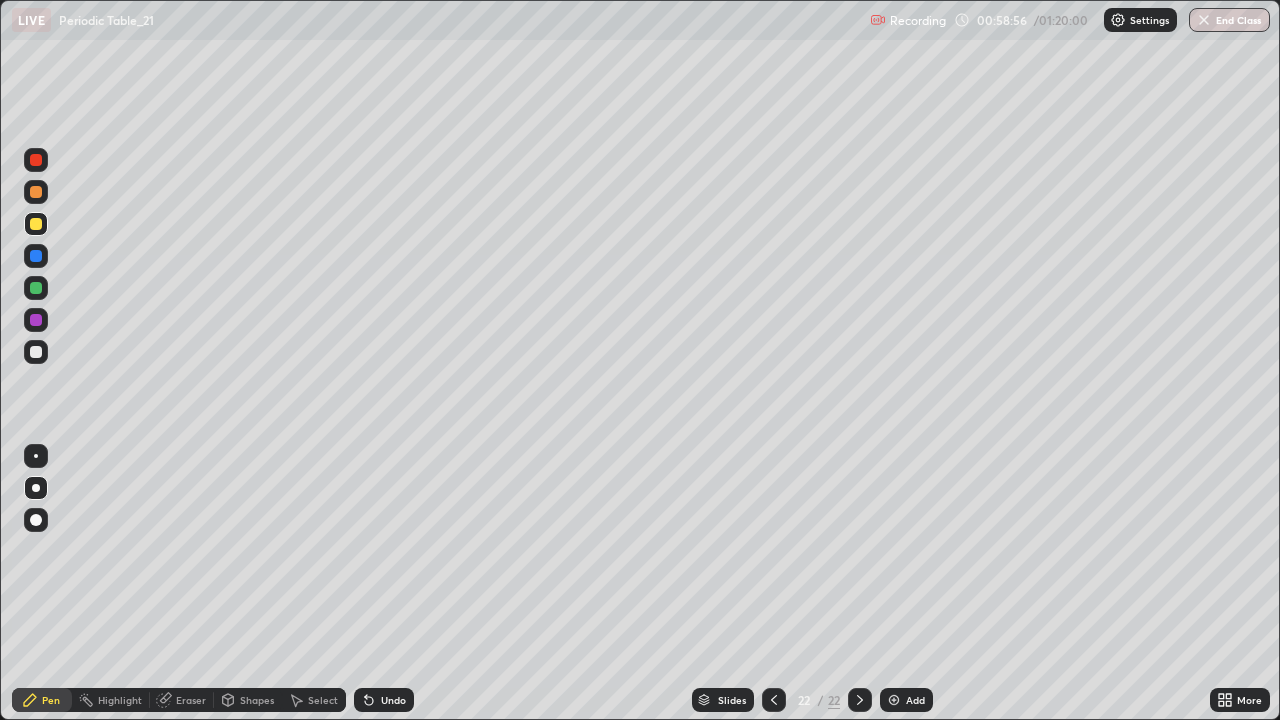 click at bounding box center (36, 320) 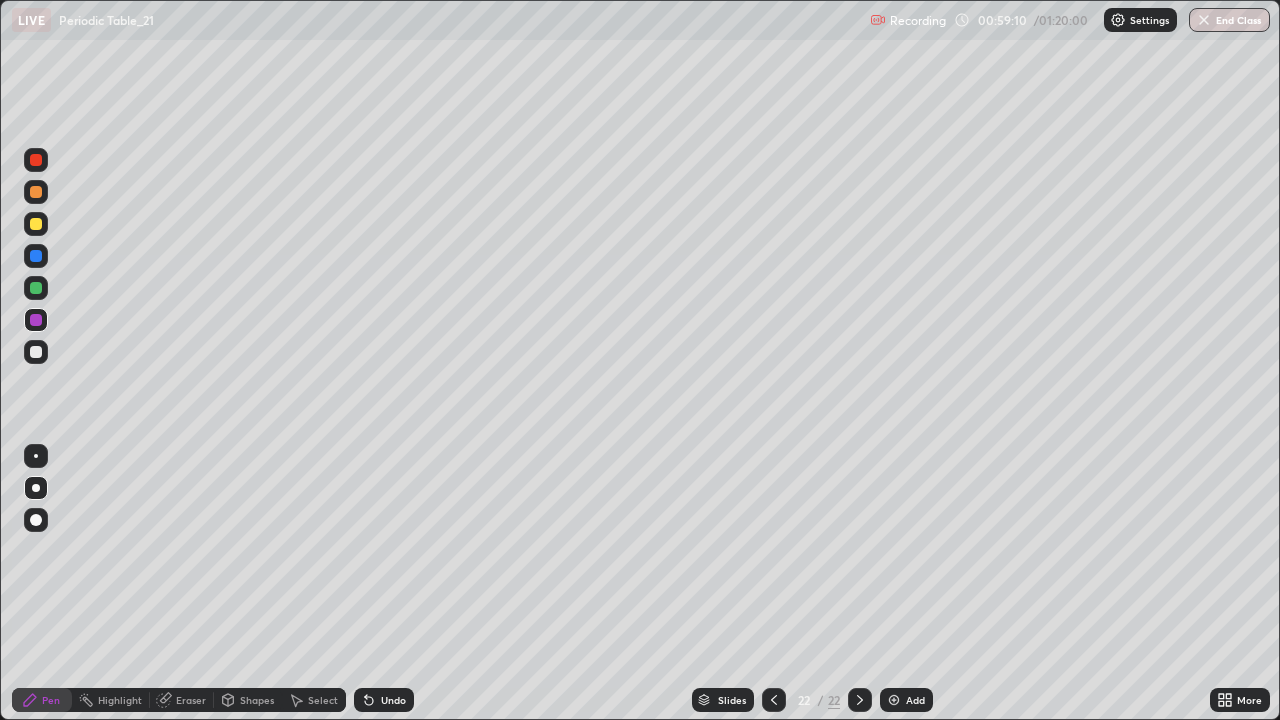 click at bounding box center (36, 352) 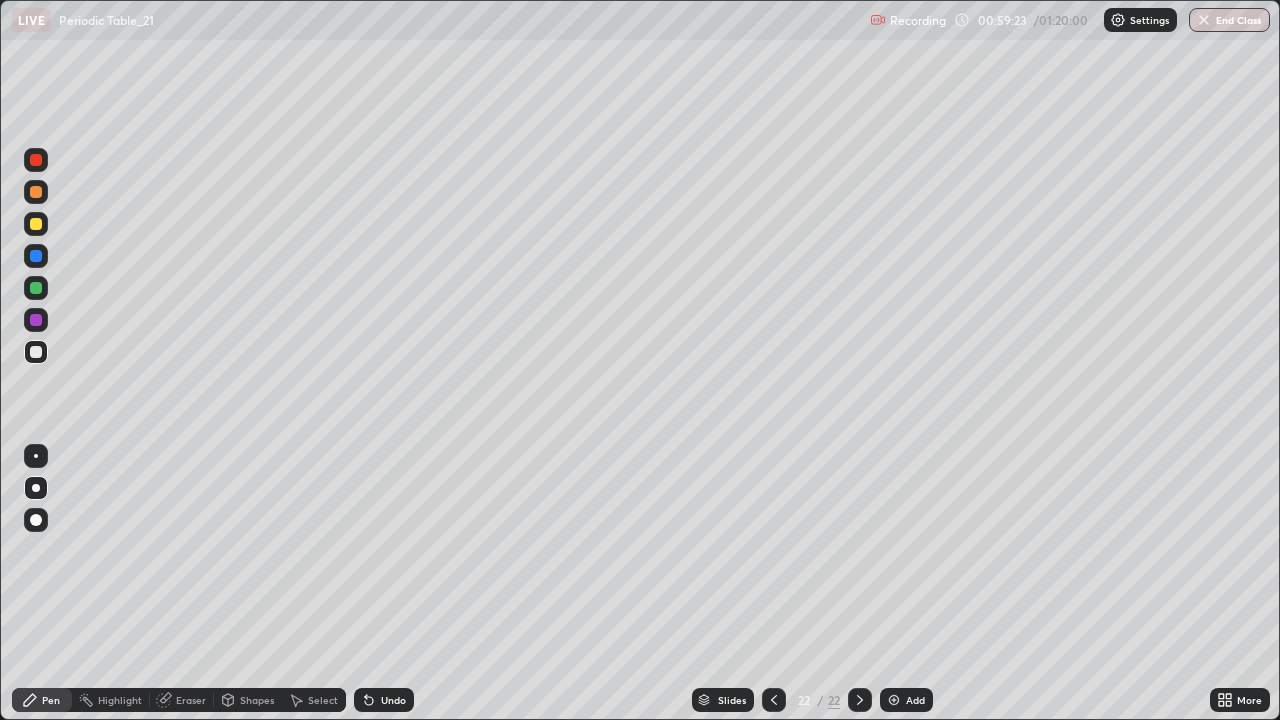 click on "Undo" at bounding box center [384, 700] 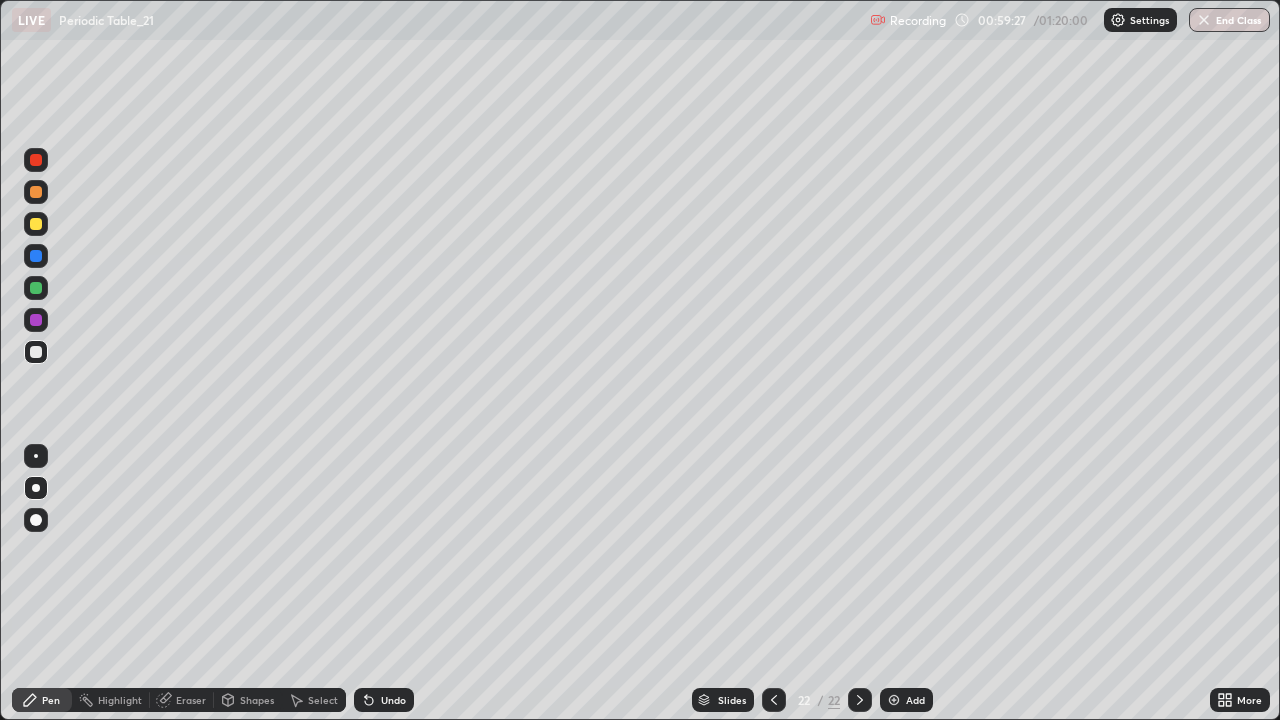click on "Undo" at bounding box center (384, 700) 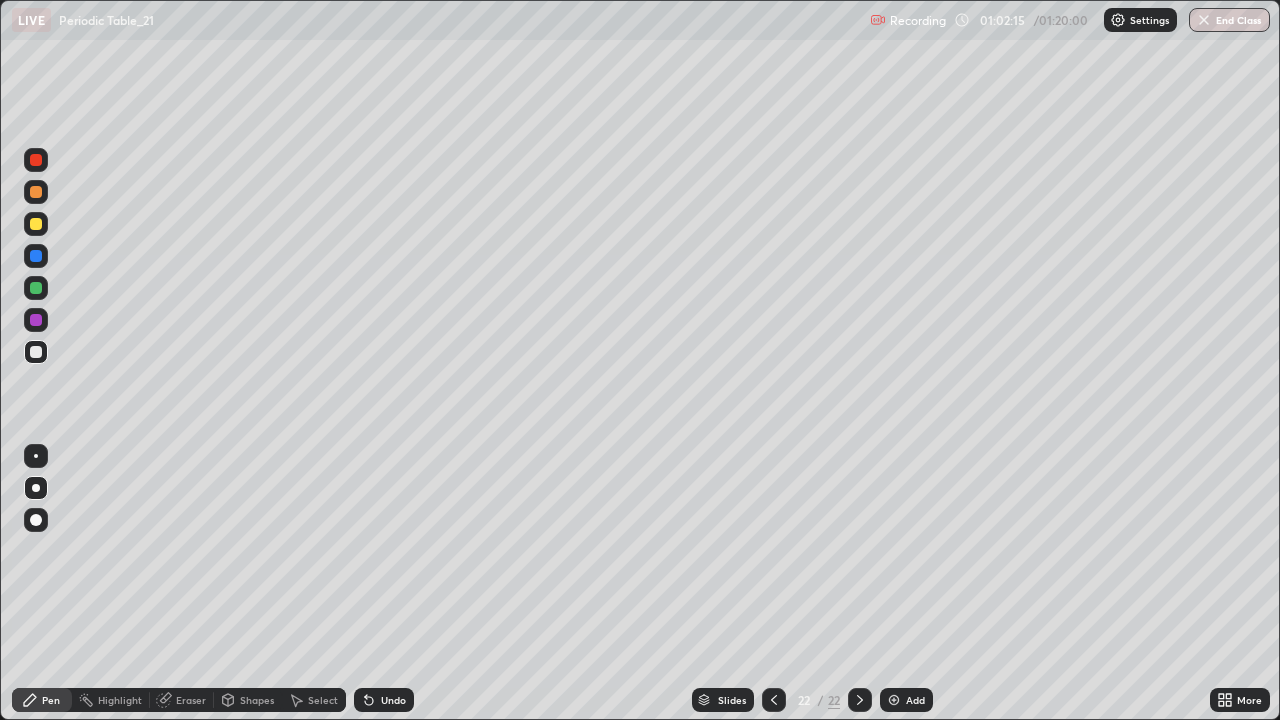 click at bounding box center [894, 700] 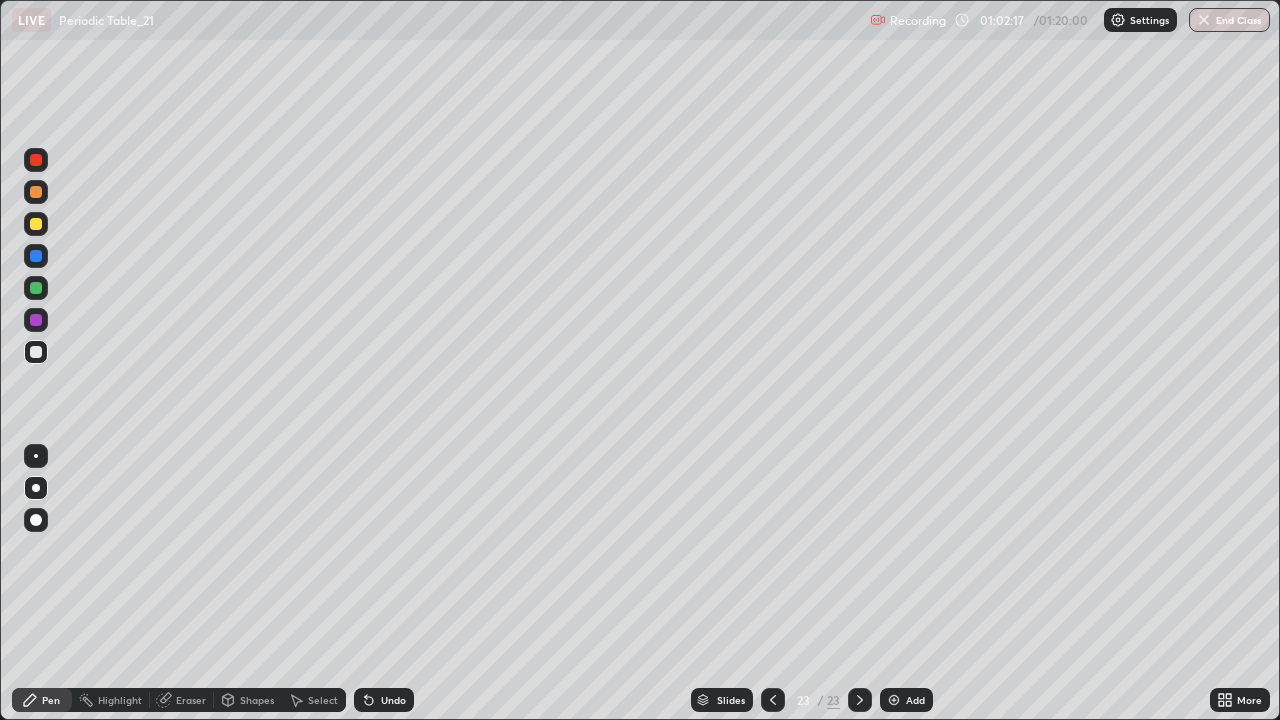 click at bounding box center (36, 224) 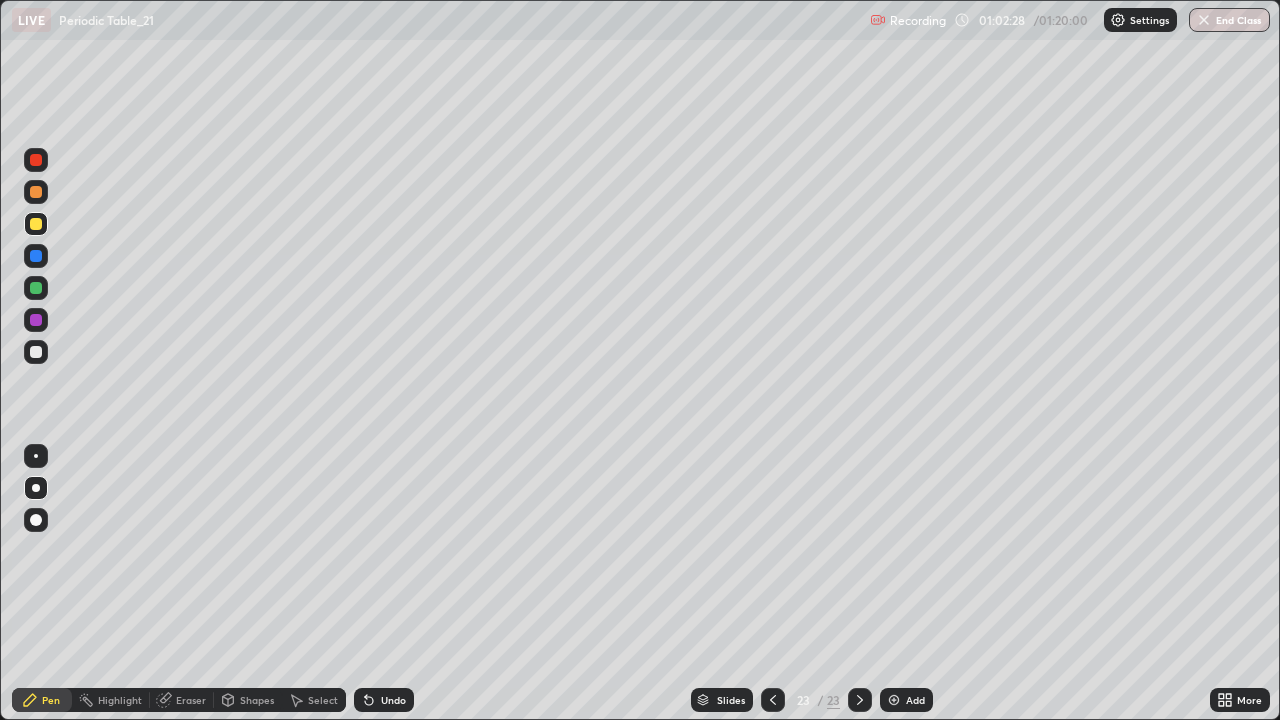 click at bounding box center [36, 192] 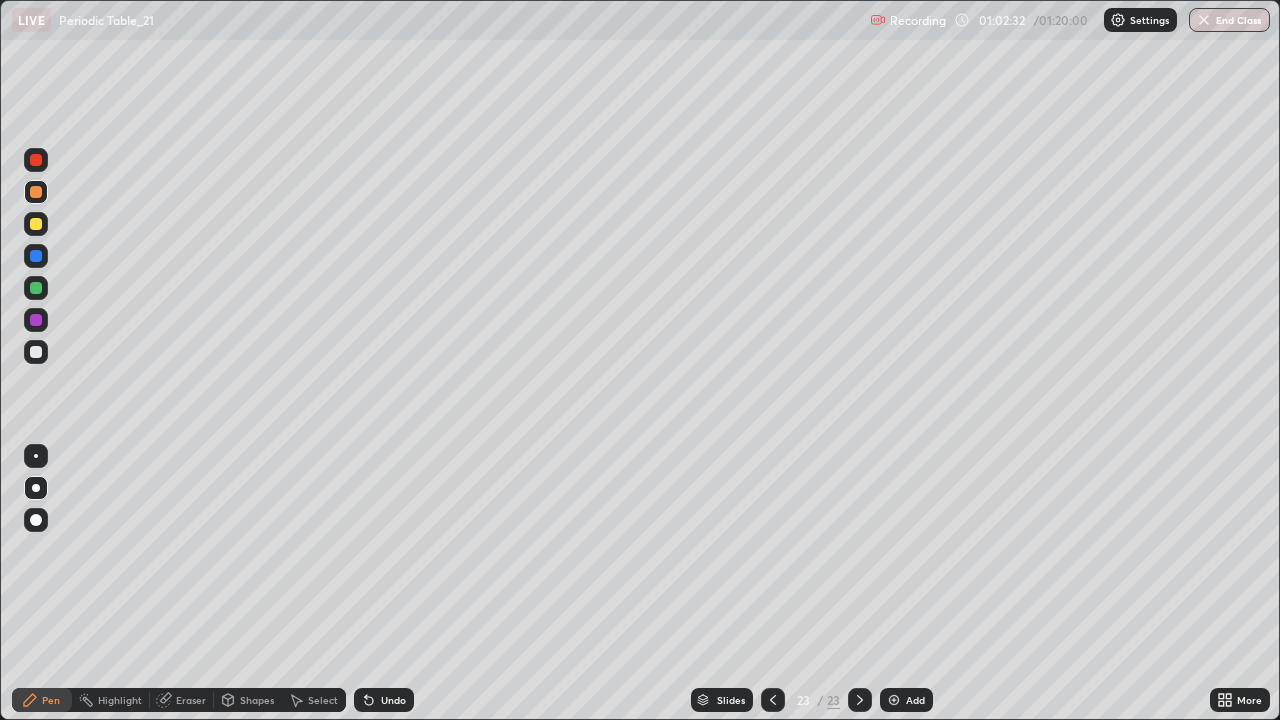 click at bounding box center (36, 352) 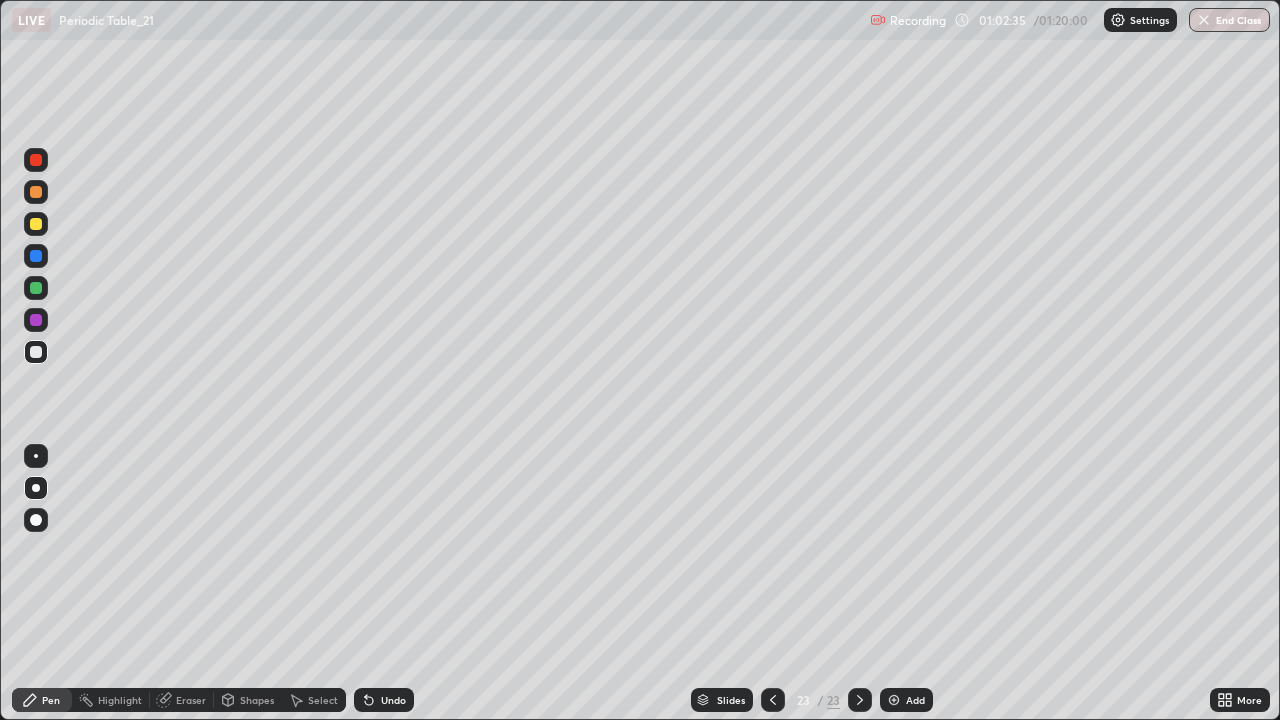click at bounding box center (36, 352) 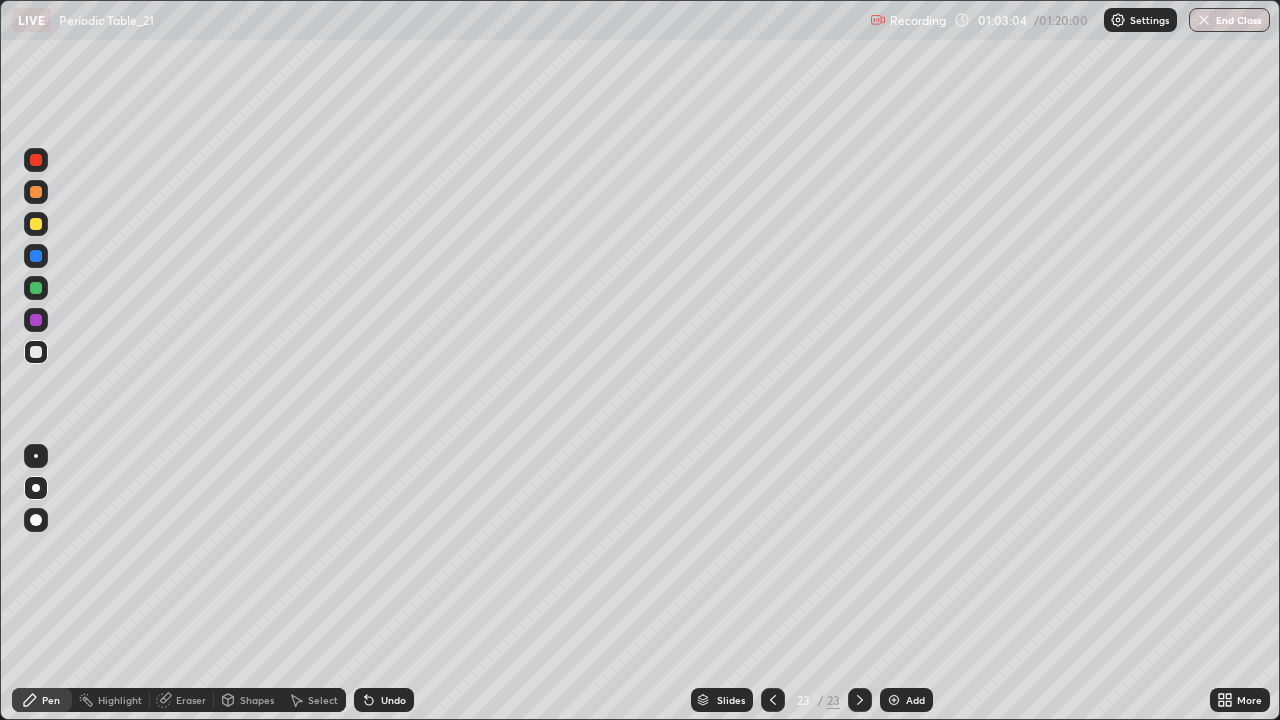 click on "Undo" at bounding box center (393, 700) 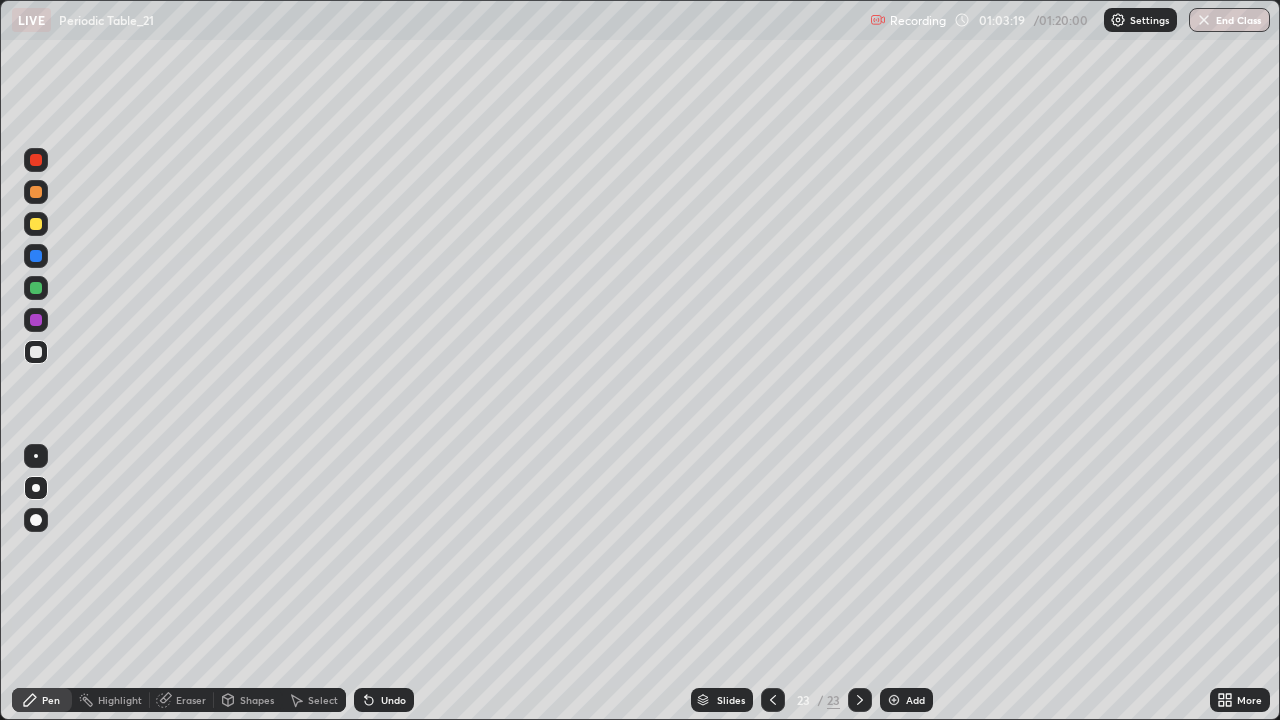 click at bounding box center (36, 288) 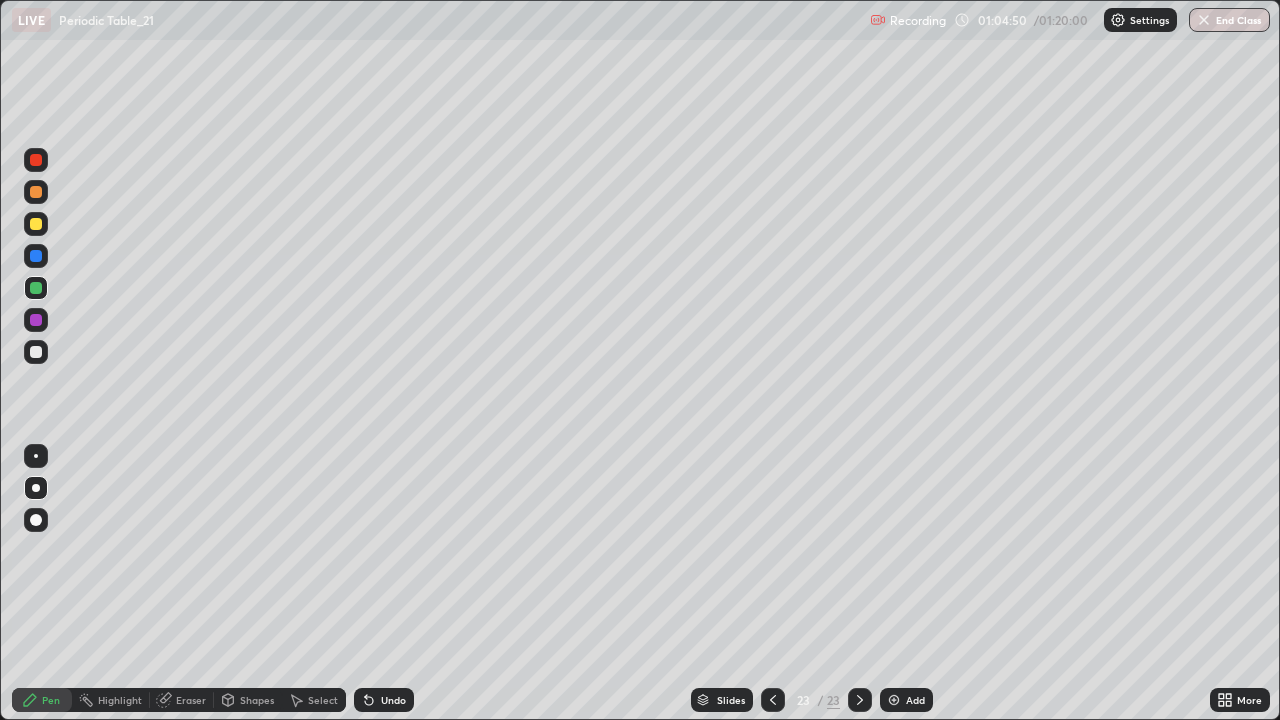 click on "Add" at bounding box center (915, 700) 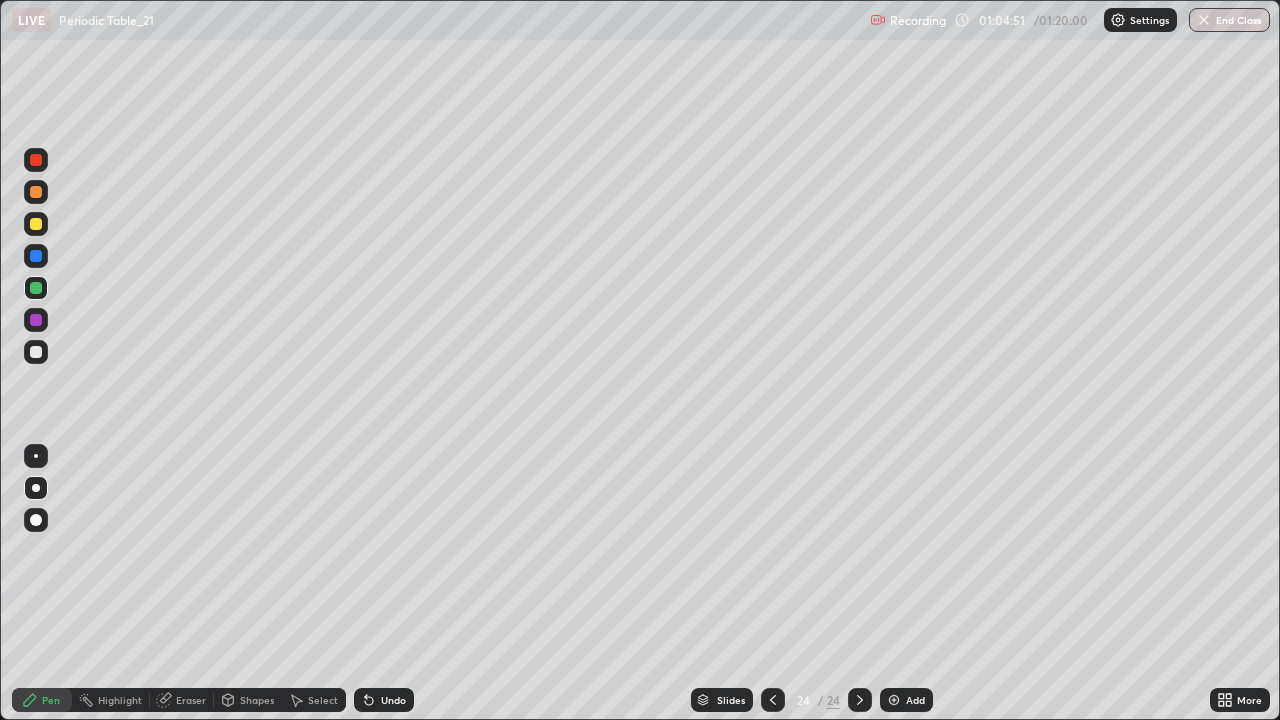 click at bounding box center [36, 224] 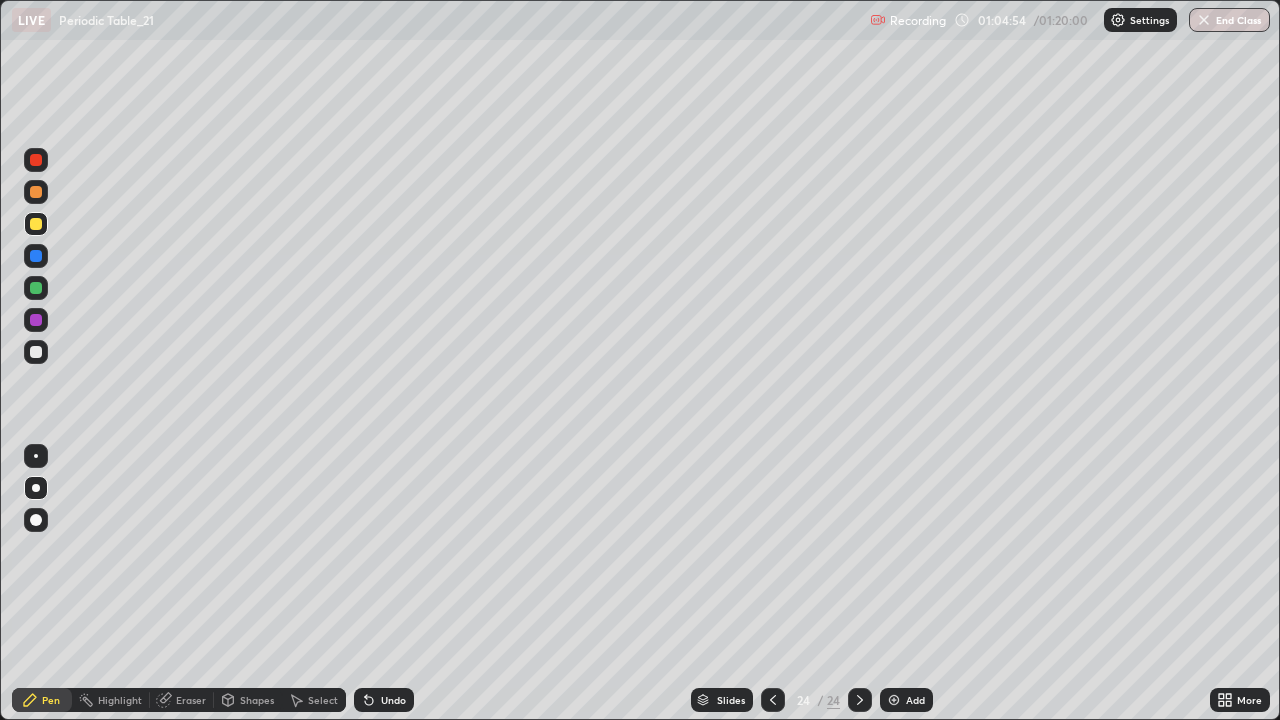 click on "Undo" at bounding box center (384, 700) 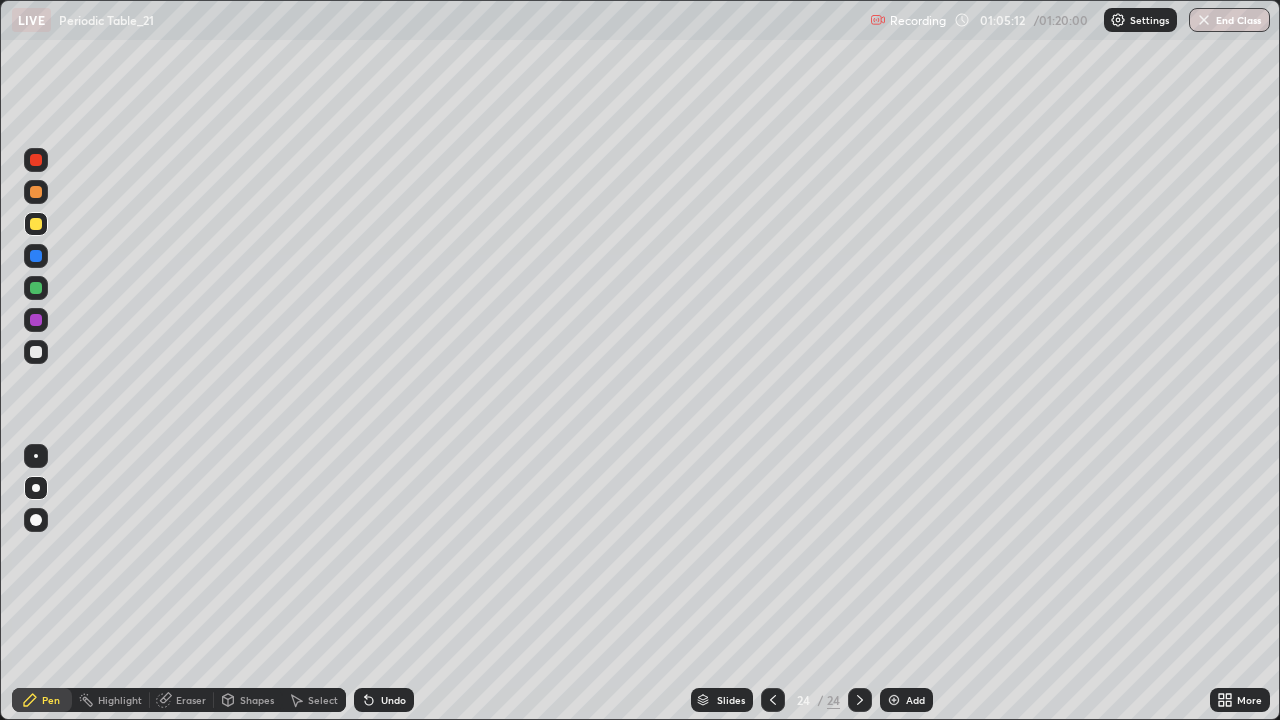 click at bounding box center [36, 256] 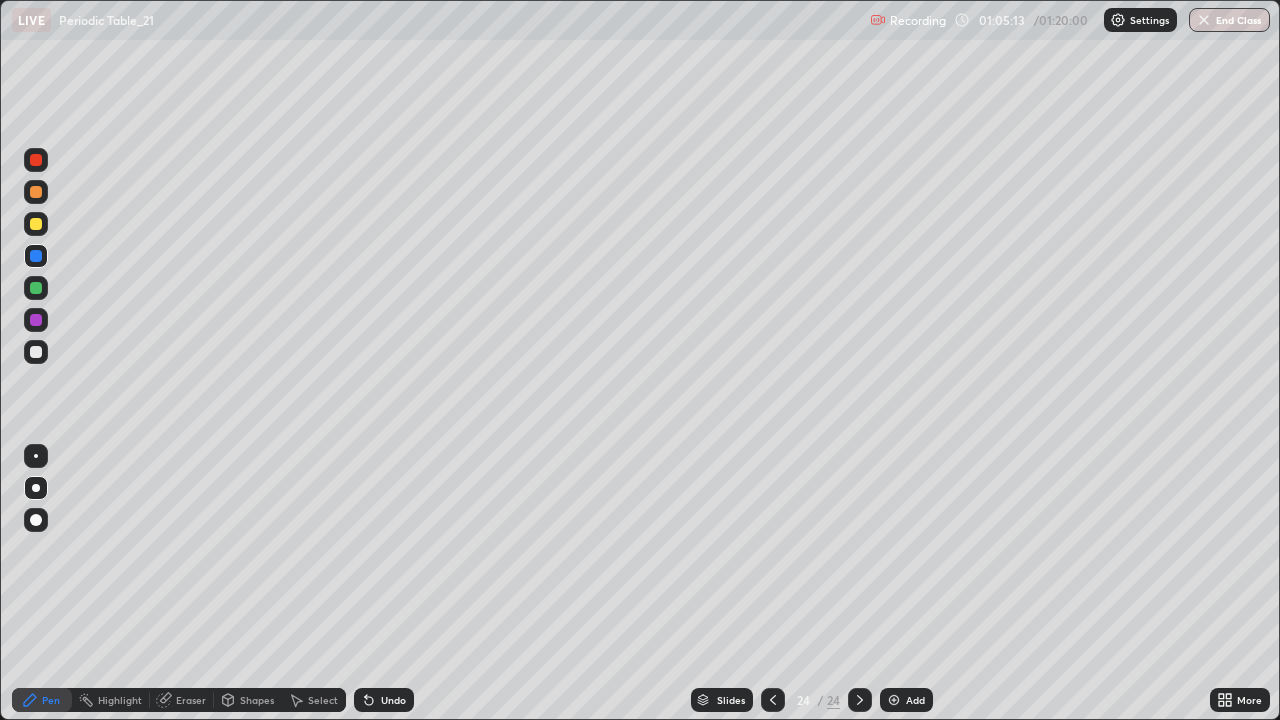 click at bounding box center [36, 352] 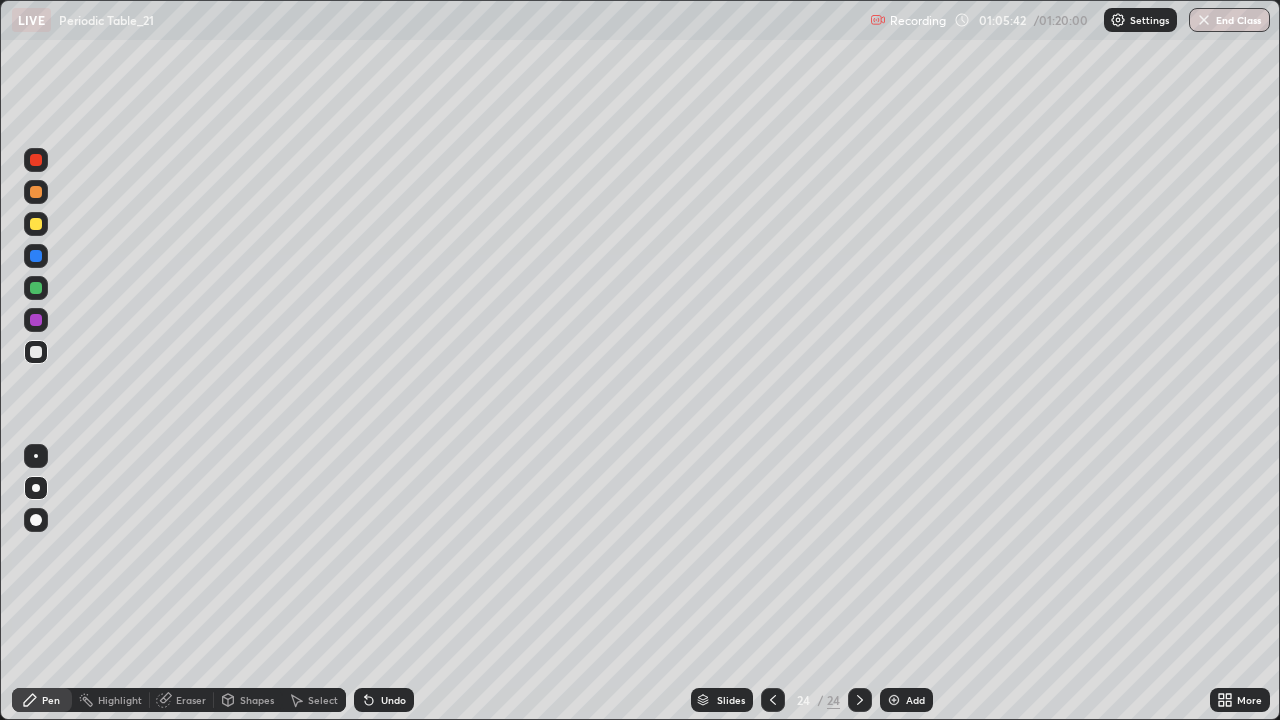 click on "Undo" at bounding box center (384, 700) 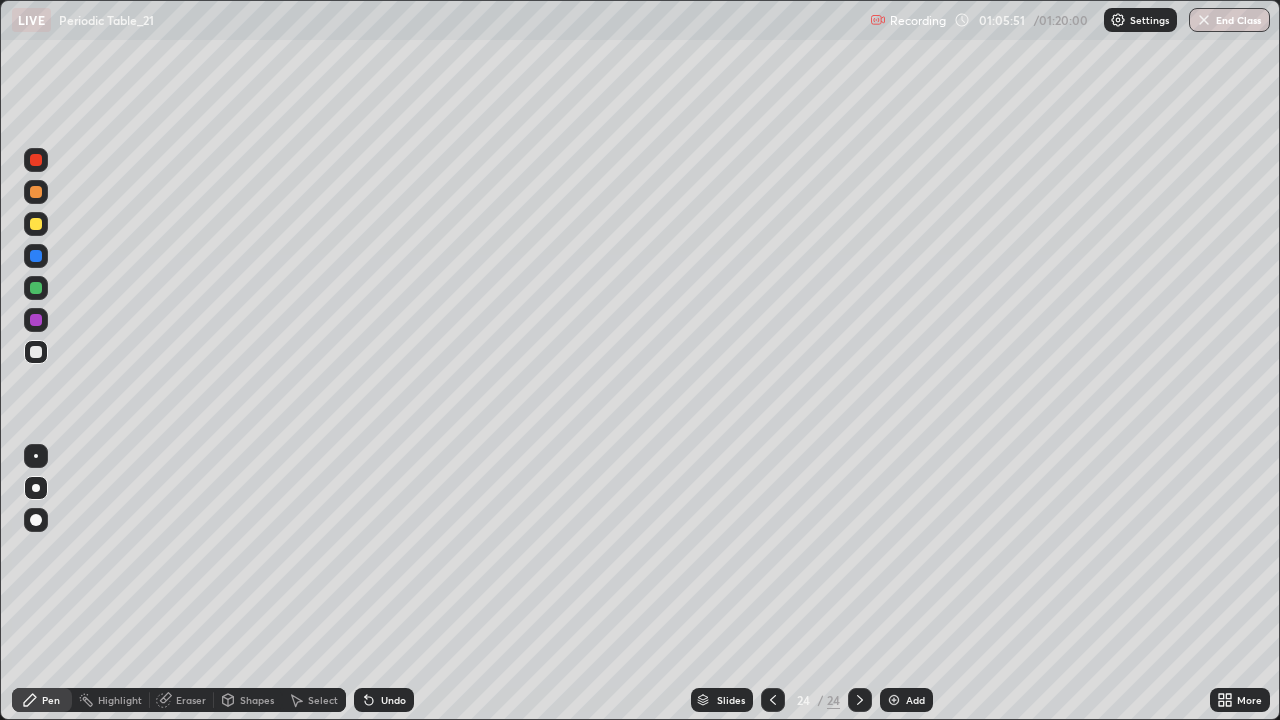 click at bounding box center (36, 320) 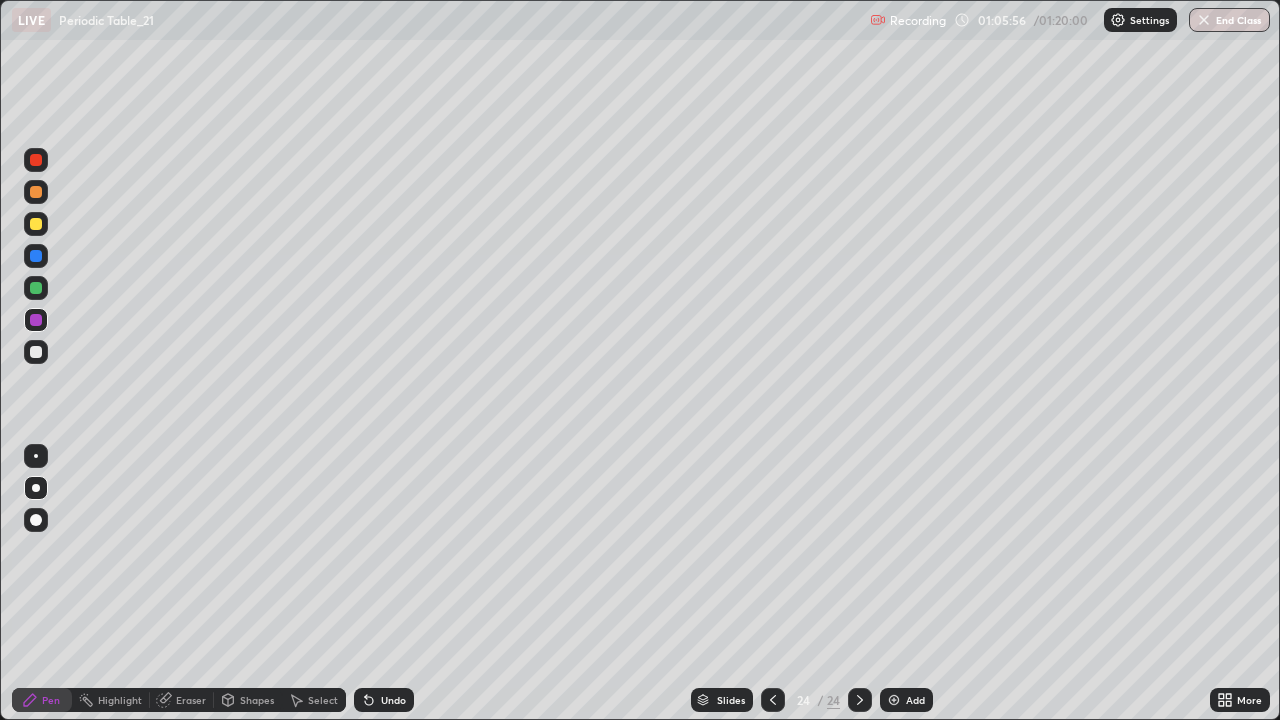 click 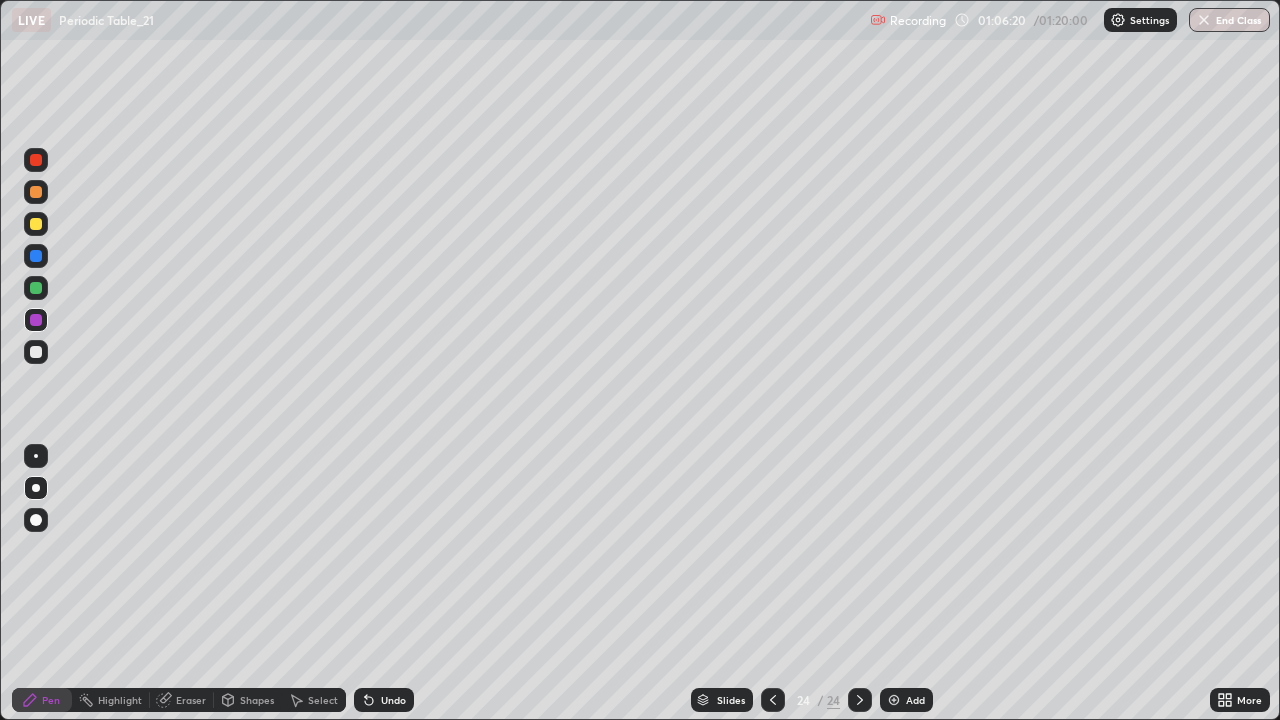 click on "Select" at bounding box center [314, 700] 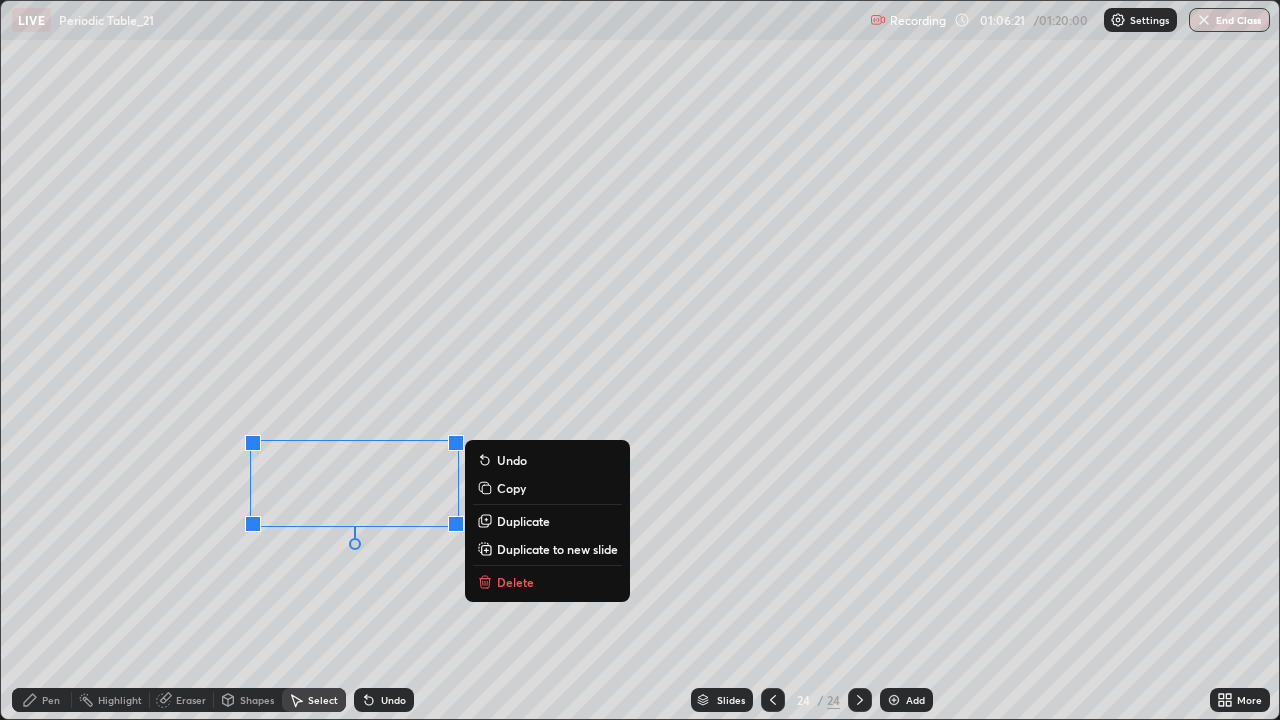 click on "Delete" at bounding box center (515, 582) 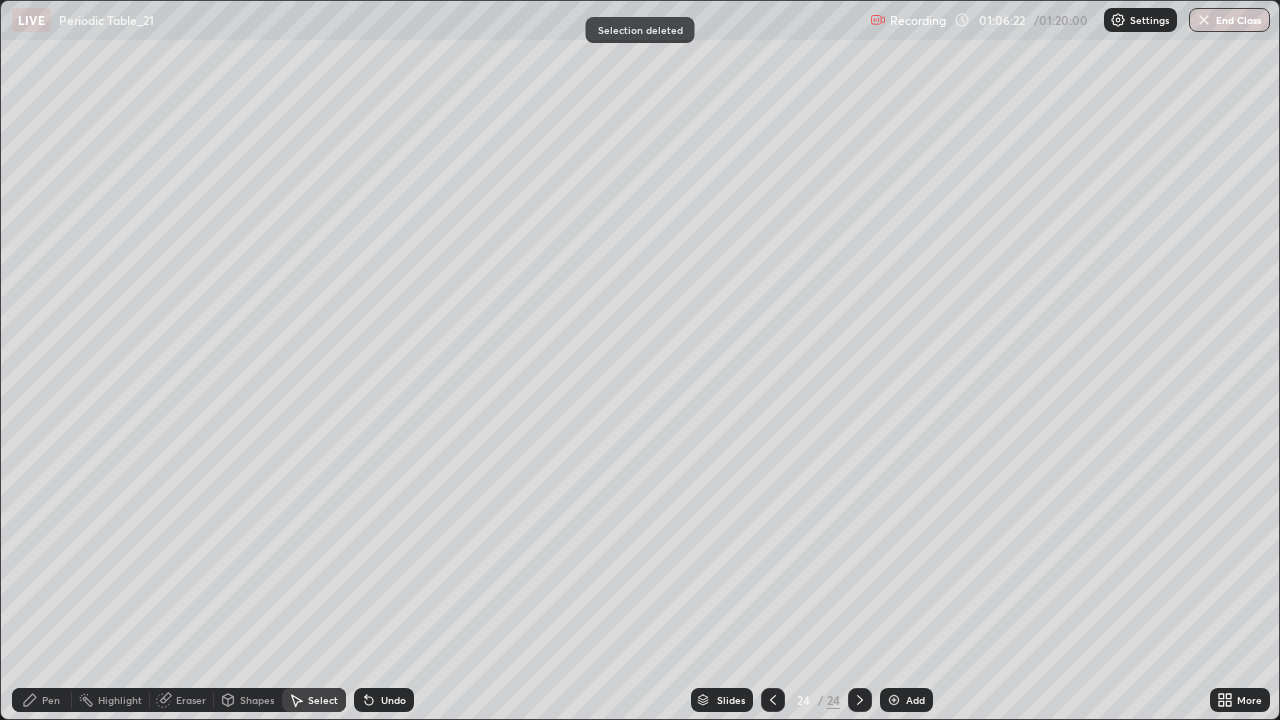 click on "Pen" at bounding box center [51, 700] 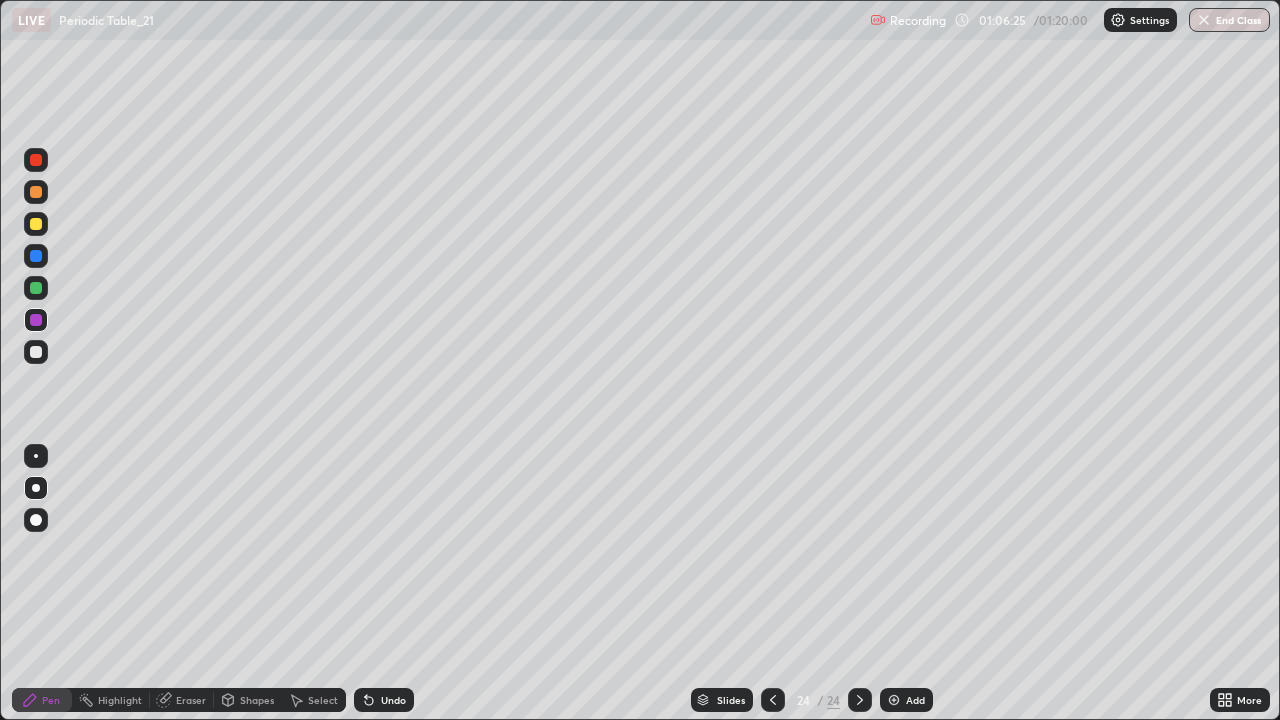 click at bounding box center [36, 288] 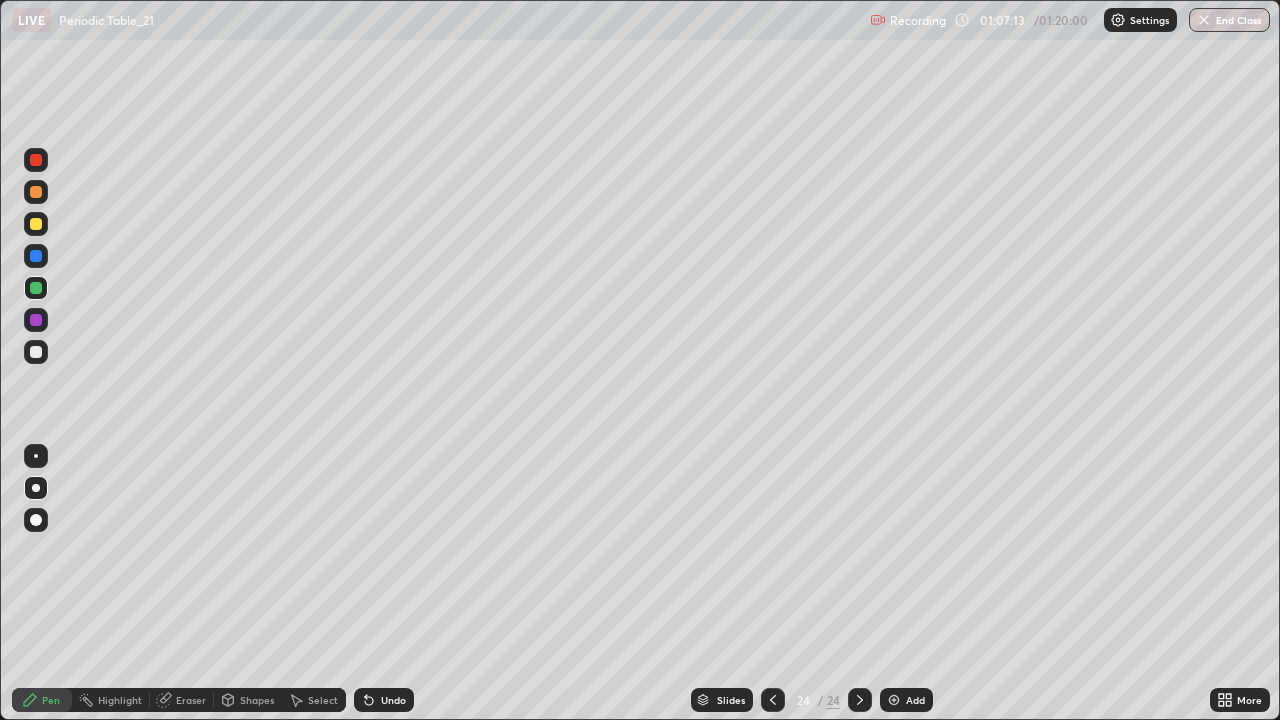 click at bounding box center (36, 224) 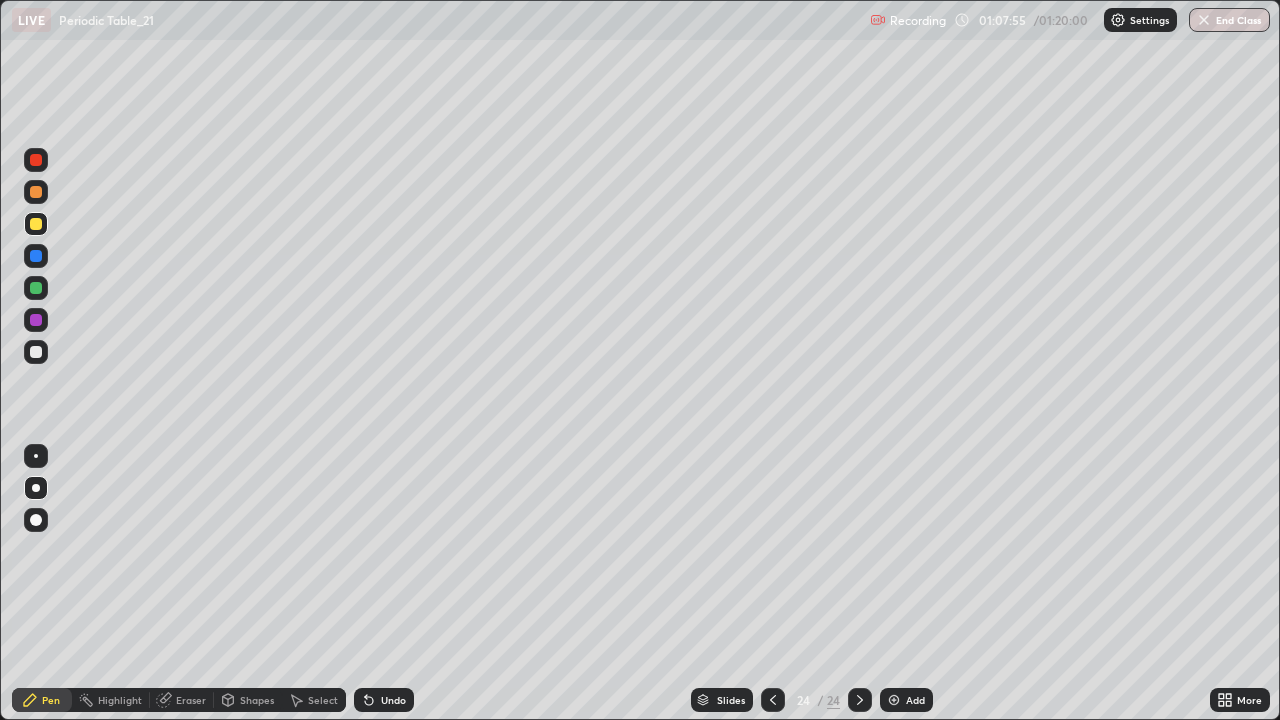 click at bounding box center (36, 320) 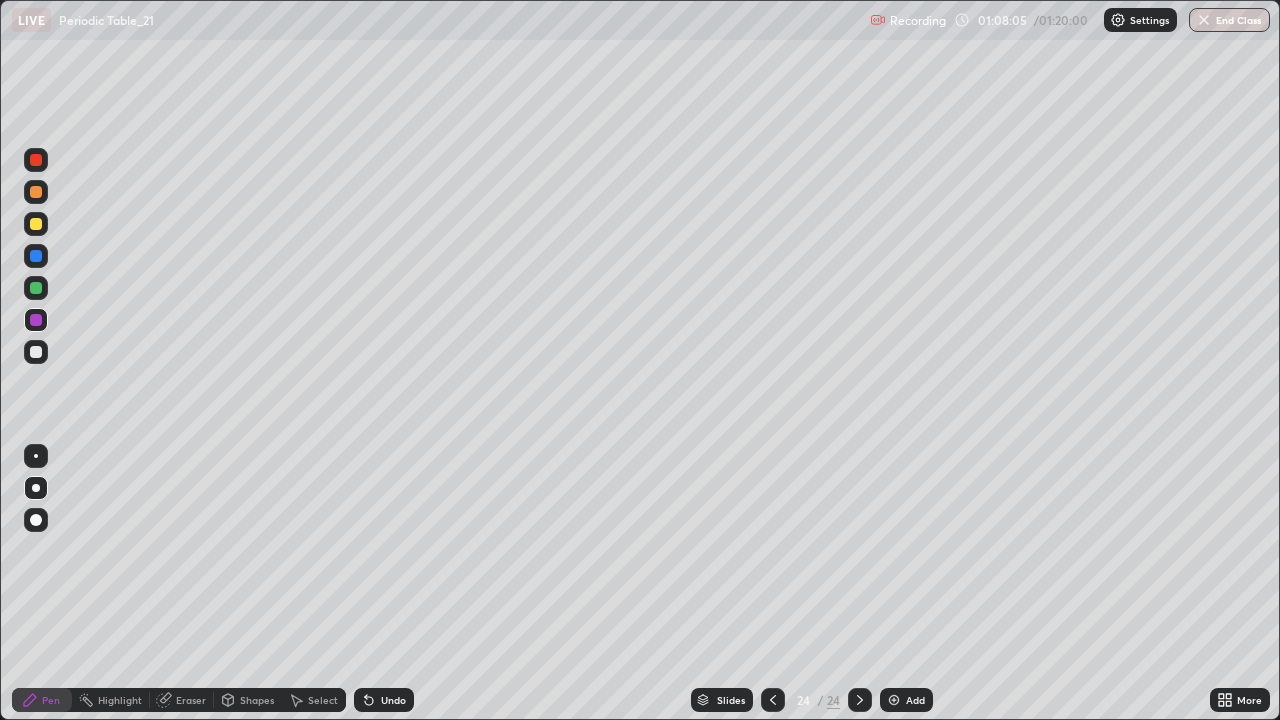 click at bounding box center (36, 352) 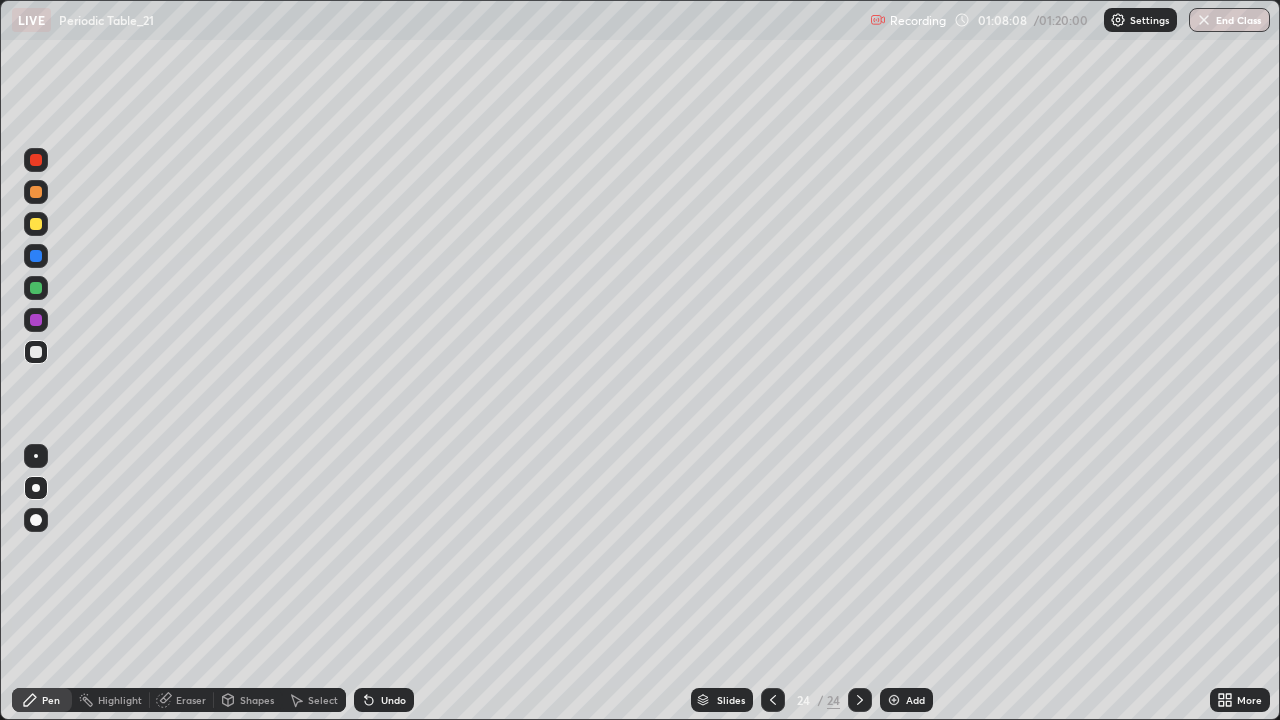 click at bounding box center (36, 224) 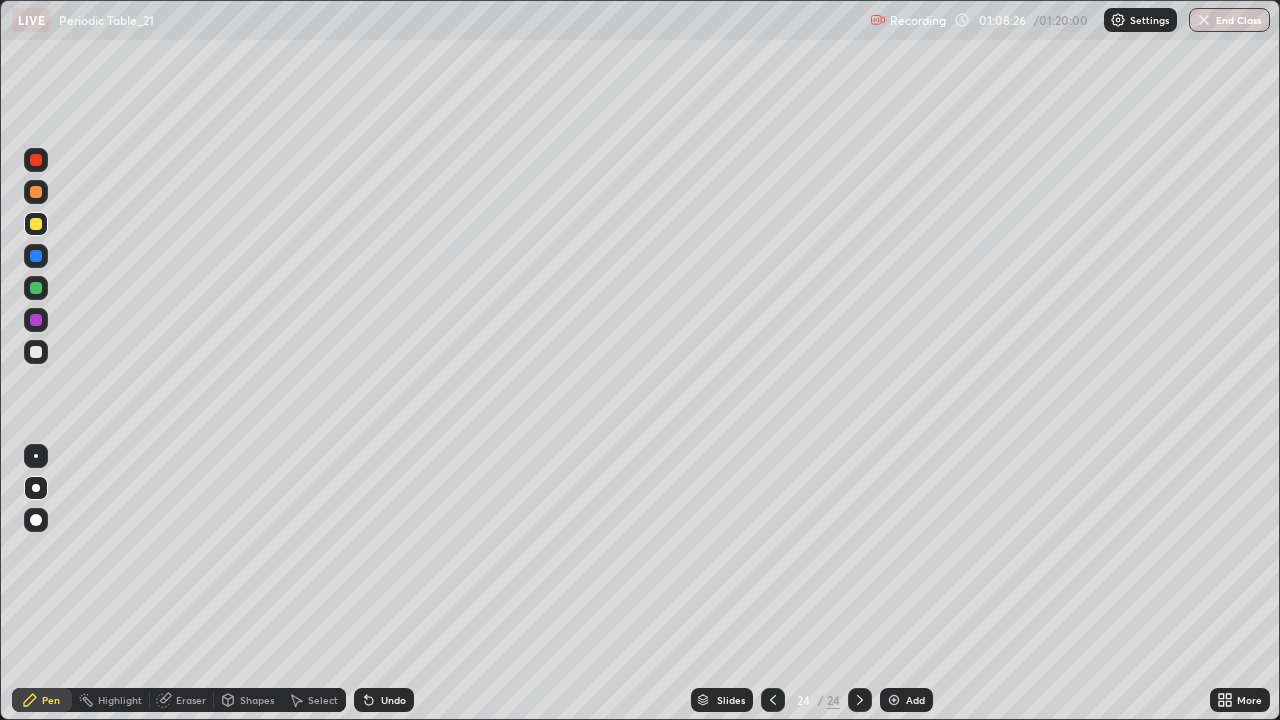 click at bounding box center [36, 320] 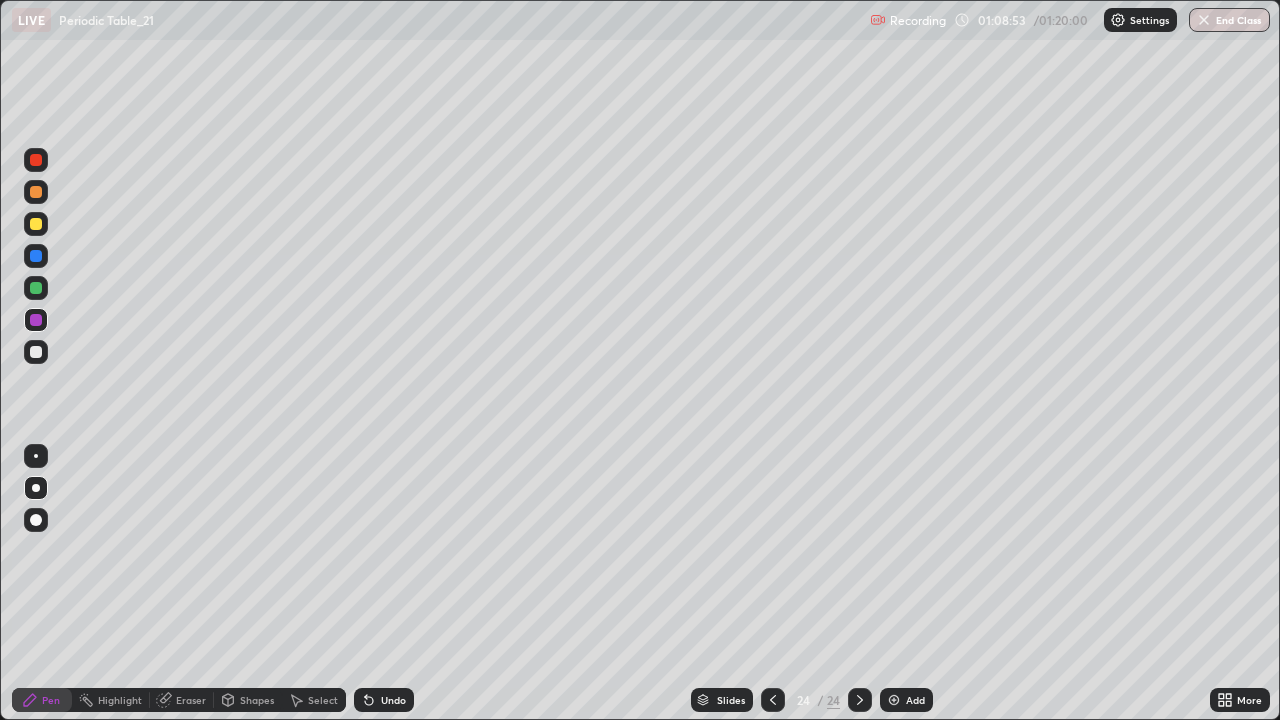 click at bounding box center (36, 352) 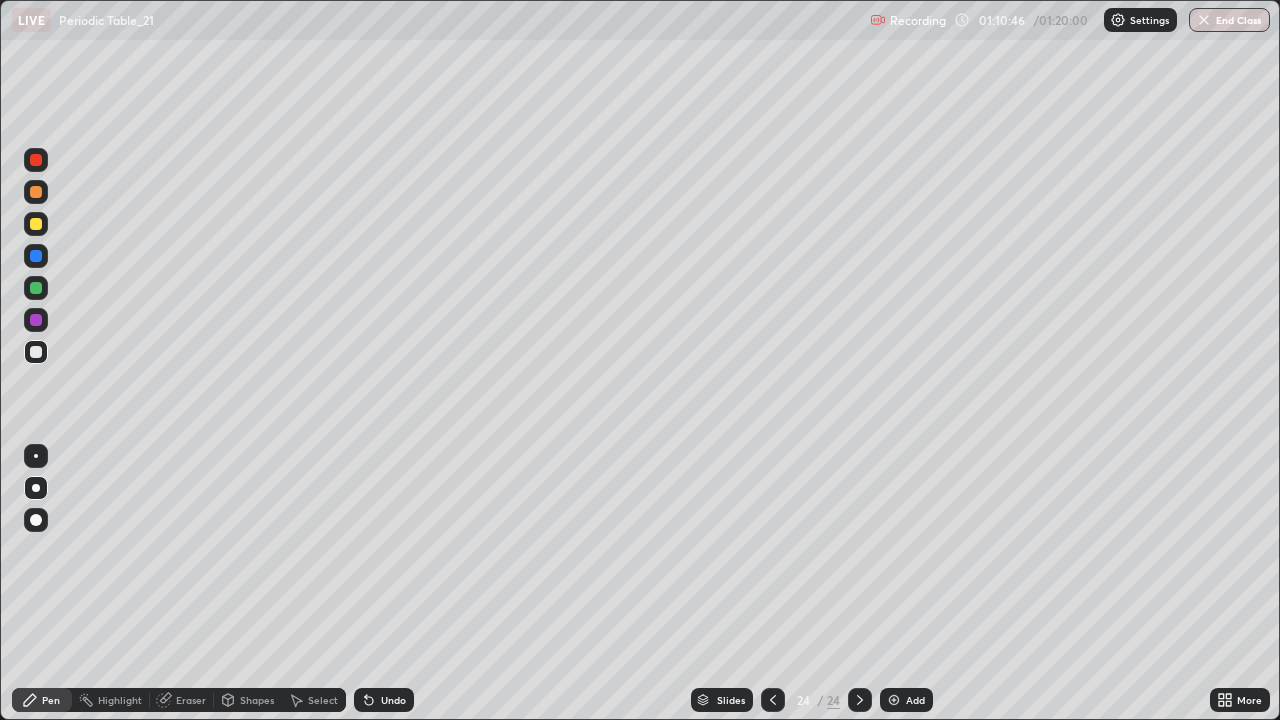 click on "Add" at bounding box center (915, 700) 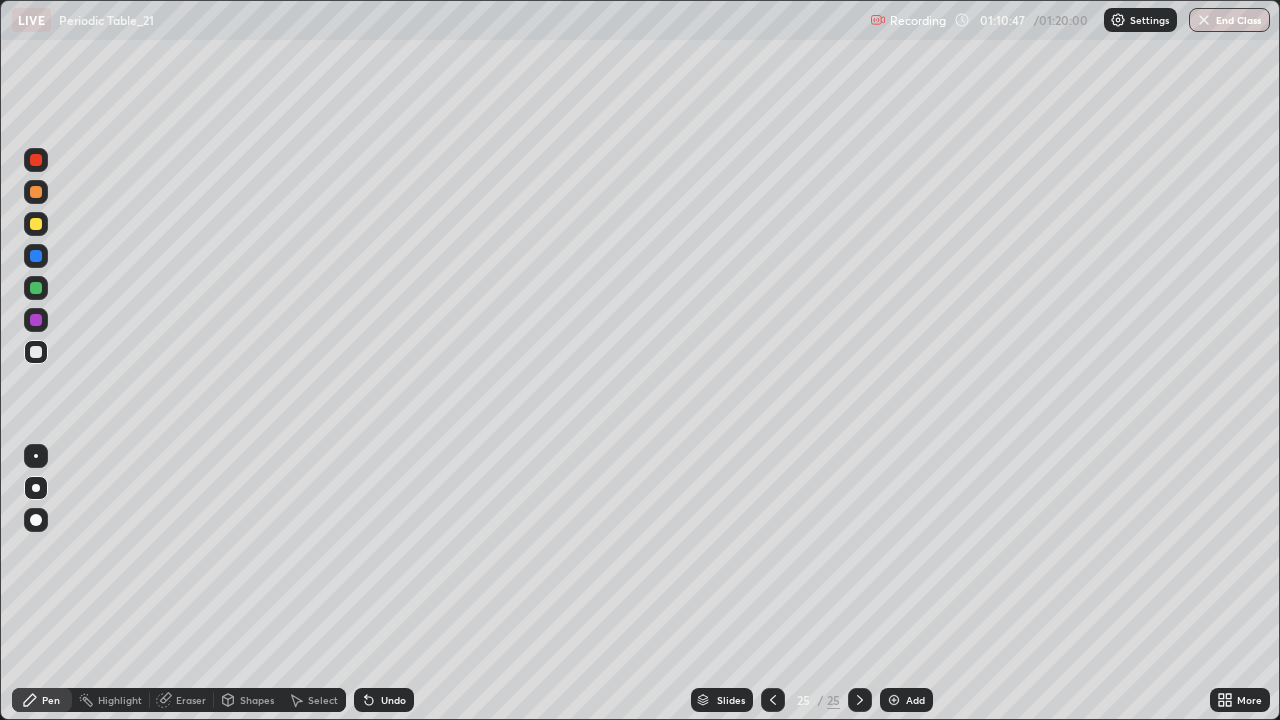click at bounding box center [36, 224] 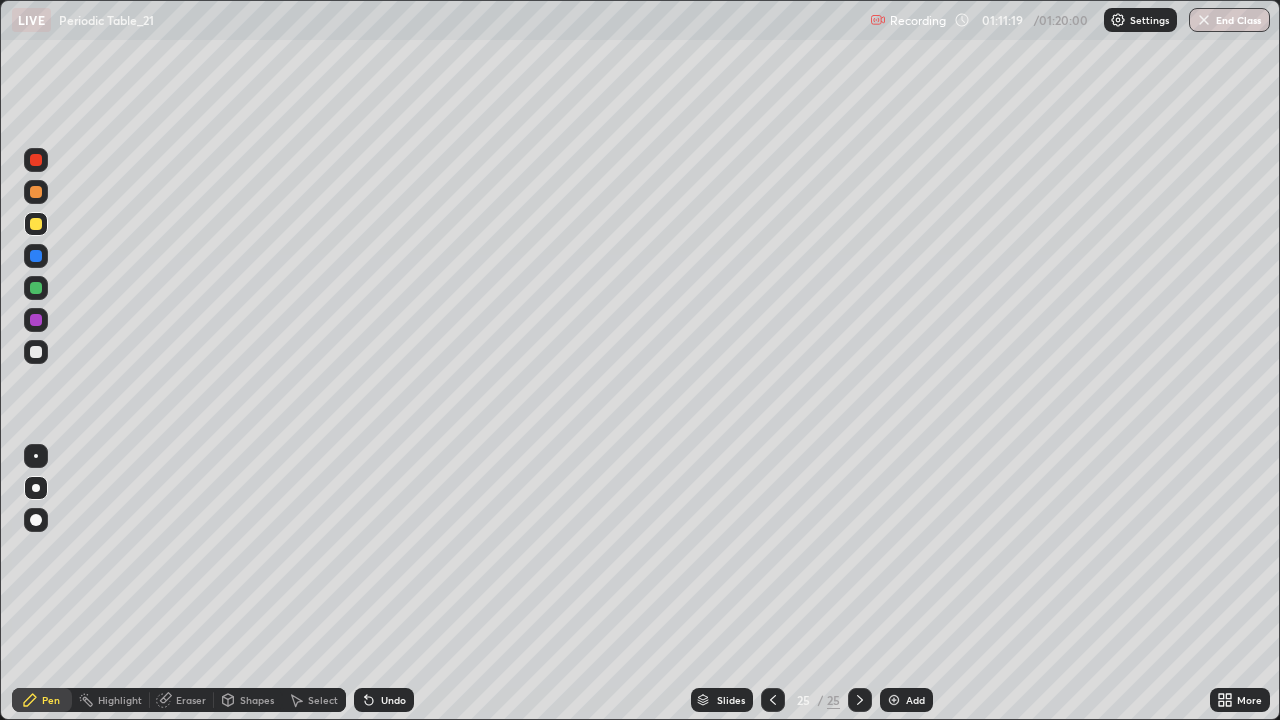 click 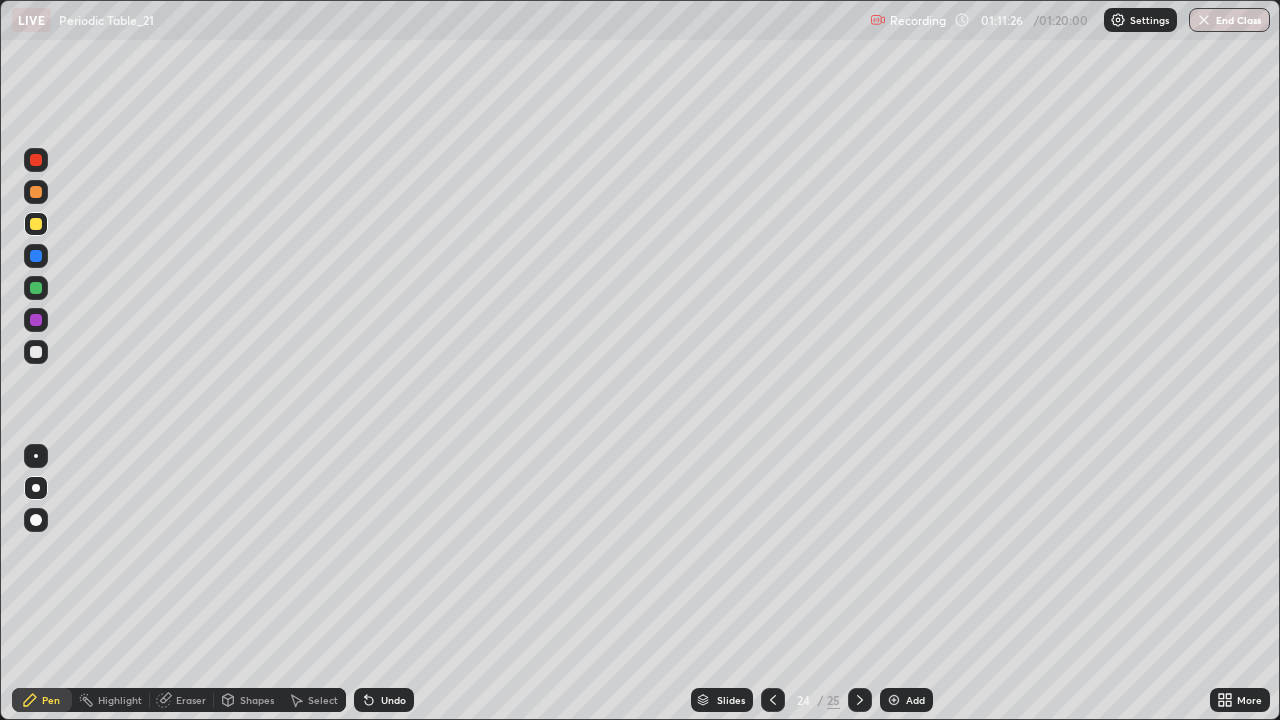 click 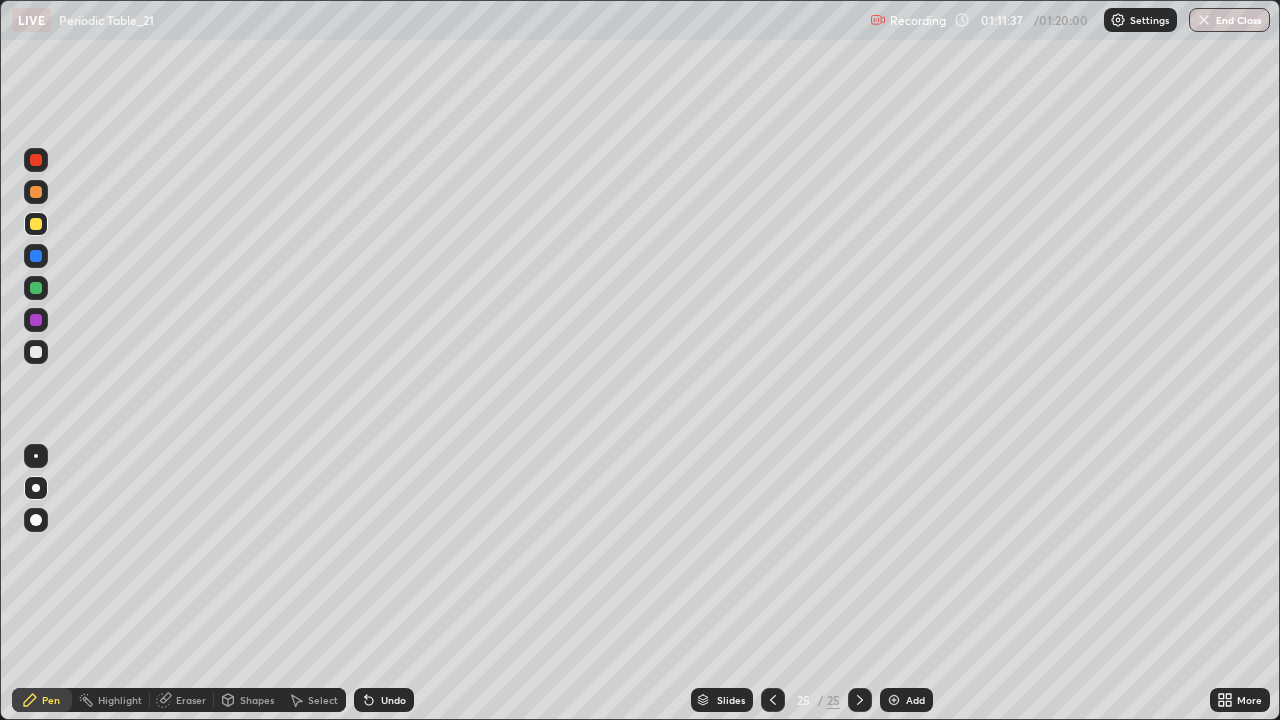 click at bounding box center [36, 320] 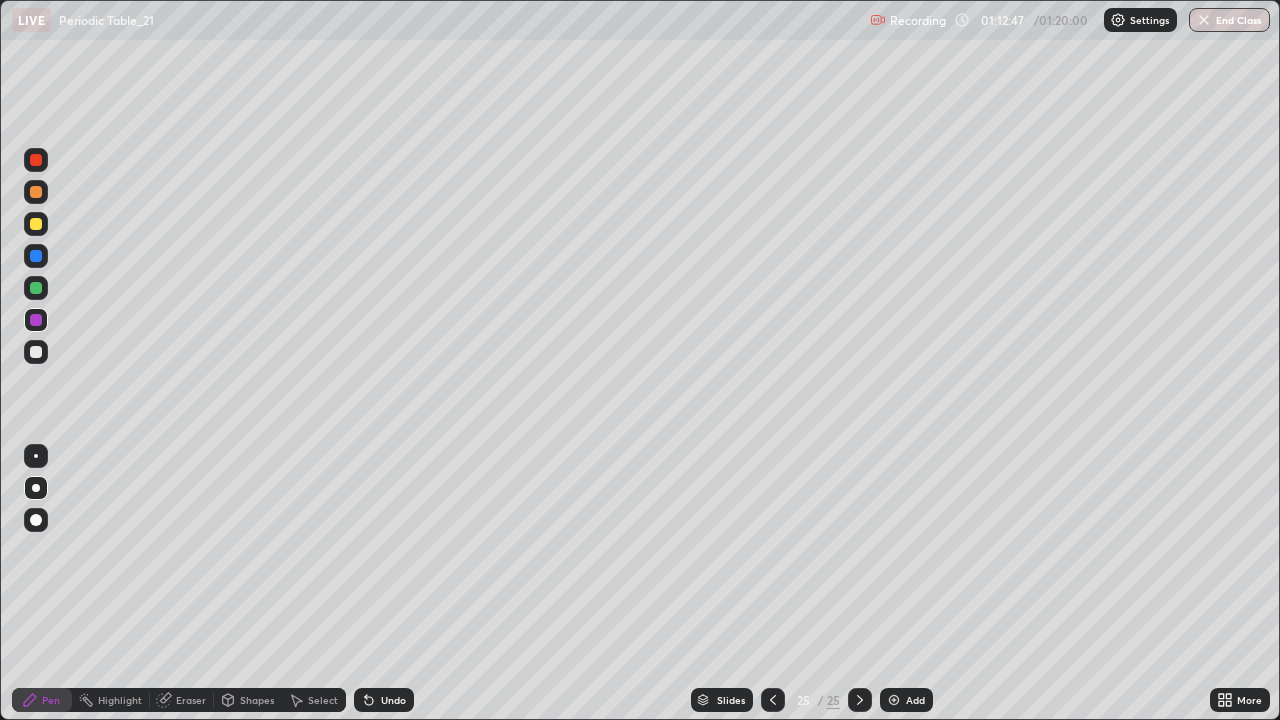 click on "End Class" at bounding box center [1229, 20] 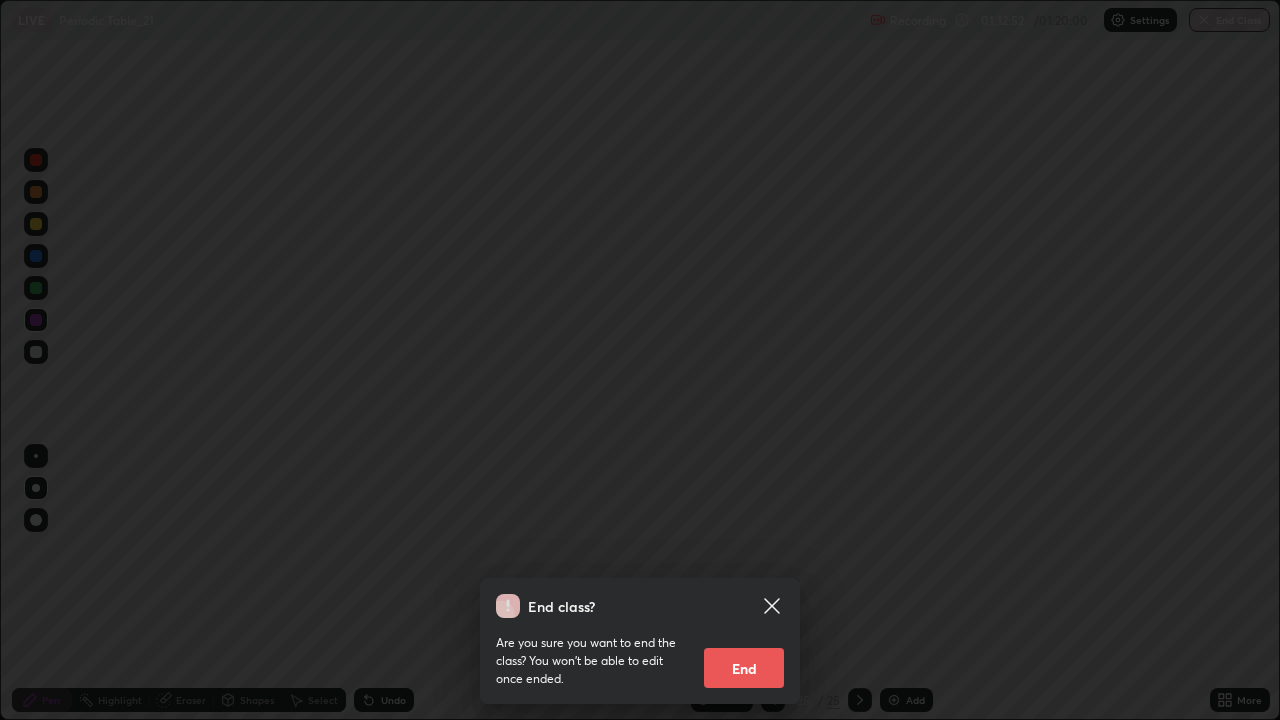 click on "End" at bounding box center (744, 668) 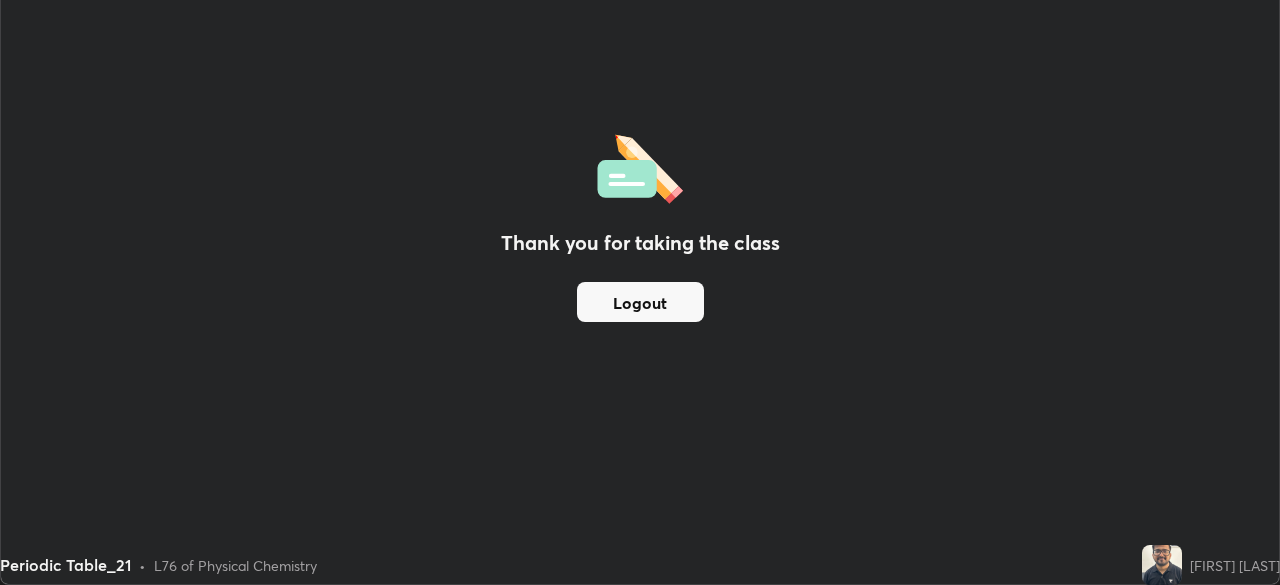 scroll, scrollTop: 585, scrollLeft: 1280, axis: both 